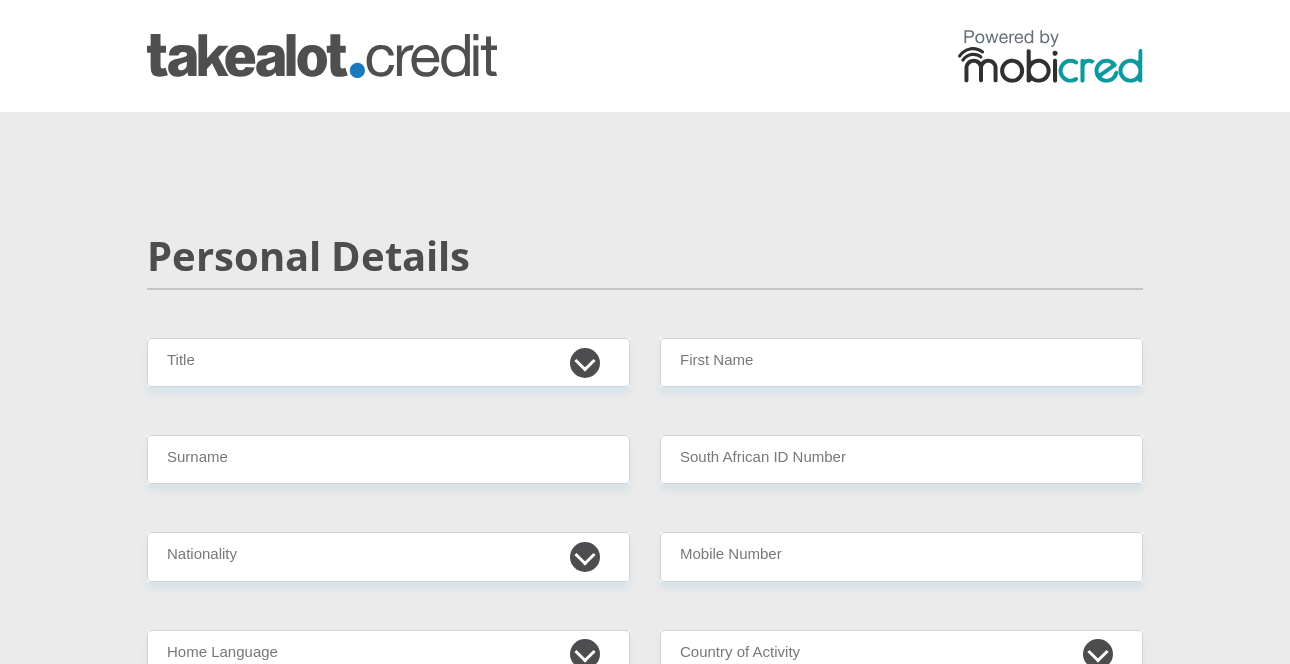 scroll, scrollTop: 0, scrollLeft: 0, axis: both 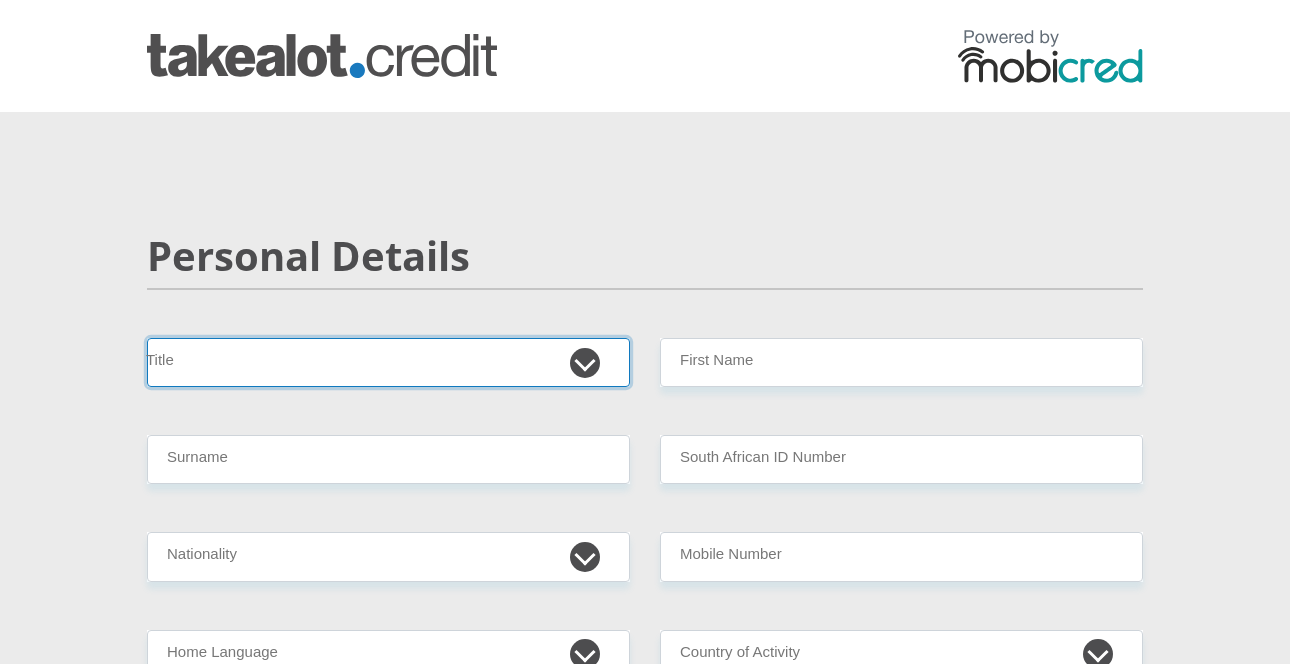 click on "Mr
Ms
Mrs
Dr
Other" at bounding box center (388, 362) 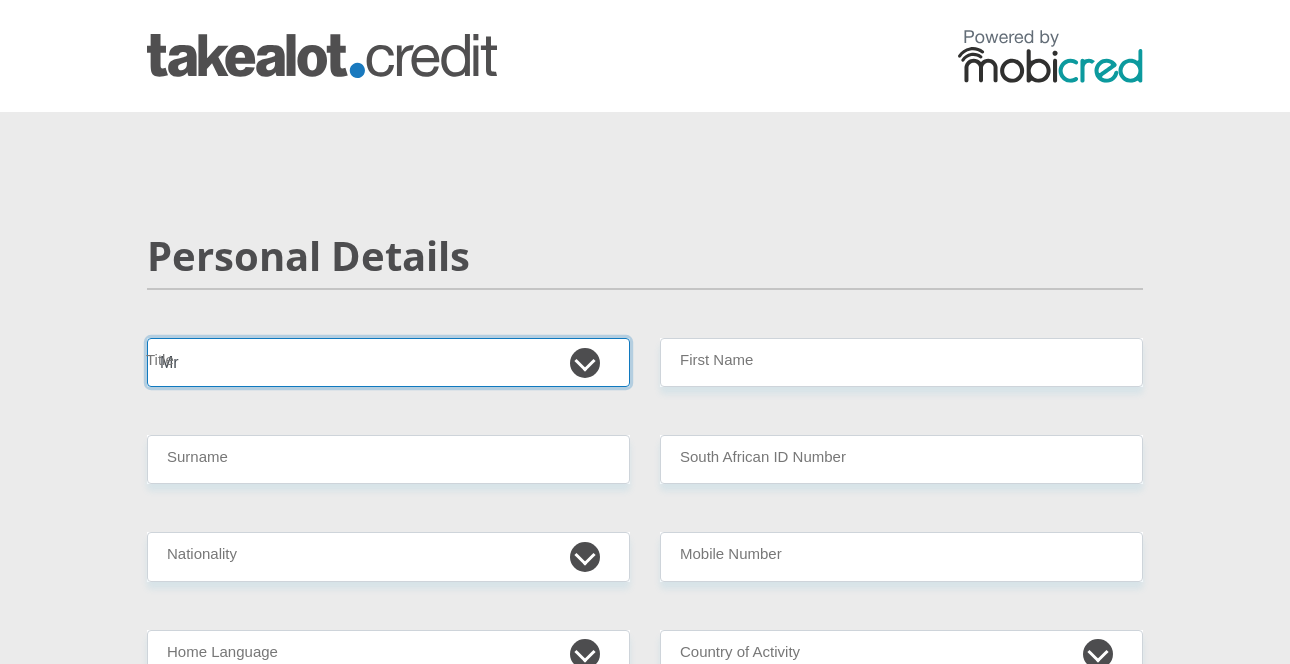 click on "Mr
Ms
Mrs
Dr
Other" at bounding box center (388, 362) 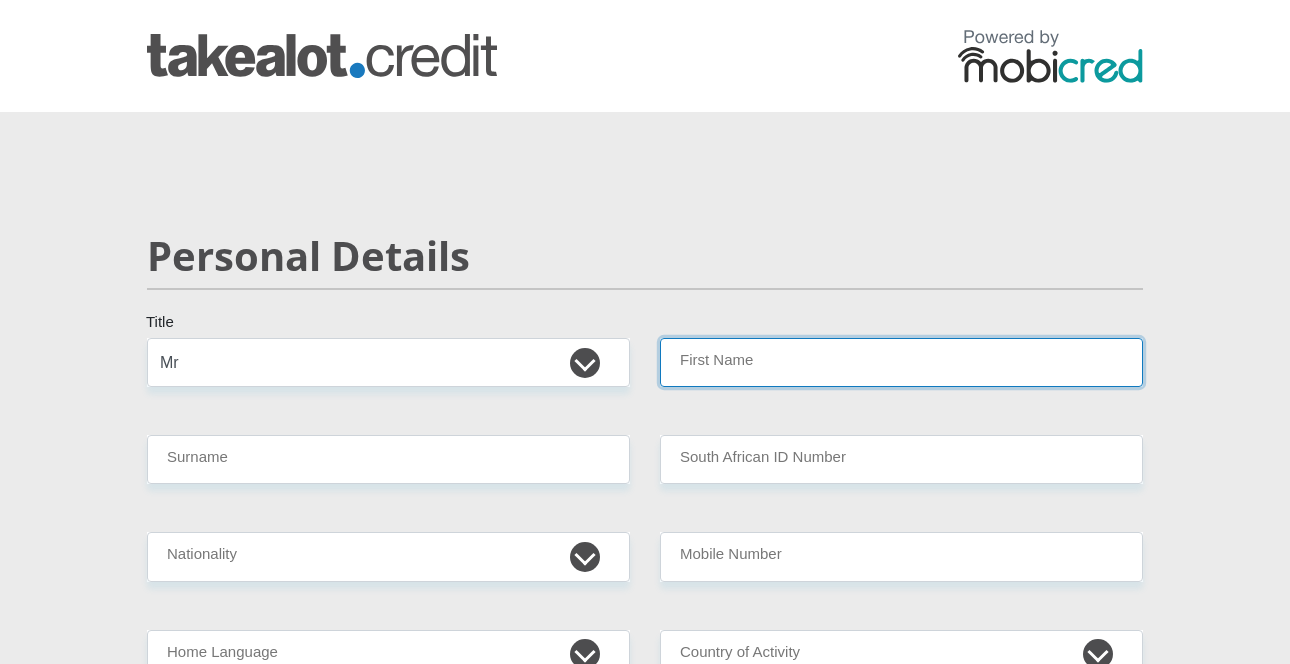 click on "First Name" at bounding box center (901, 362) 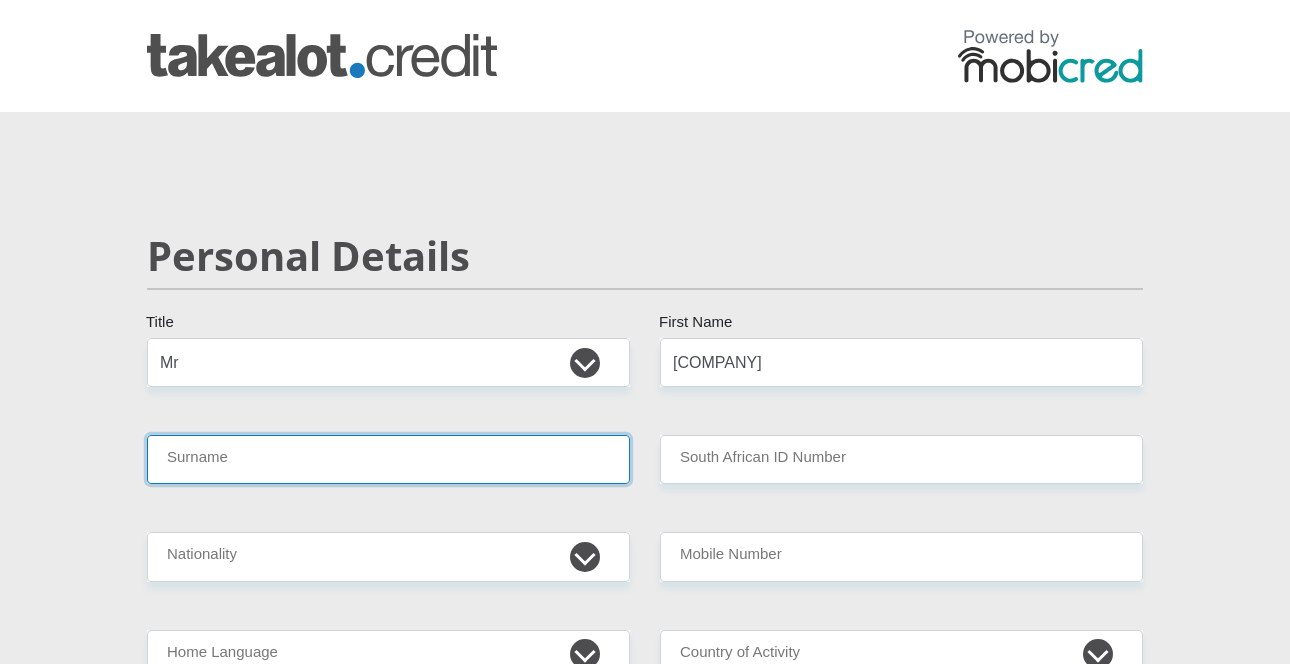 type on "[CITY]" 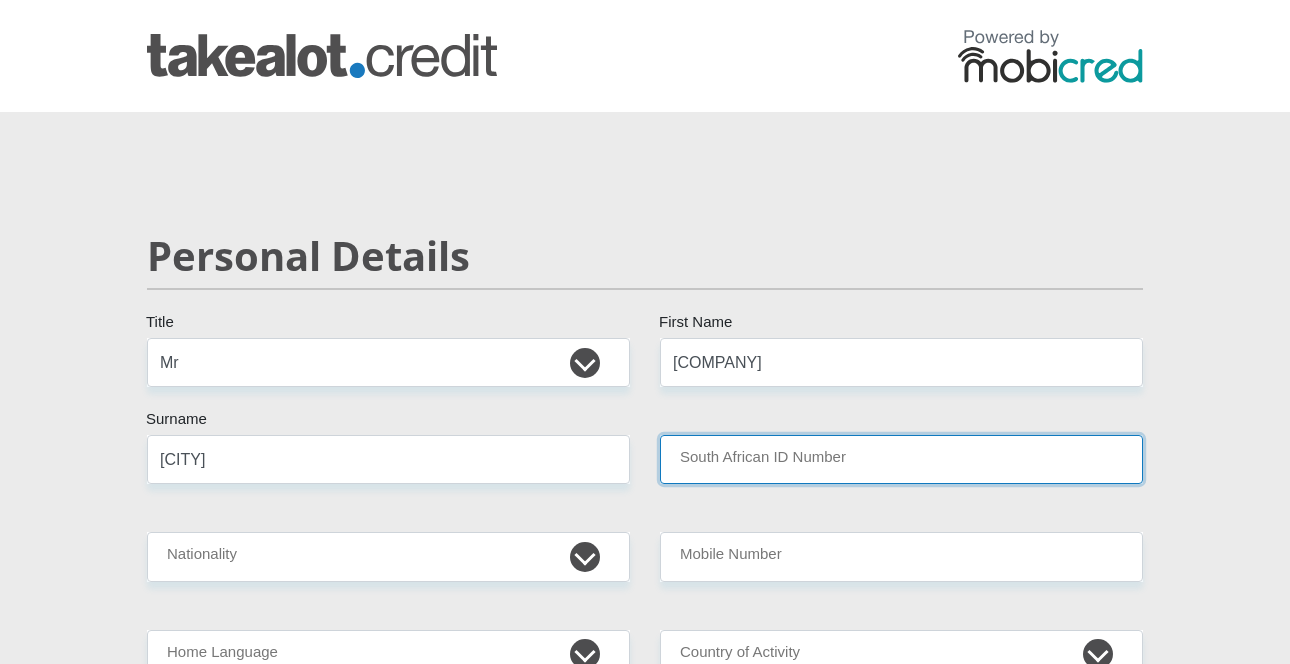 type on "[COMPANY]" 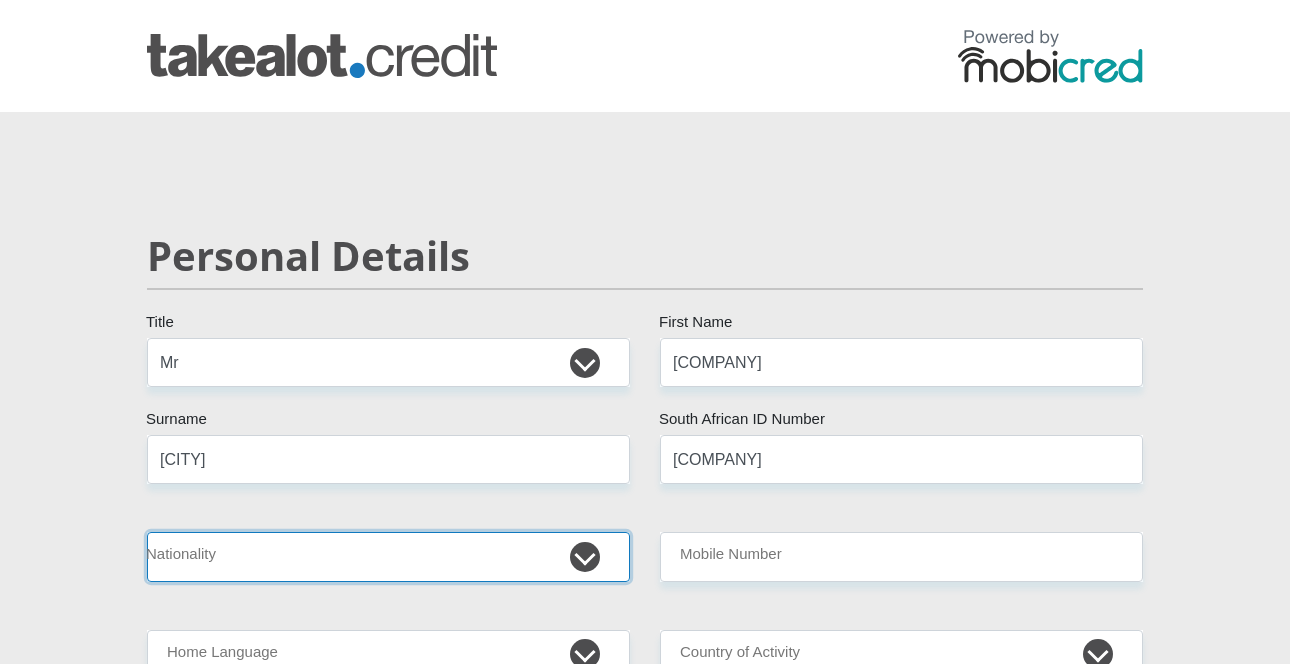 select on "ZAF" 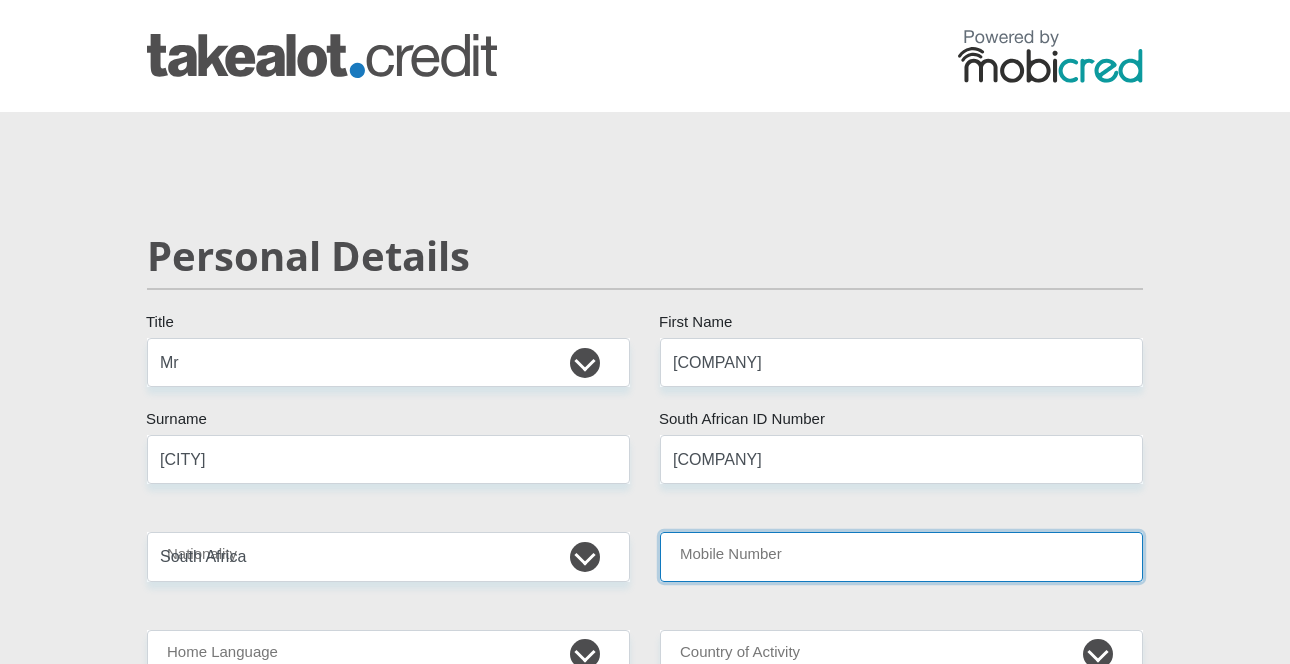 type on "[PHONE]" 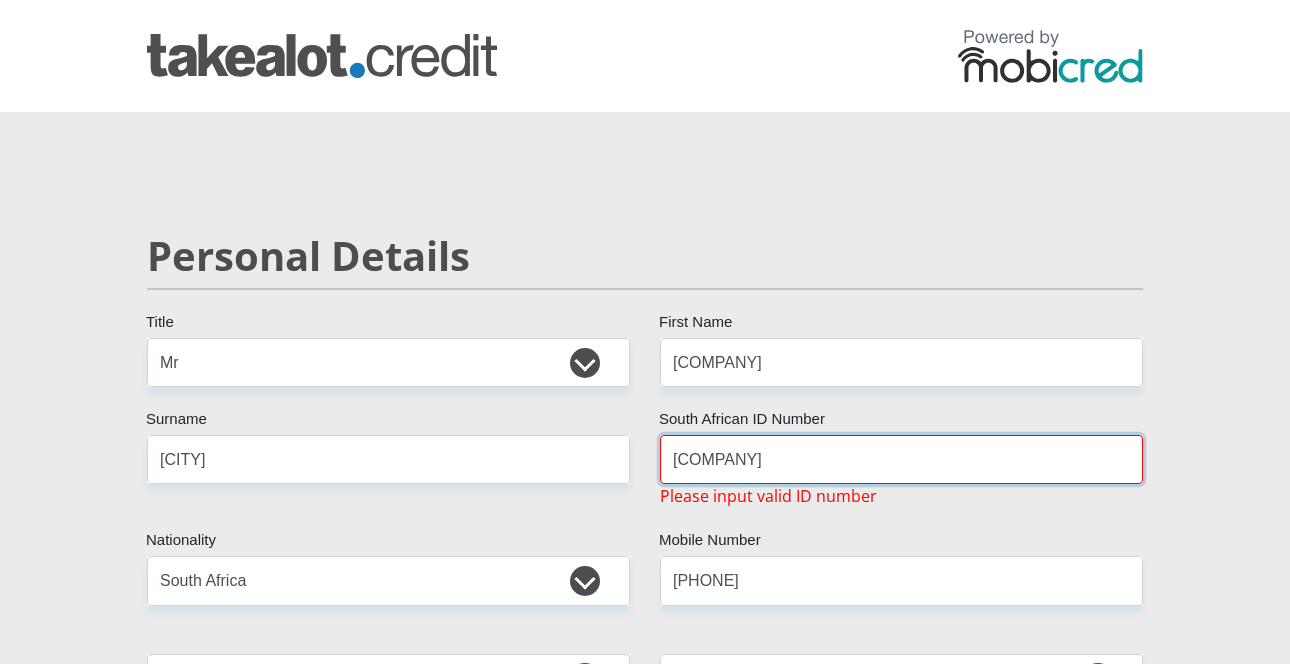 click on "[COMPANY]" at bounding box center [901, 459] 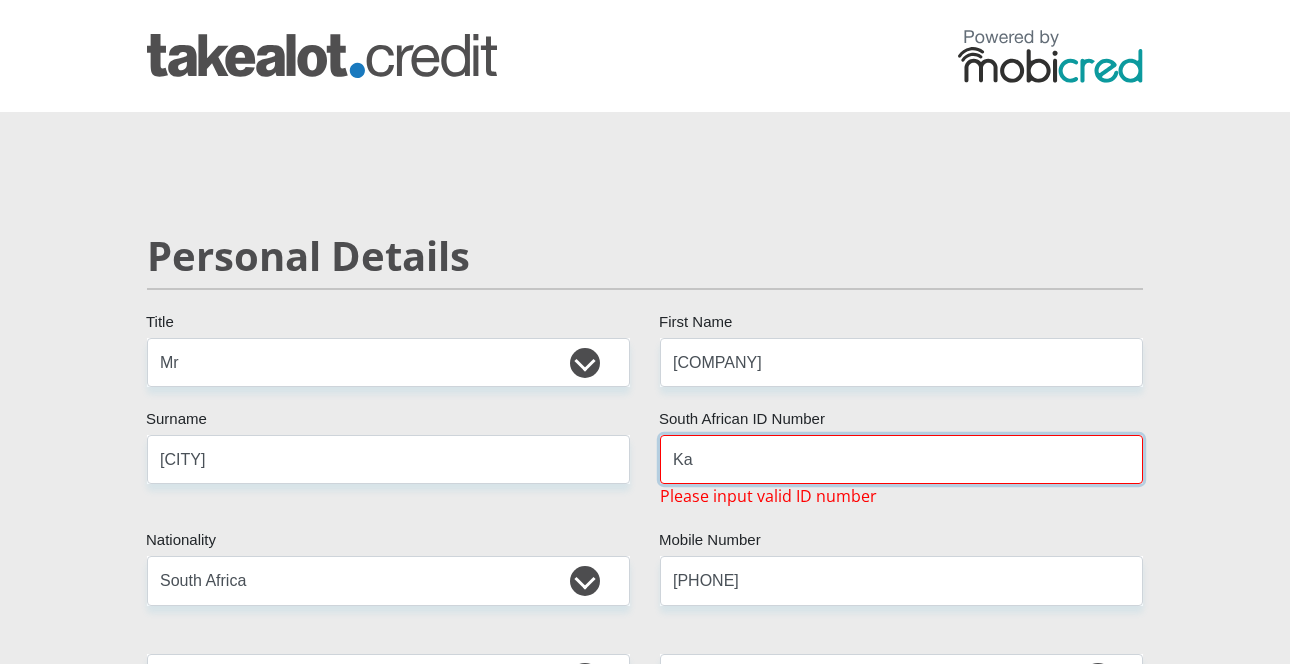 type on "K" 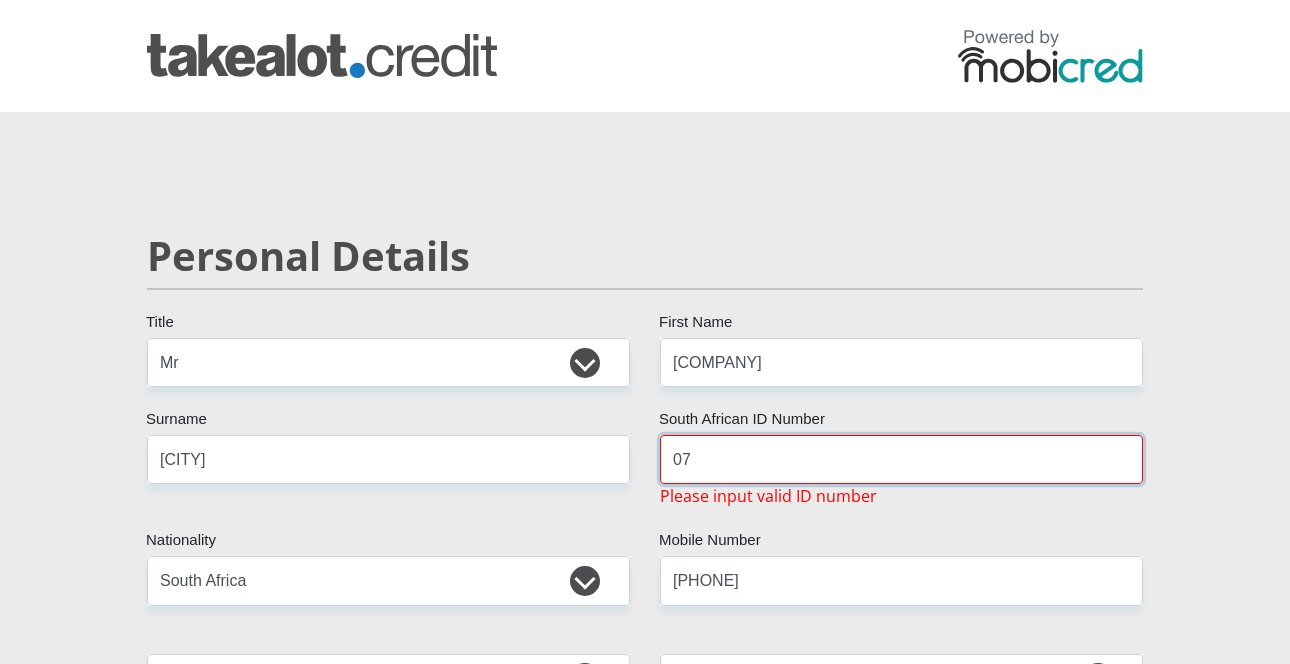 type on "0" 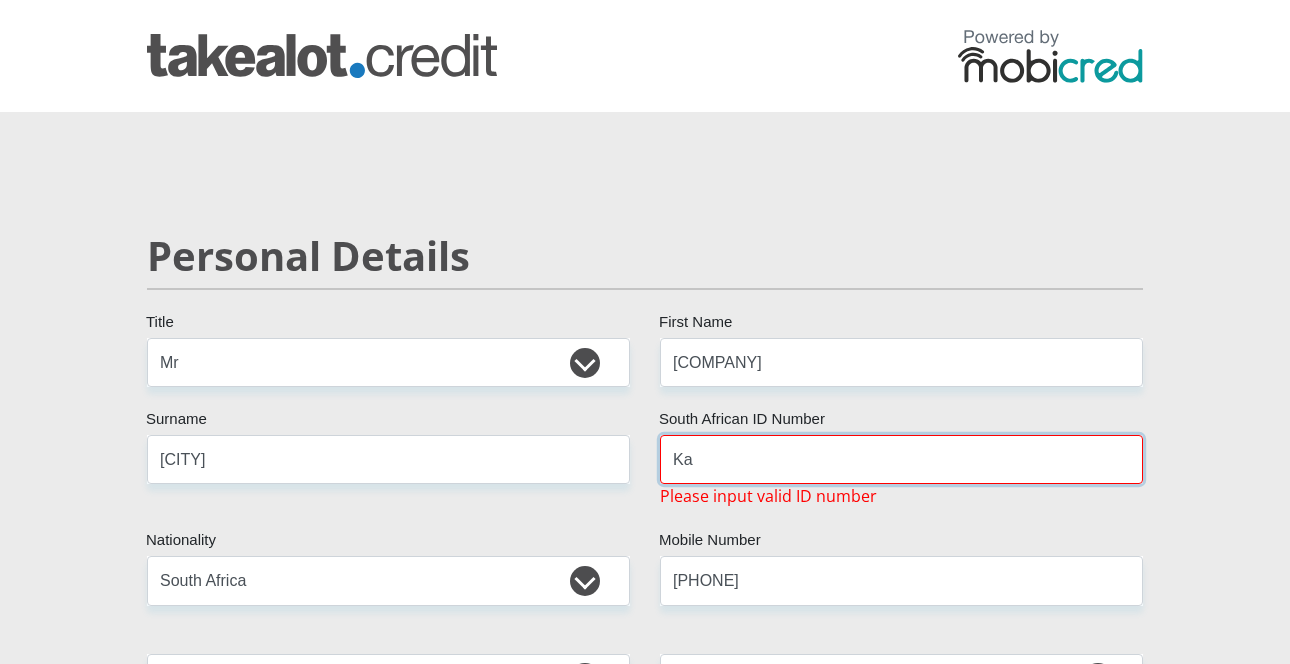 type on "K" 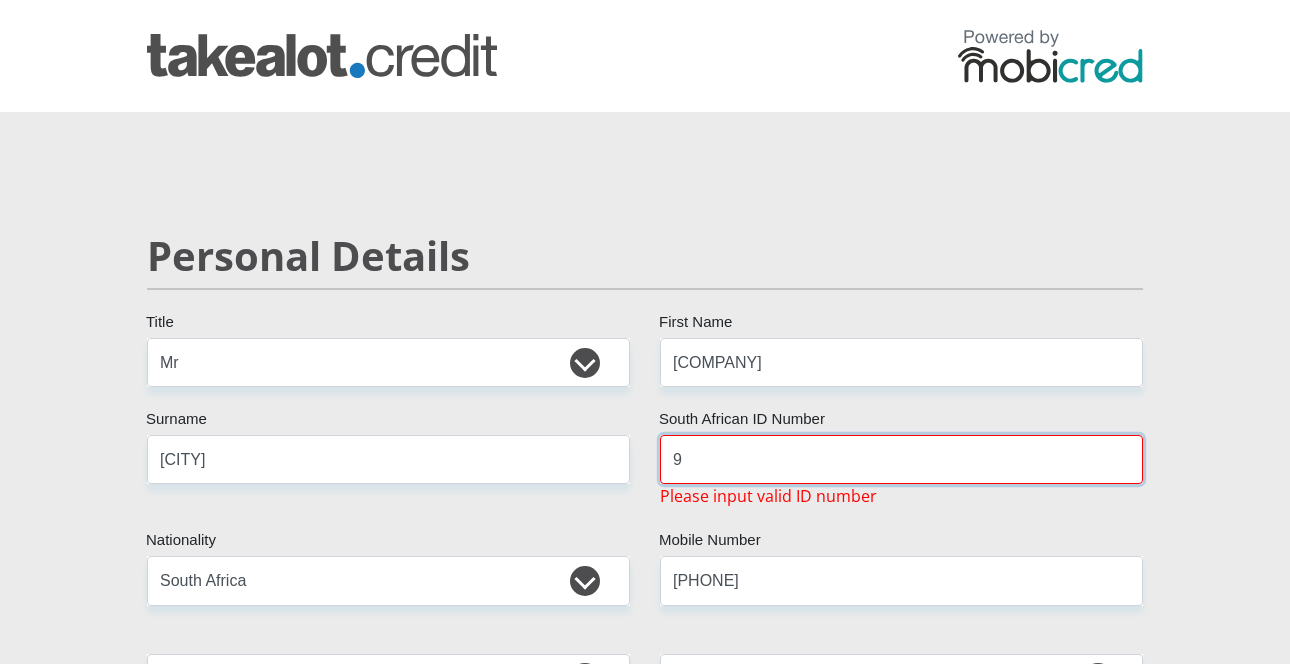 type on "[NUMBER]" 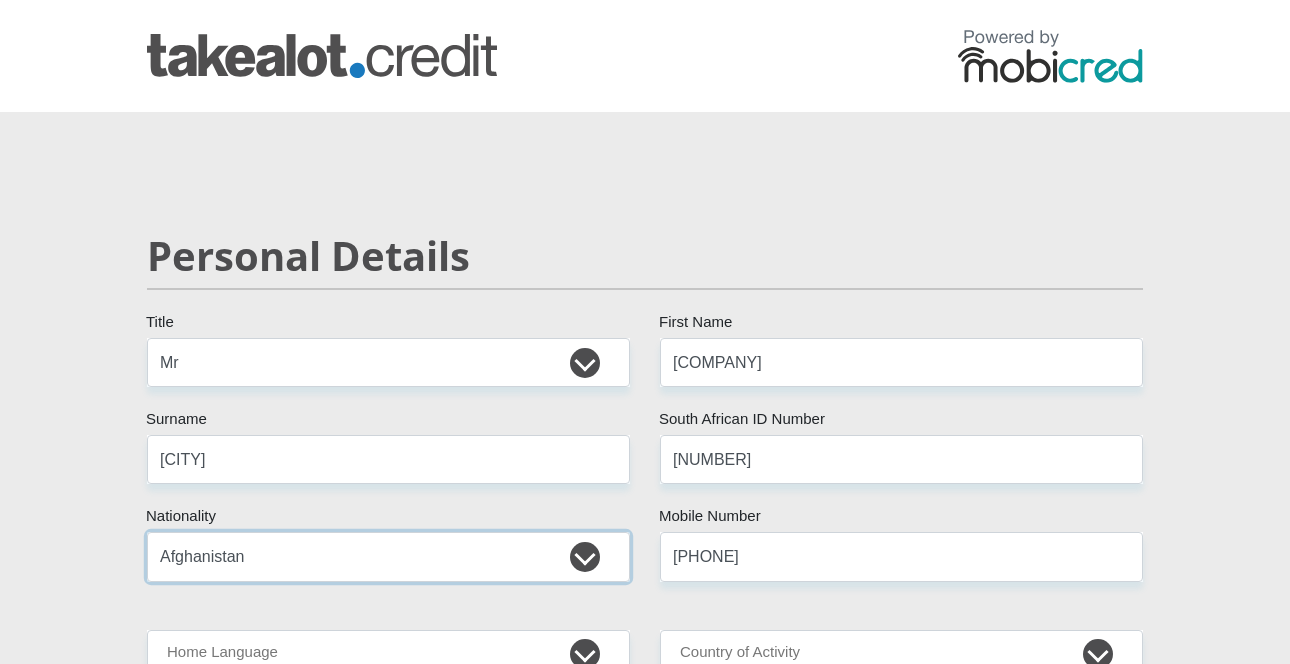 select on "ZAF" 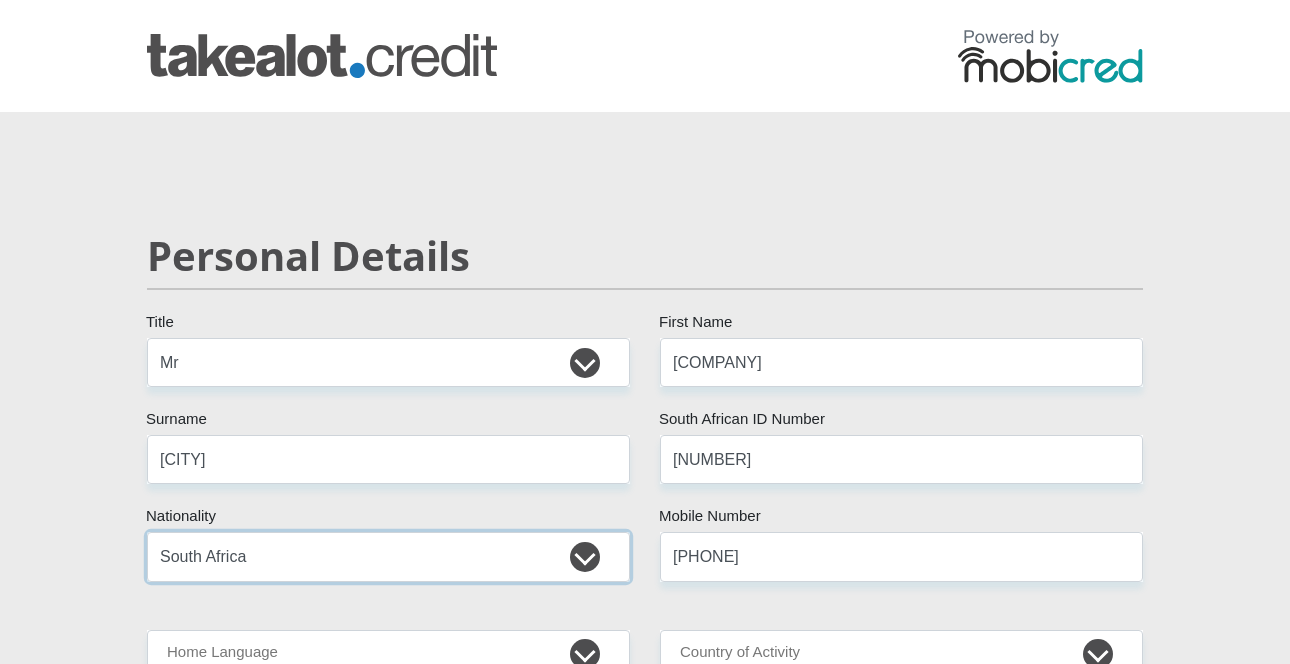 scroll, scrollTop: 581, scrollLeft: 0, axis: vertical 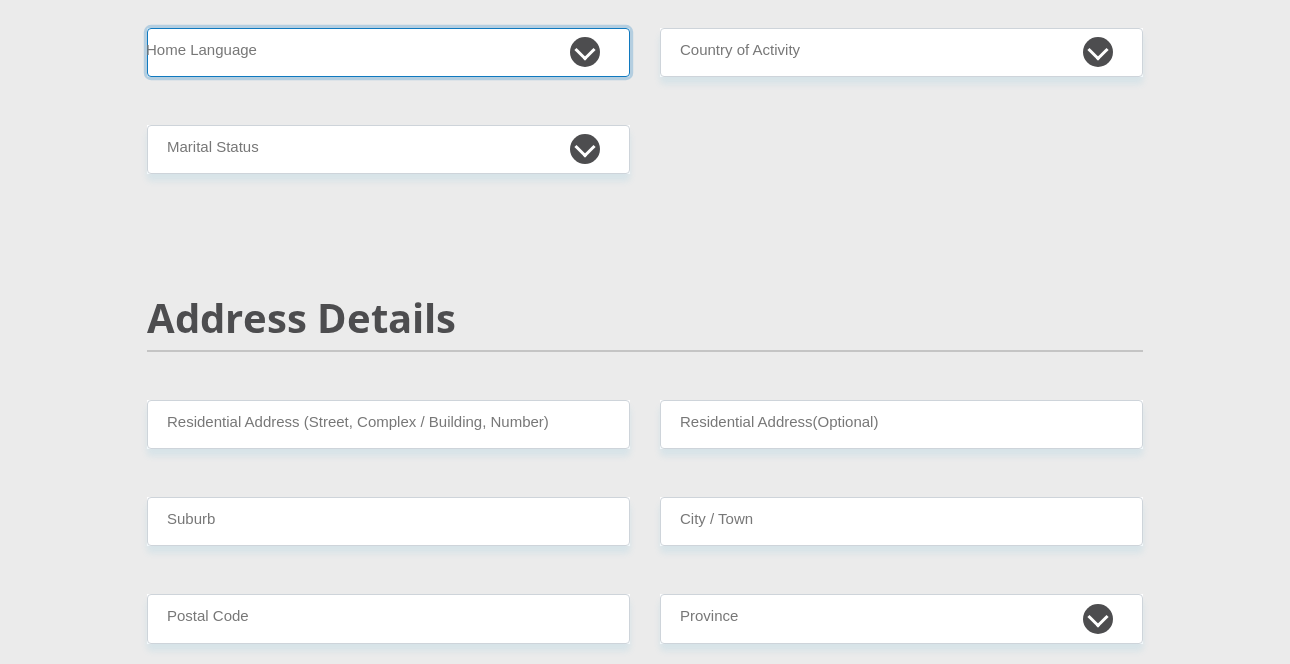 click on "Afrikaans
English
Sepedi
South Ndebele
Southern Sotho
Swati
Tsonga
Tswana
Venda
Xhosa
Zulu
Other" at bounding box center [388, 52] 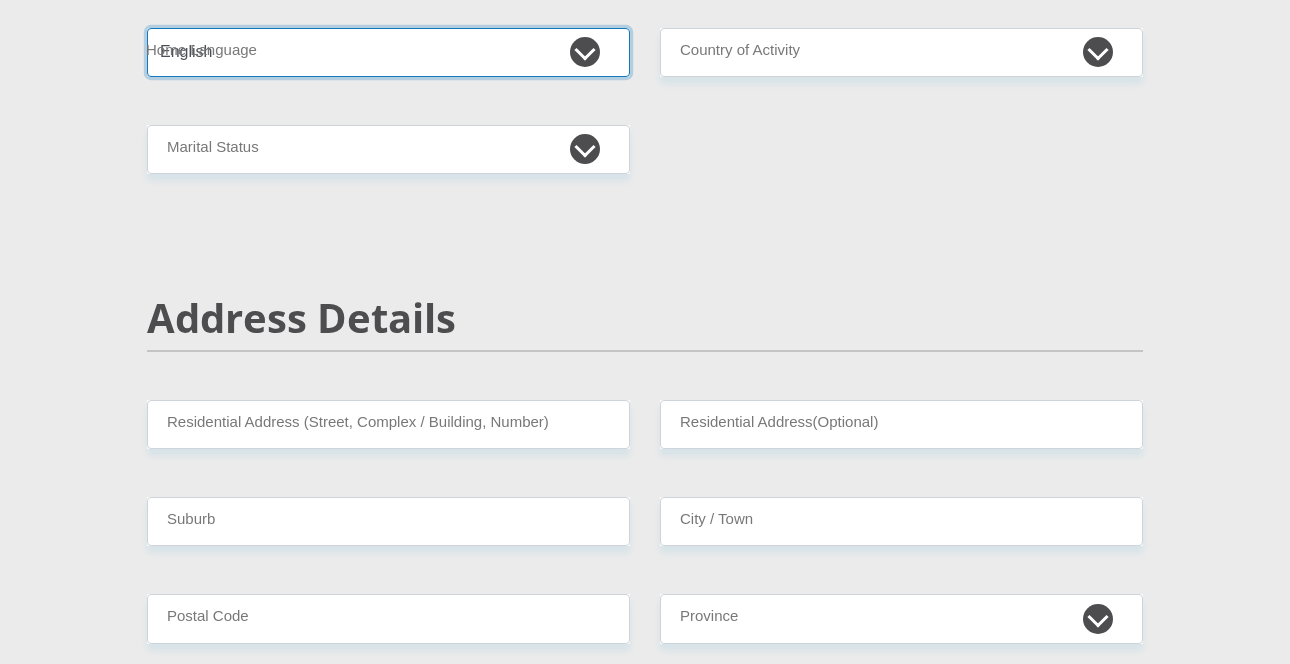 click on "Afrikaans
English
Sepedi
South Ndebele
Southern Sotho
Swati
Tsonga
Tswana
Venda
Xhosa
Zulu
Other" at bounding box center [388, 52] 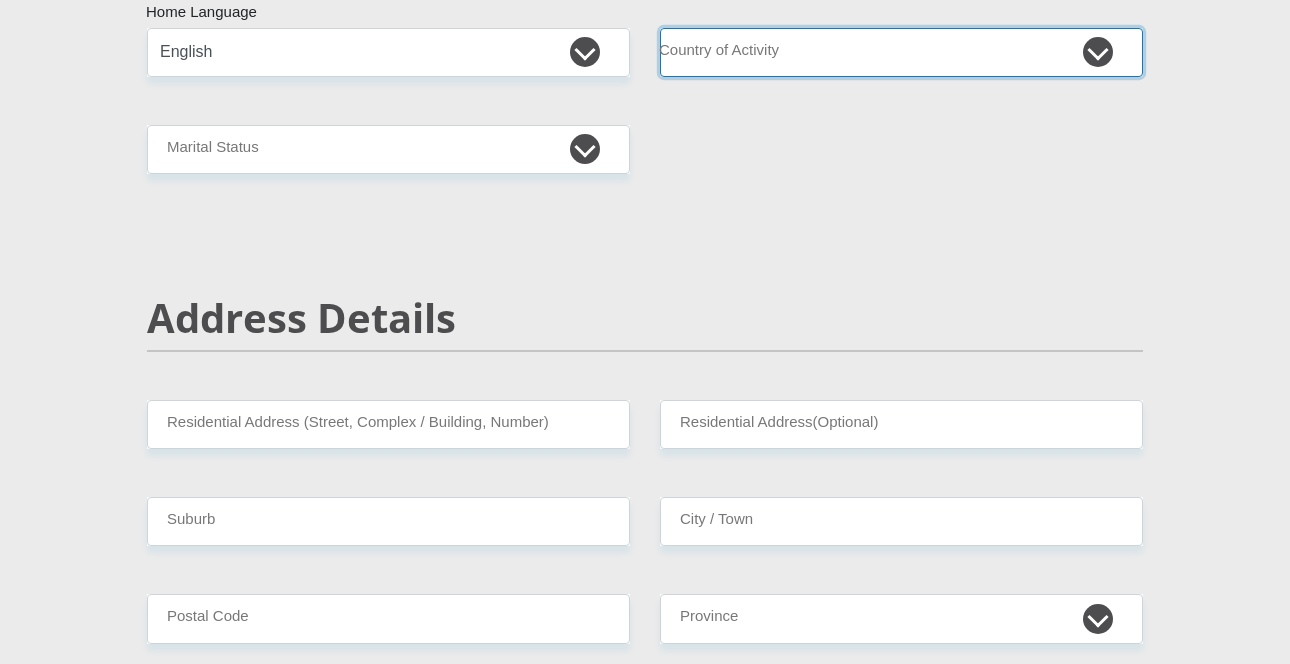 click on "South Africa
Afghanistan
Aland Islands
Albania
Algeria
America Samoa
American Virgin Islands
Andorra
Angola
Anguilla
Antarctica
Antigua and Barbuda
Argentina
Armenia
Aruba
Ascension Island
Australia
Austria
Azerbaijan
Chad" at bounding box center (901, 52) 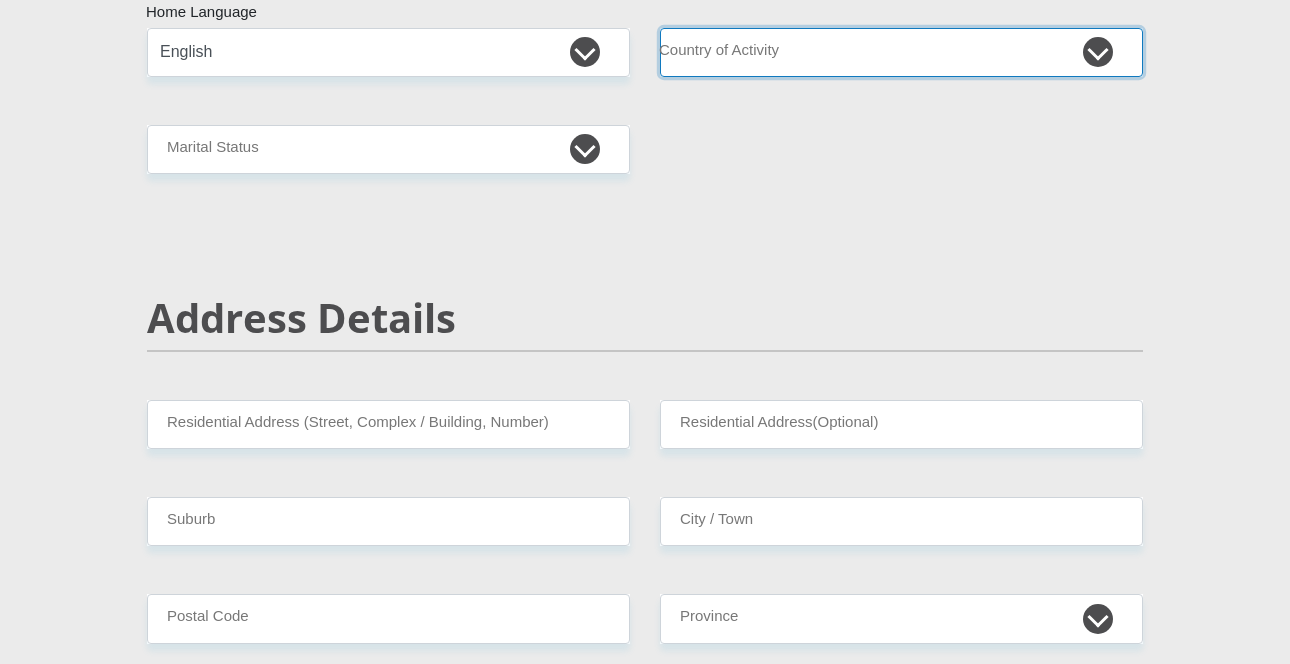 select on "ZAF" 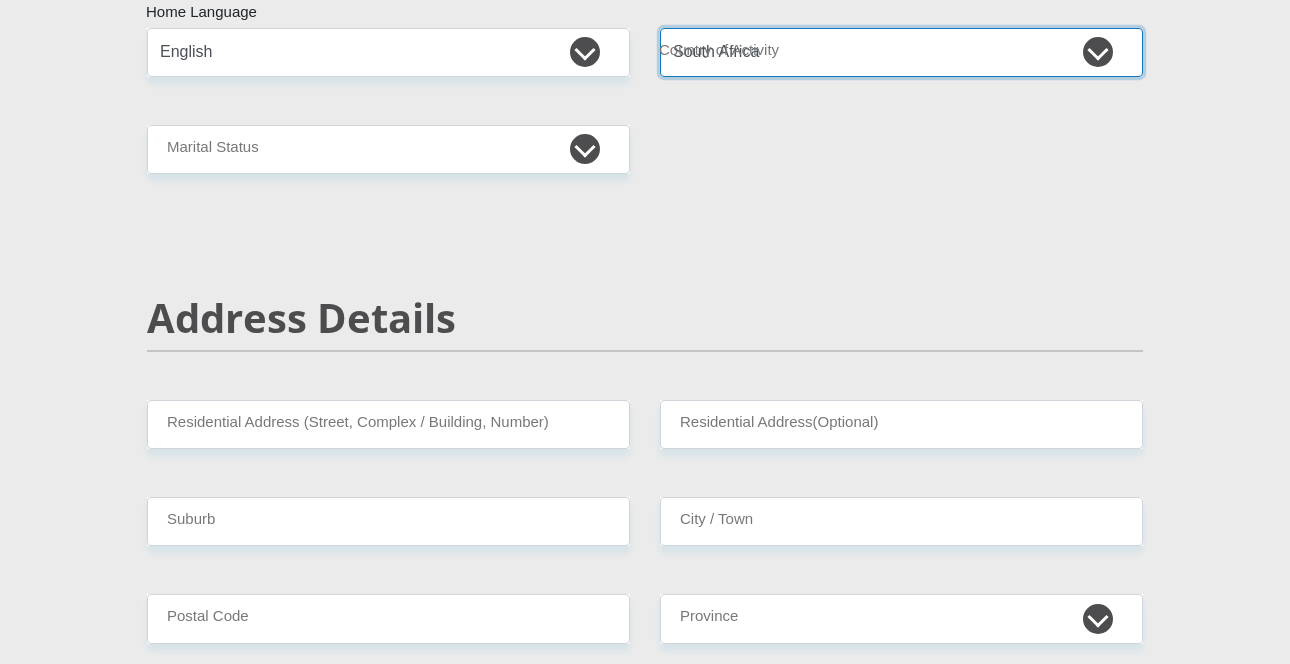 click on "South Africa
Afghanistan
Aland Islands
Albania
Algeria
America Samoa
American Virgin Islands
Andorra
Angola
Anguilla
Antarctica
Antigua and Barbuda
Argentina
Armenia
Aruba
Ascension Island
Australia
Austria
Azerbaijan
Chad" at bounding box center (901, 52) 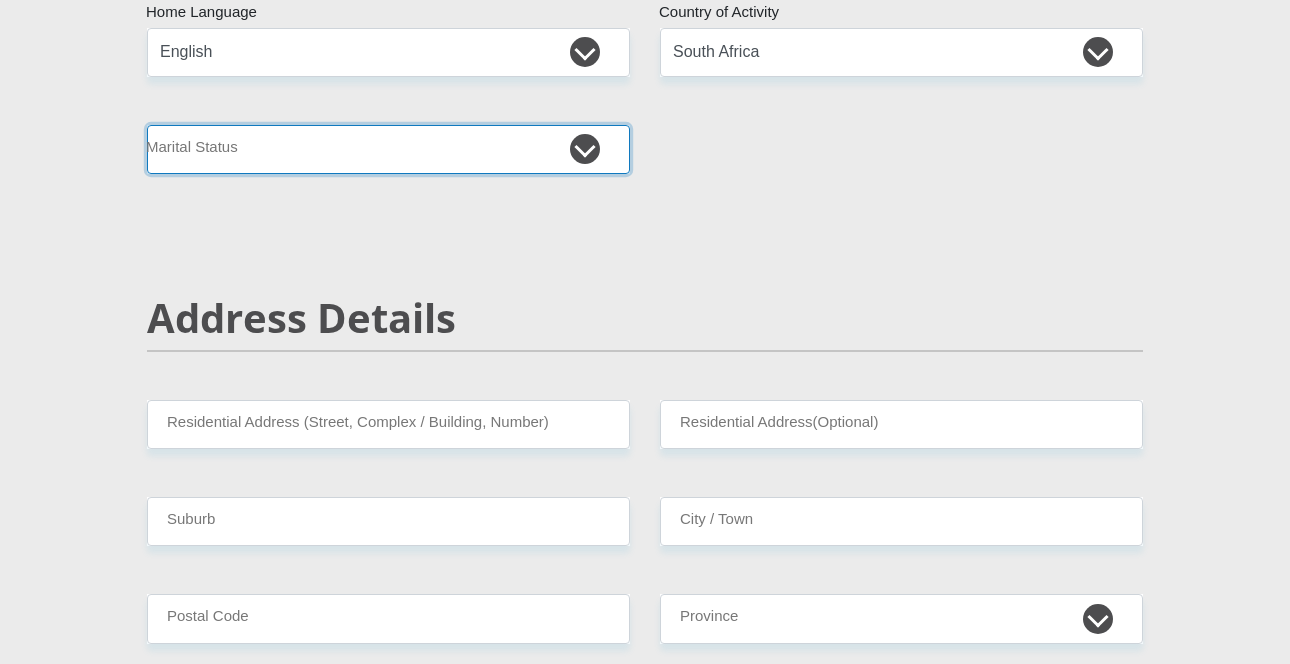 click on "Married ANC
Single
Divorced
Widowed
Married COP or Customary Law" at bounding box center [388, 149] 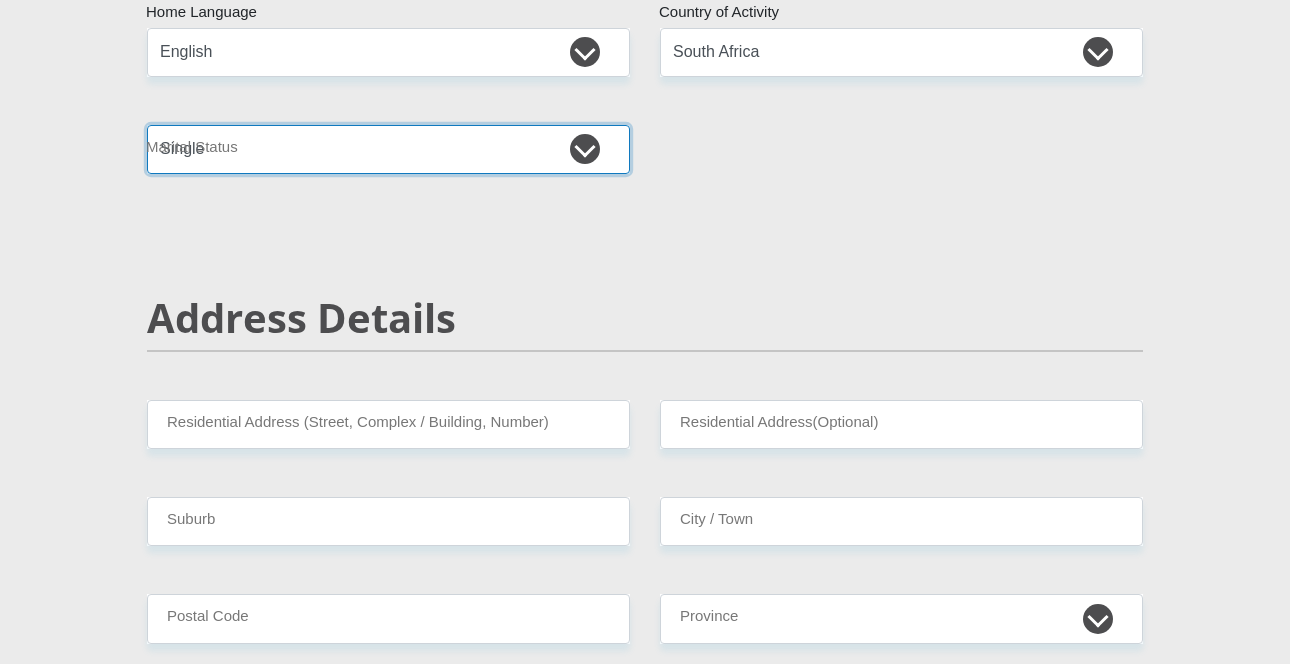 click on "Married ANC
Single
Divorced
Widowed
Married COP or Customary Law" at bounding box center [388, 149] 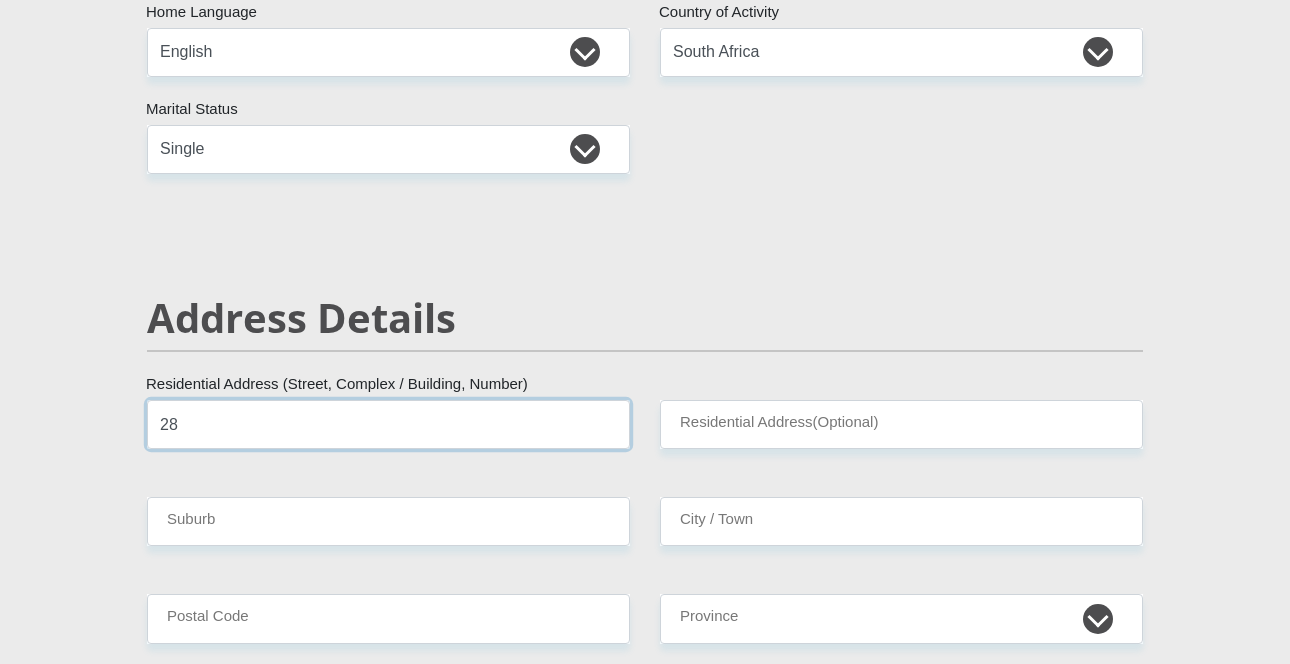 type on "[NUMBER] [STREET]" 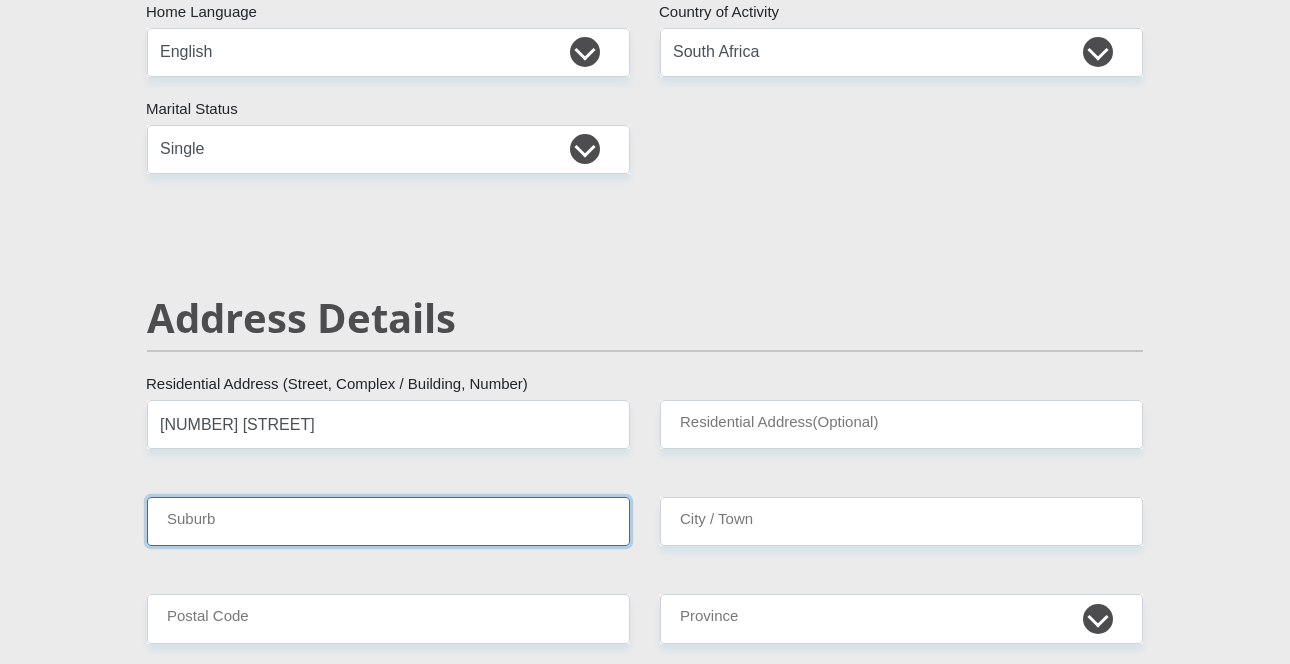 type on "[CITY]" 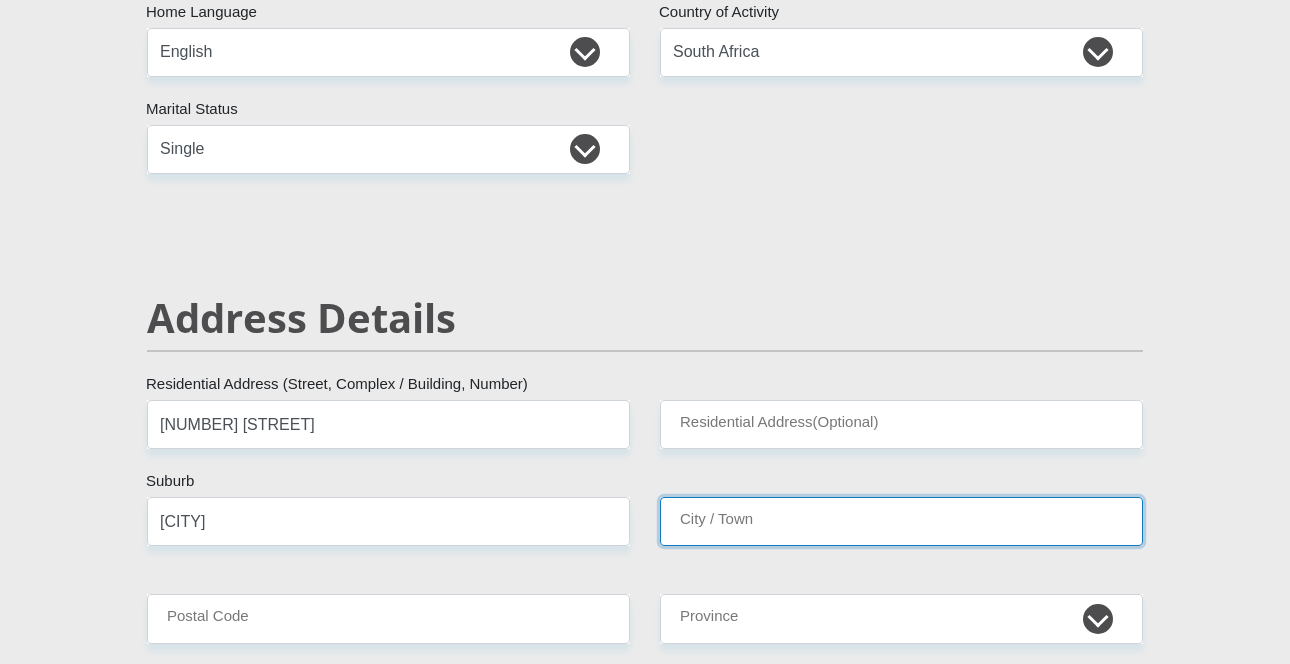 type on "[CITY]" 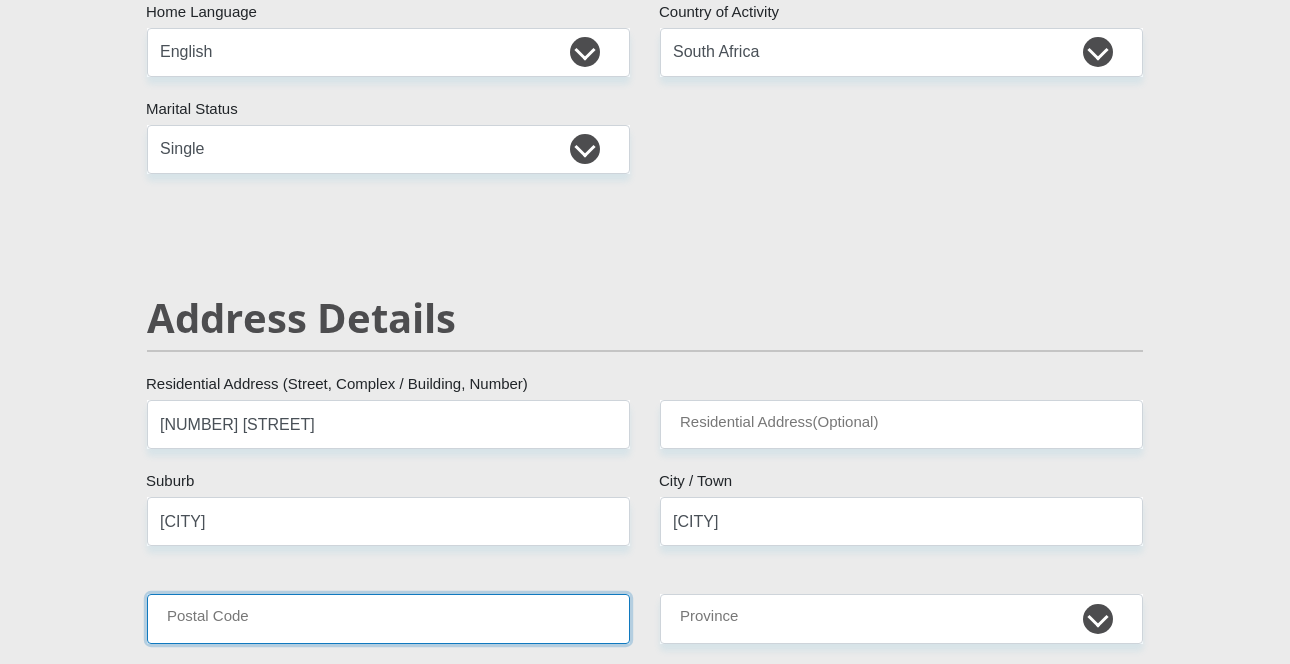 type on "[NUMBER]" 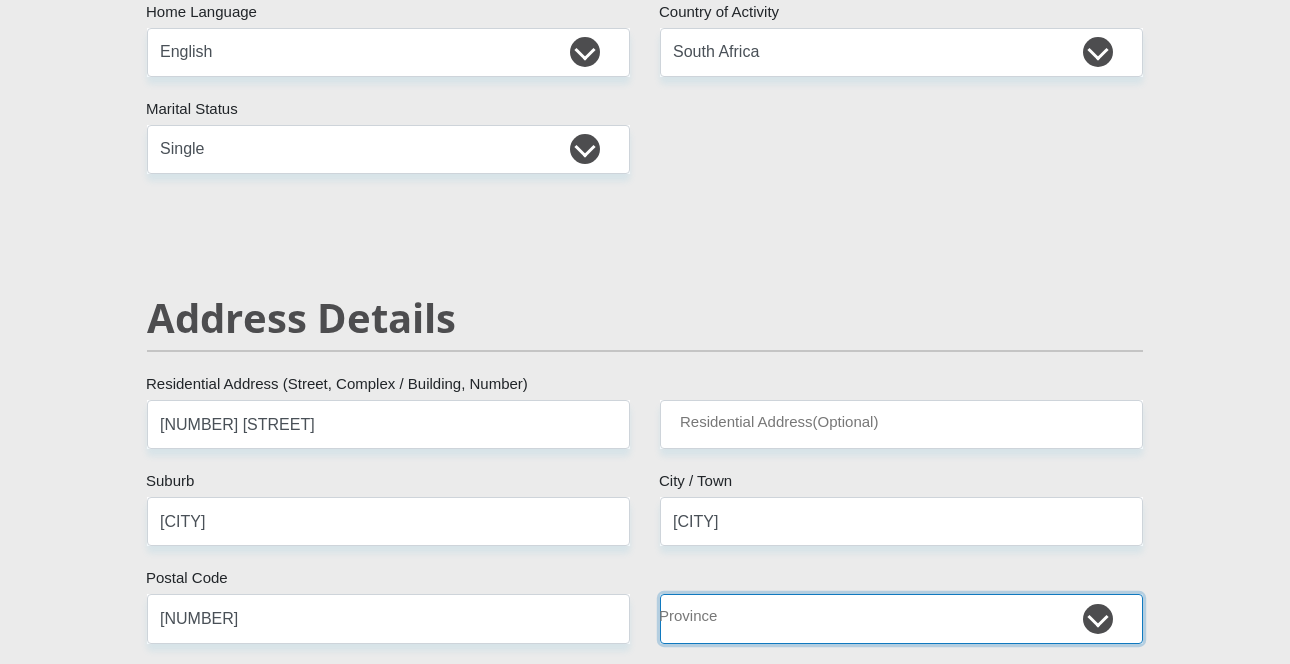 select on "KwaZulu-Natal" 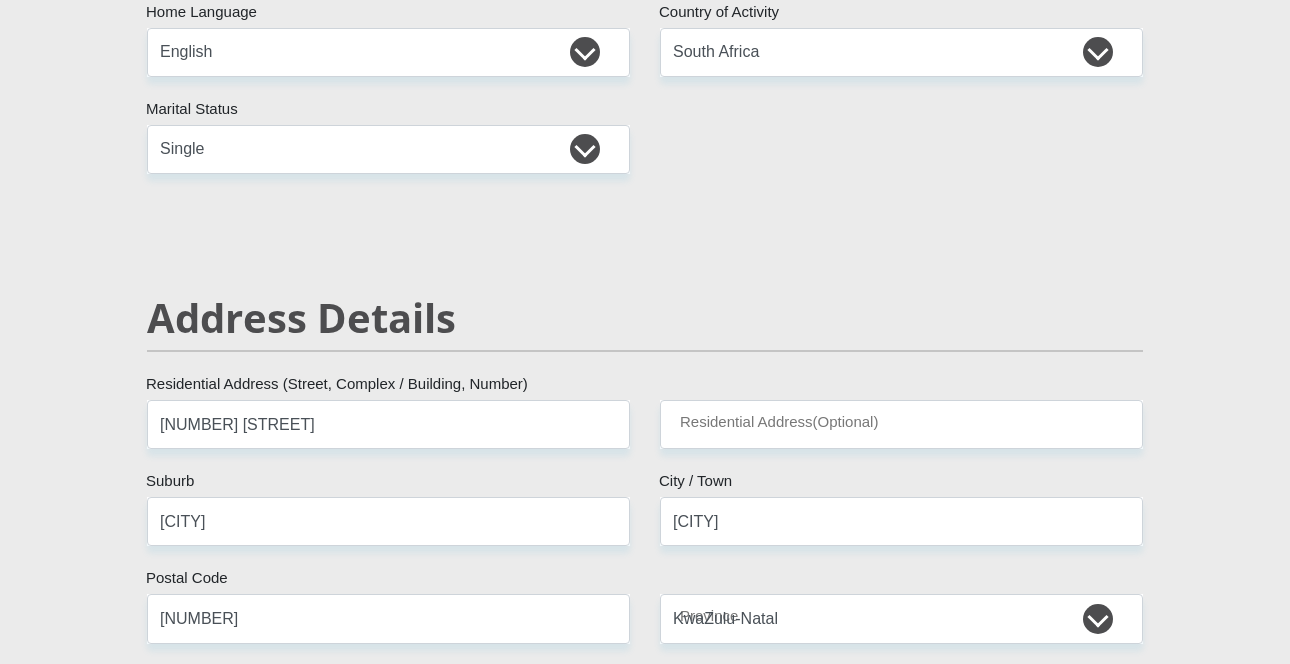 type on "[EMAIL]" 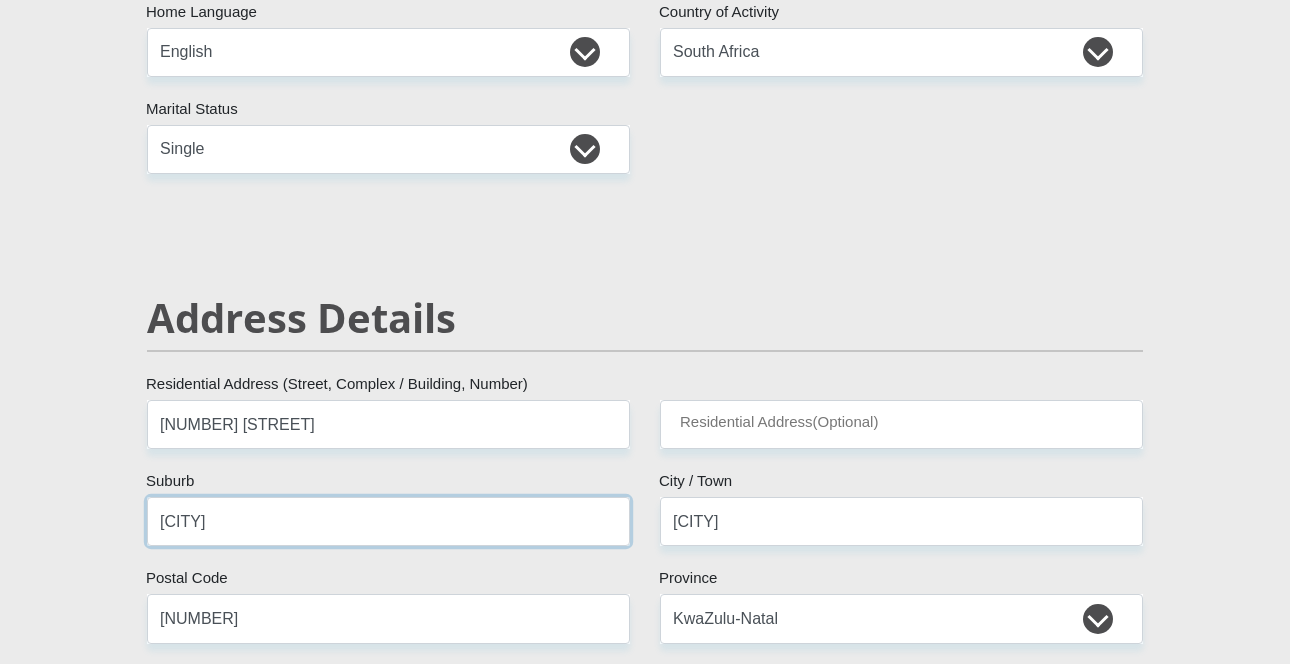 click on "[CITY]" at bounding box center (388, 521) 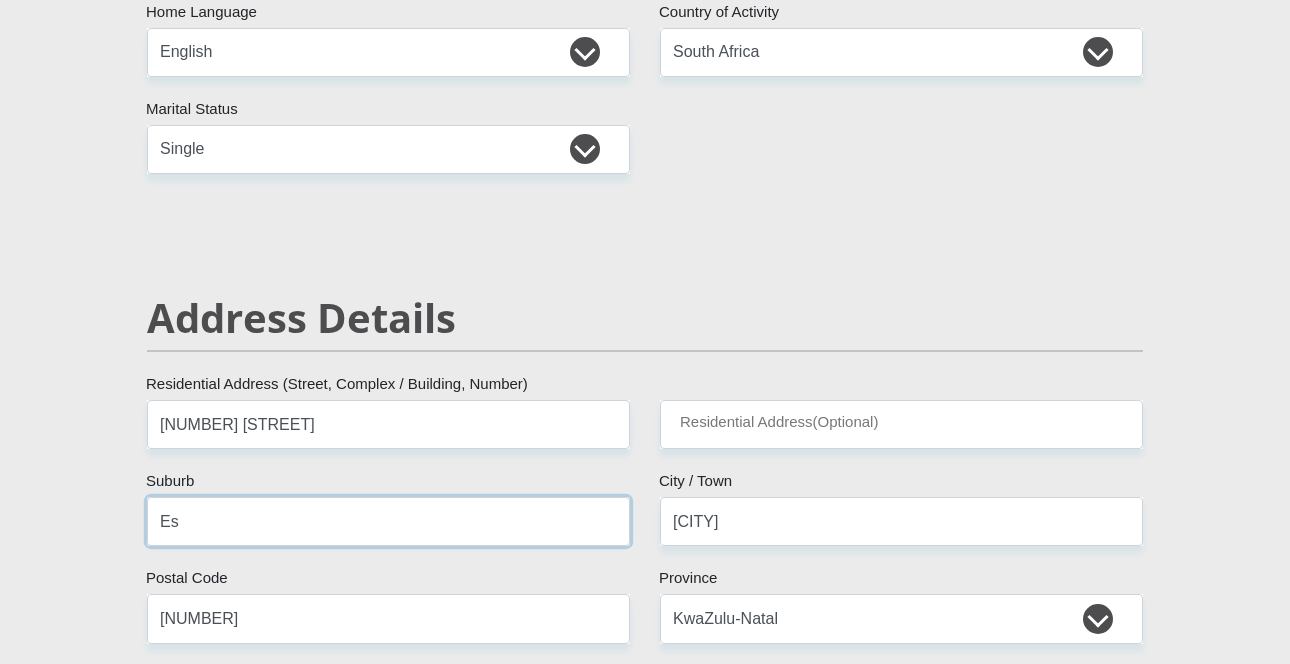 type on "E" 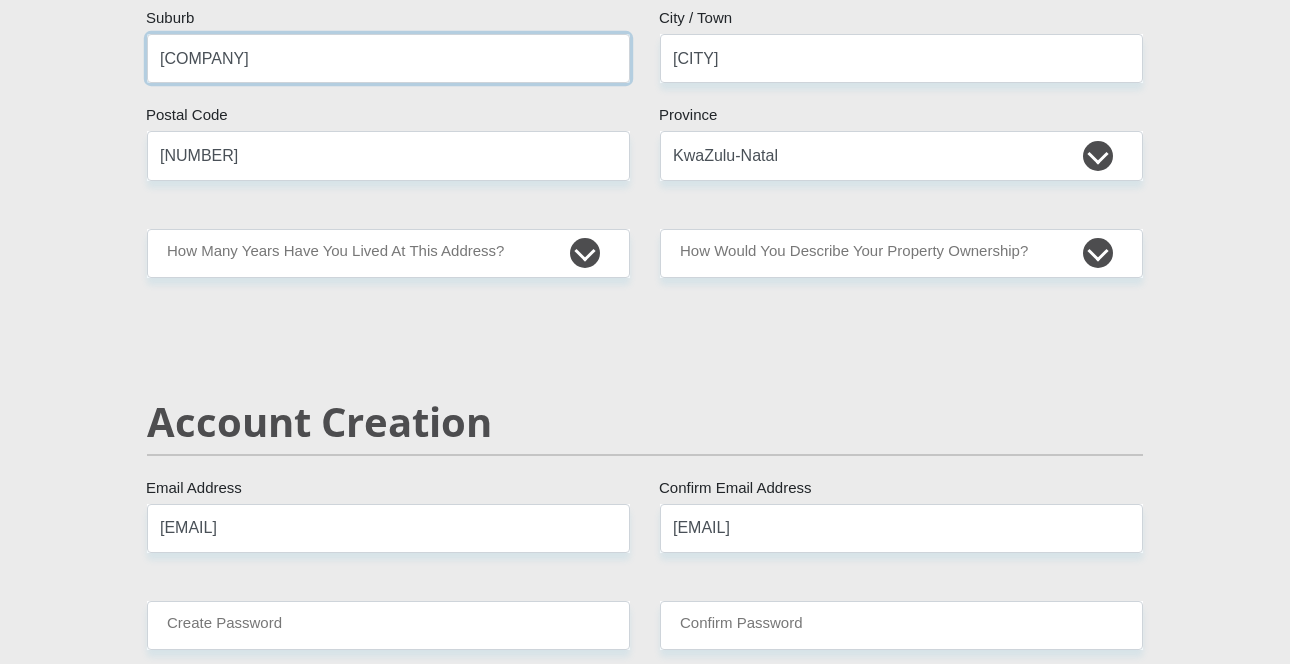 scroll, scrollTop: 1054, scrollLeft: 0, axis: vertical 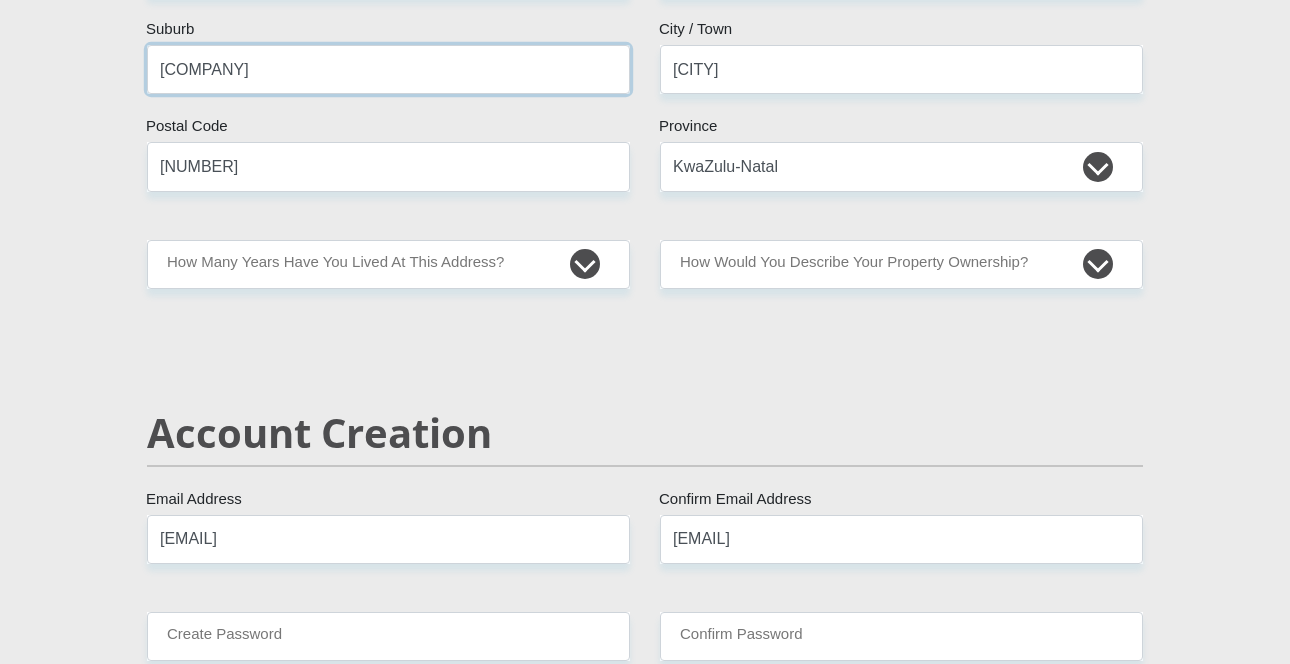 type on "[COMPANY]" 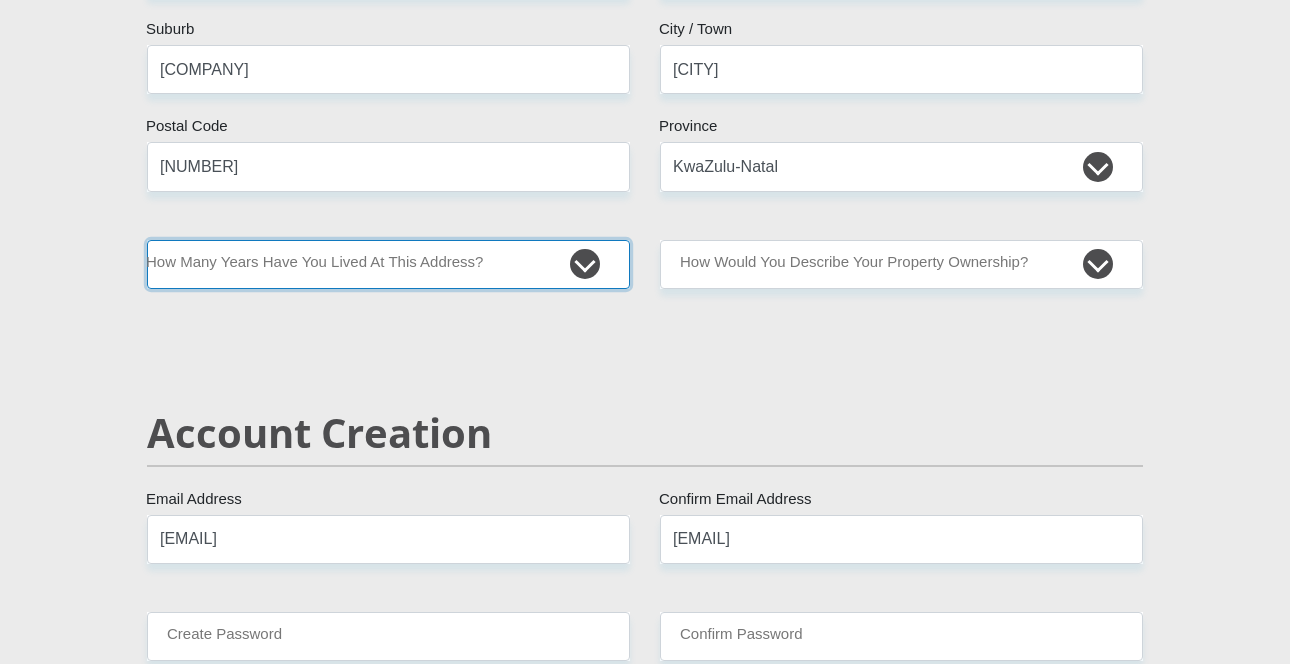 click on "less than 1 year
1-3 years
3-5 years
5+ years" at bounding box center [388, 264] 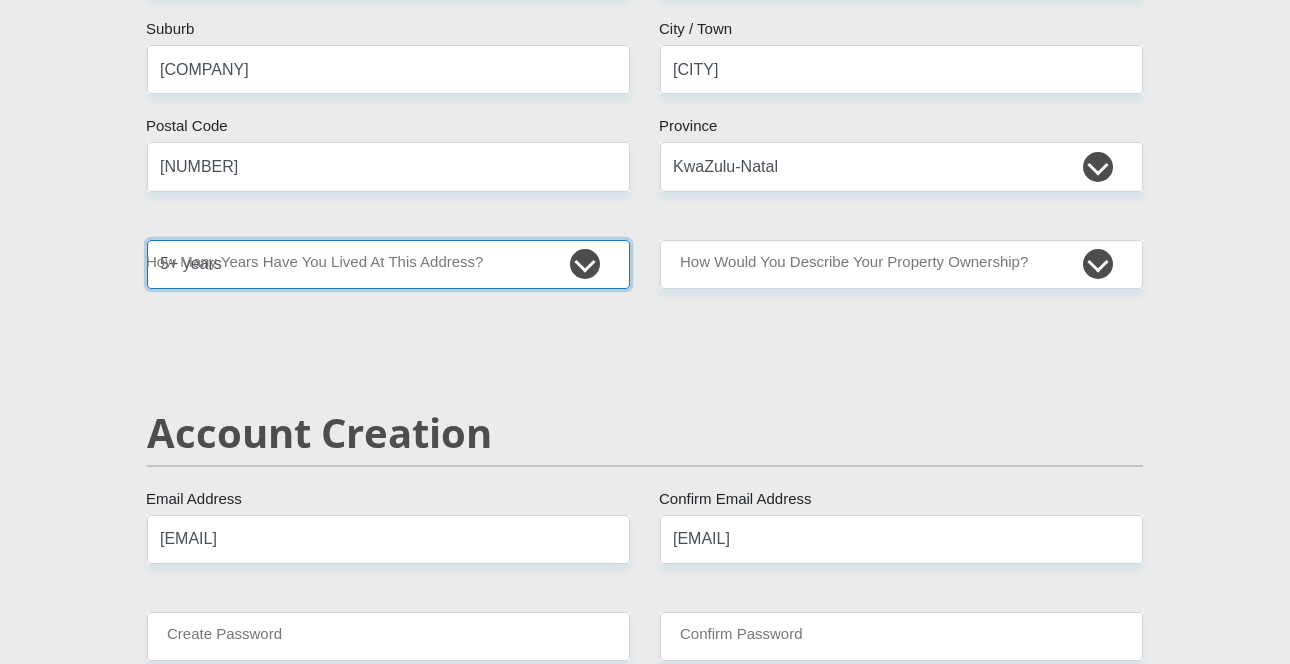click on "less than 1 year
1-3 years
3-5 years
5+ years" at bounding box center (388, 264) 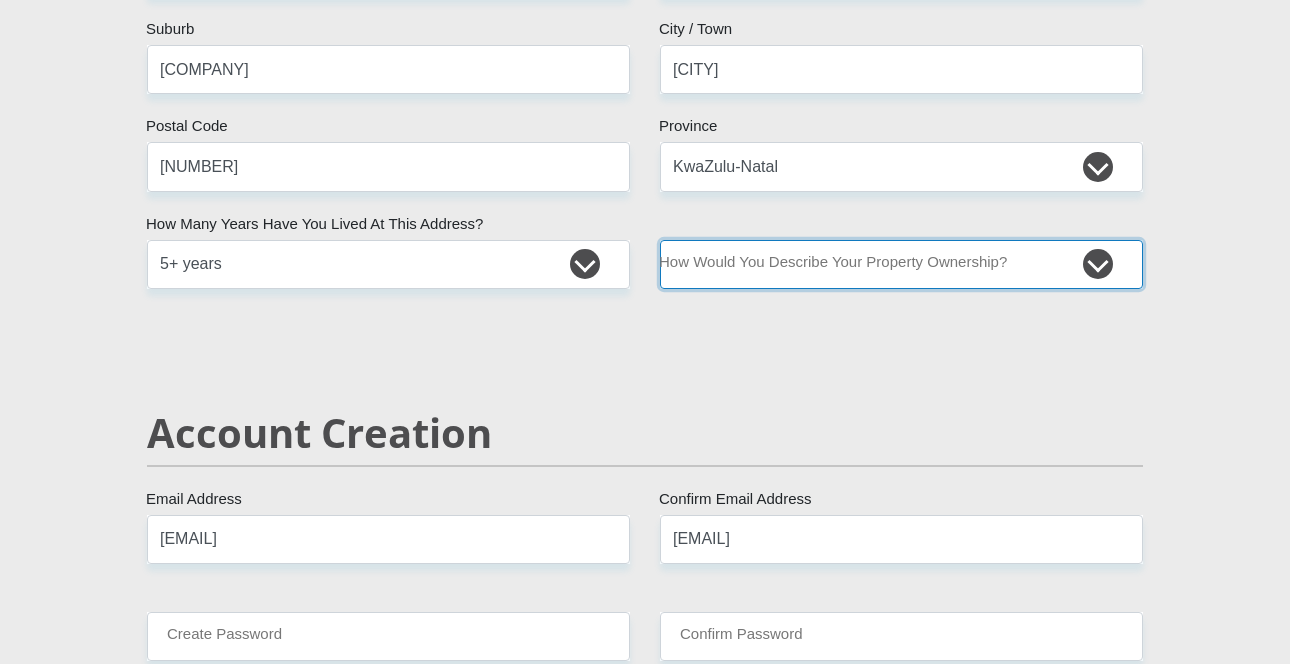click on "Owned
Rented
Family Owned
Company Dwelling" at bounding box center (901, 264) 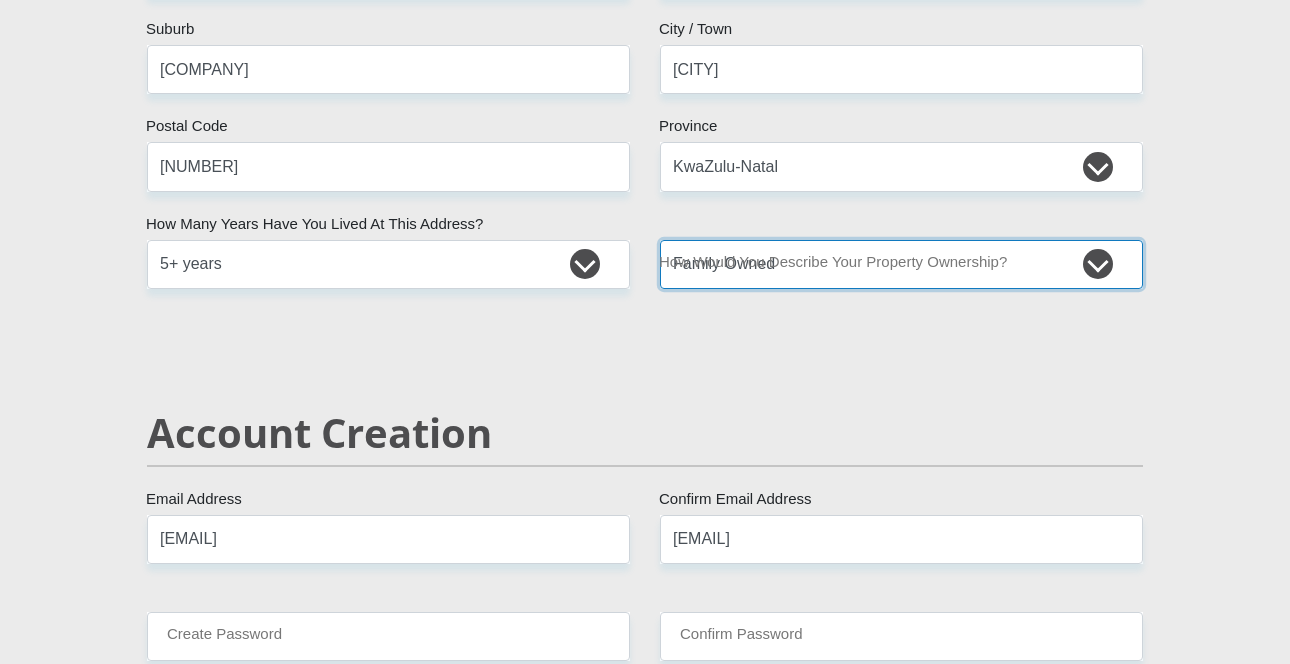 click on "Owned
Rented
Family Owned
Company Dwelling" at bounding box center [901, 264] 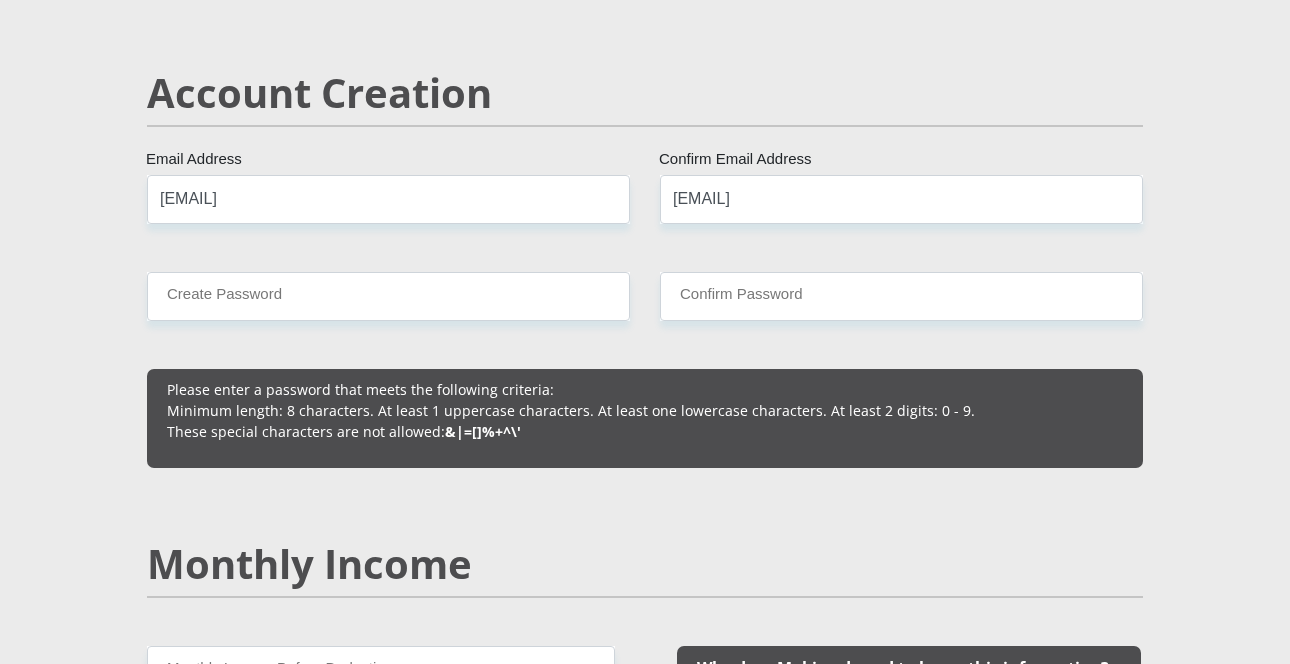 scroll, scrollTop: 1404, scrollLeft: 0, axis: vertical 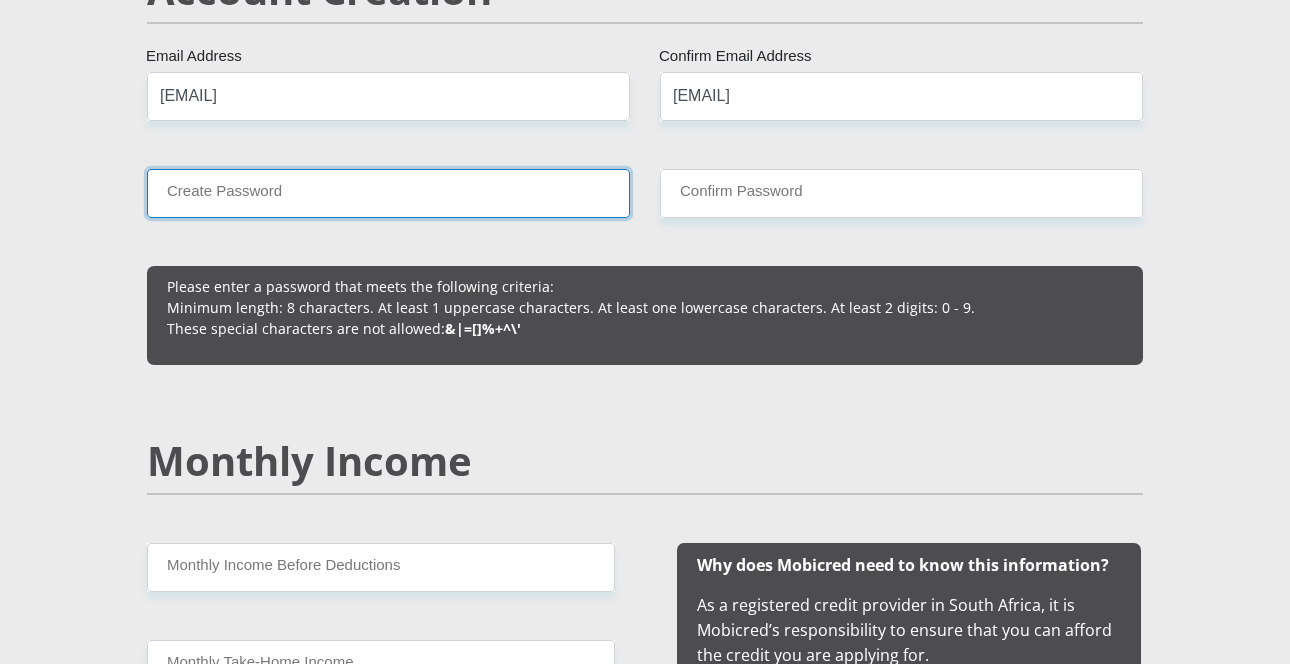 click on "Create Password" at bounding box center [388, 193] 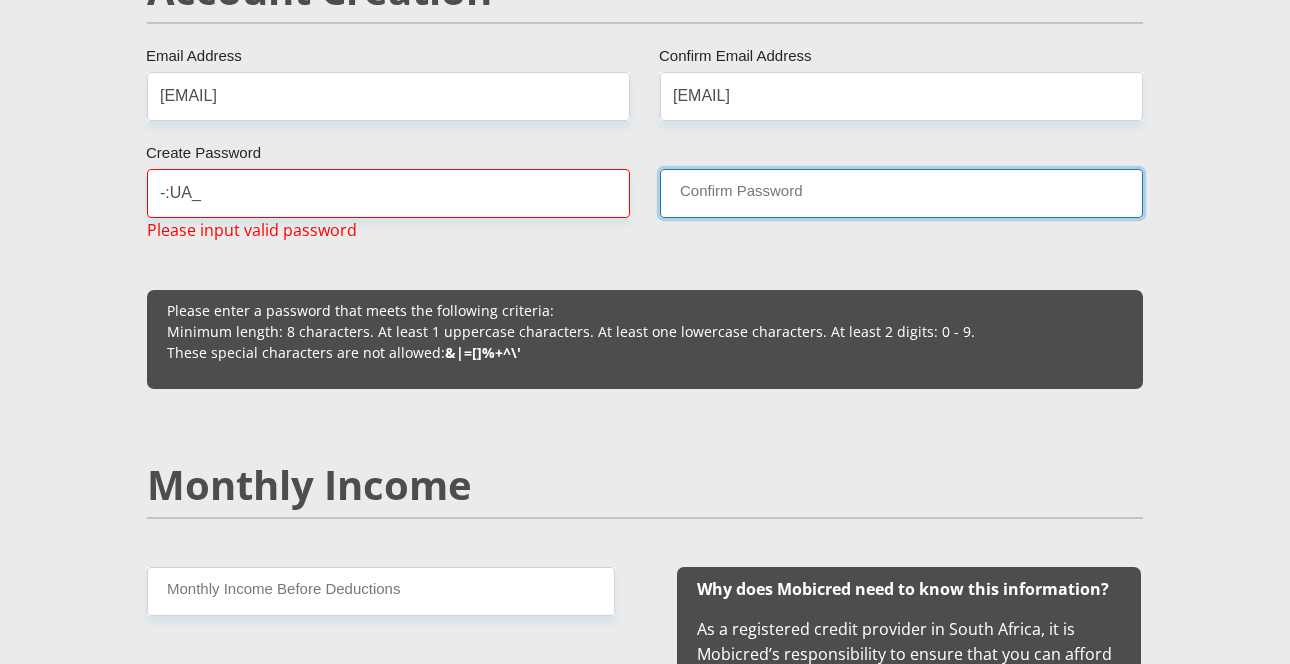 click on "Confirm Password" at bounding box center (901, 193) 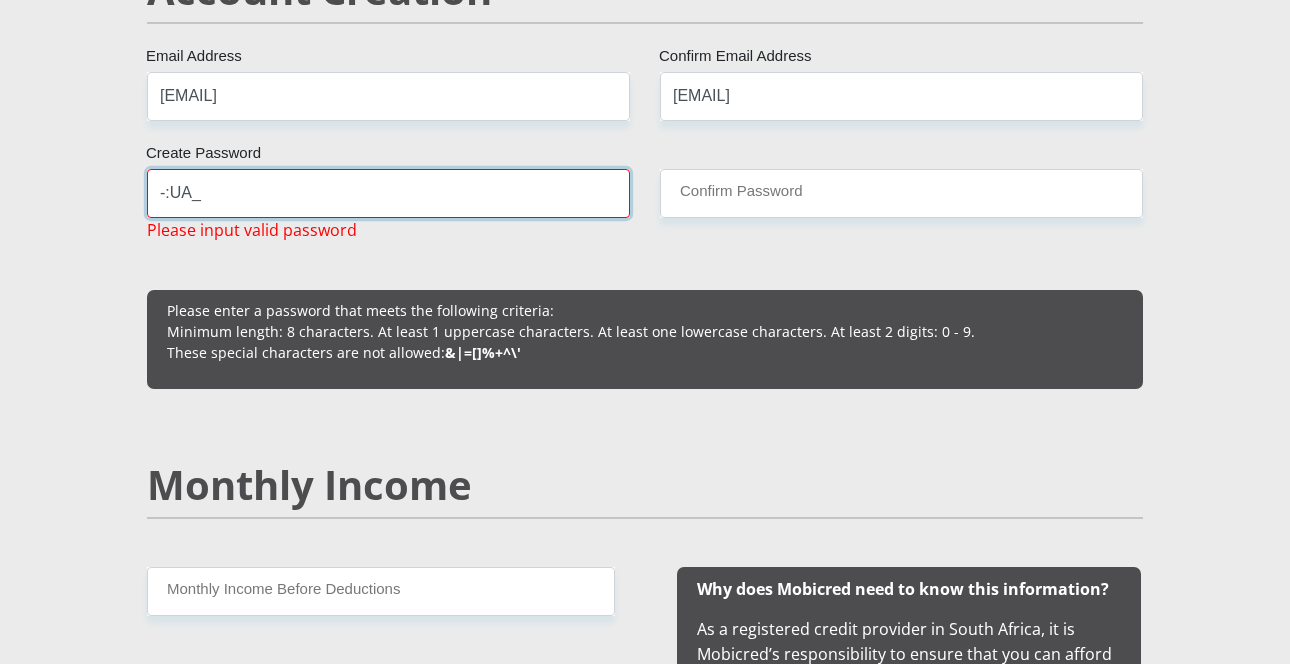 click on "-:UA_" at bounding box center [388, 193] 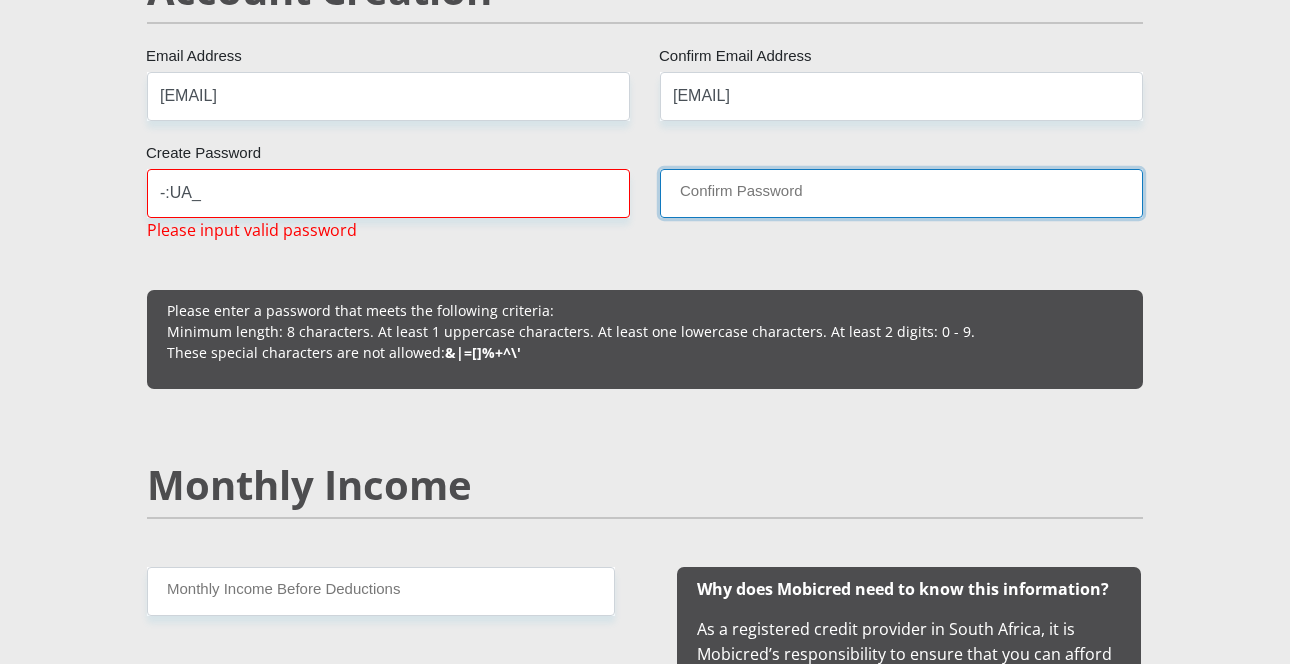click on "Confirm Password" at bounding box center [901, 193] 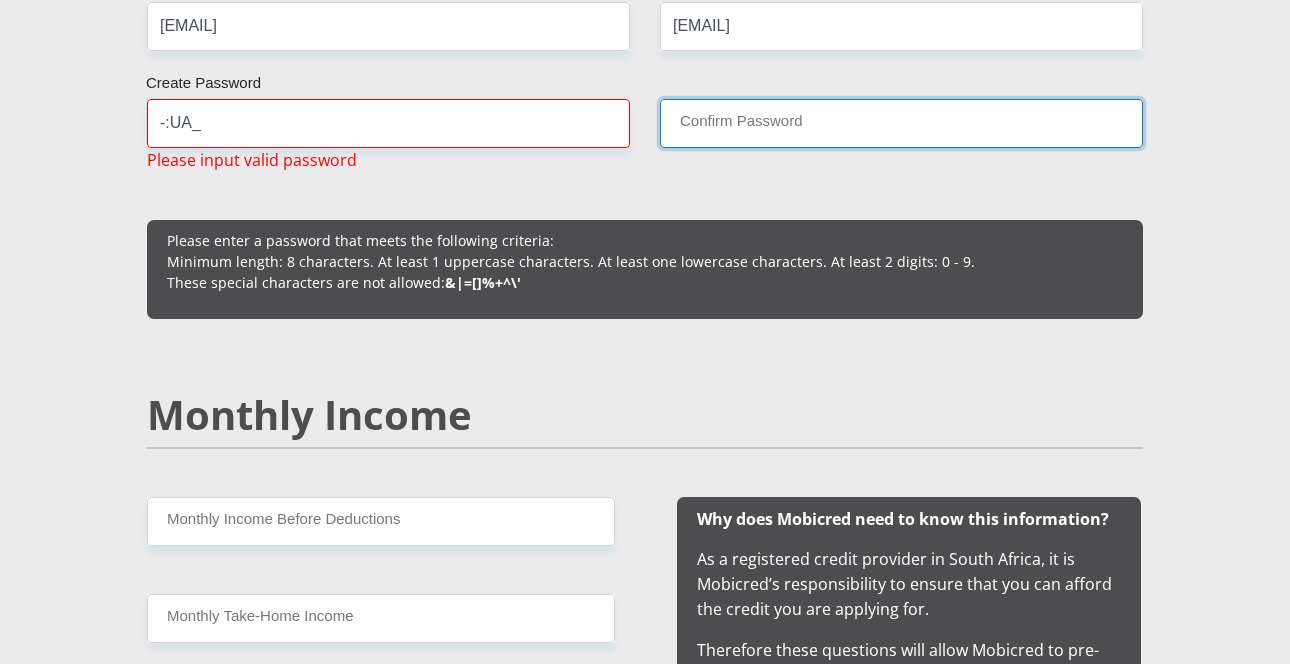 scroll, scrollTop: 1537, scrollLeft: 0, axis: vertical 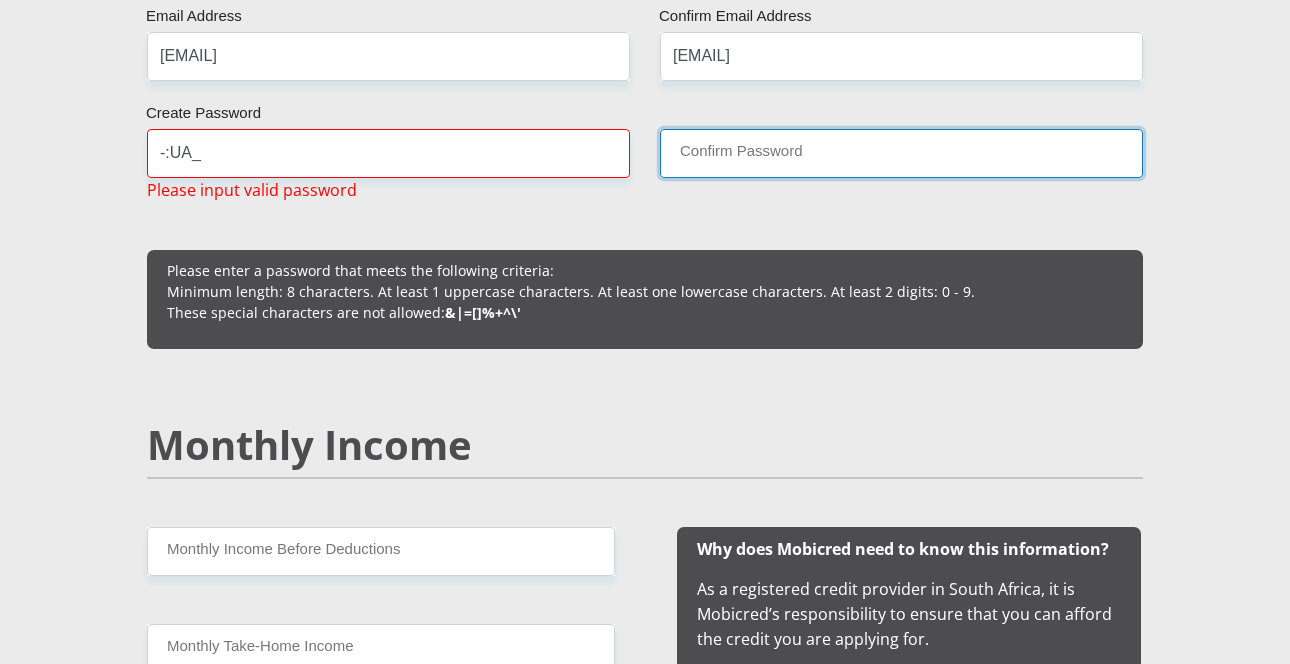 click on "Confirm Password" at bounding box center (901, 153) 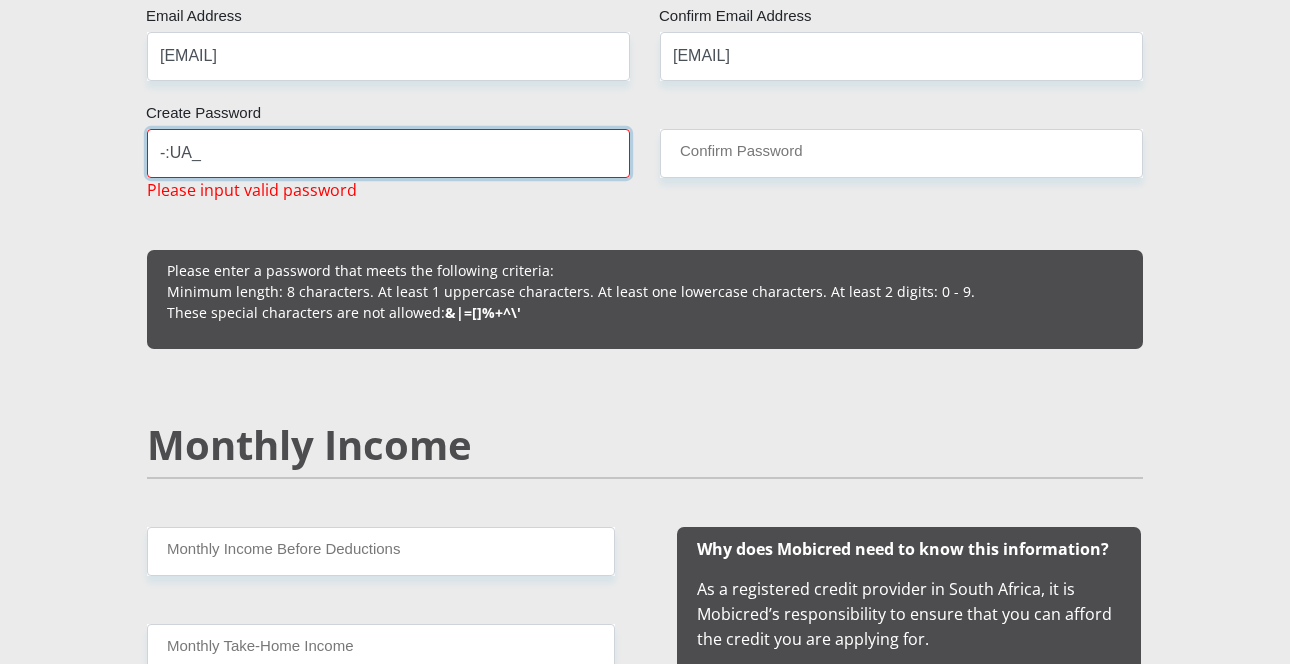 click on "-:UA_" at bounding box center [388, 153] 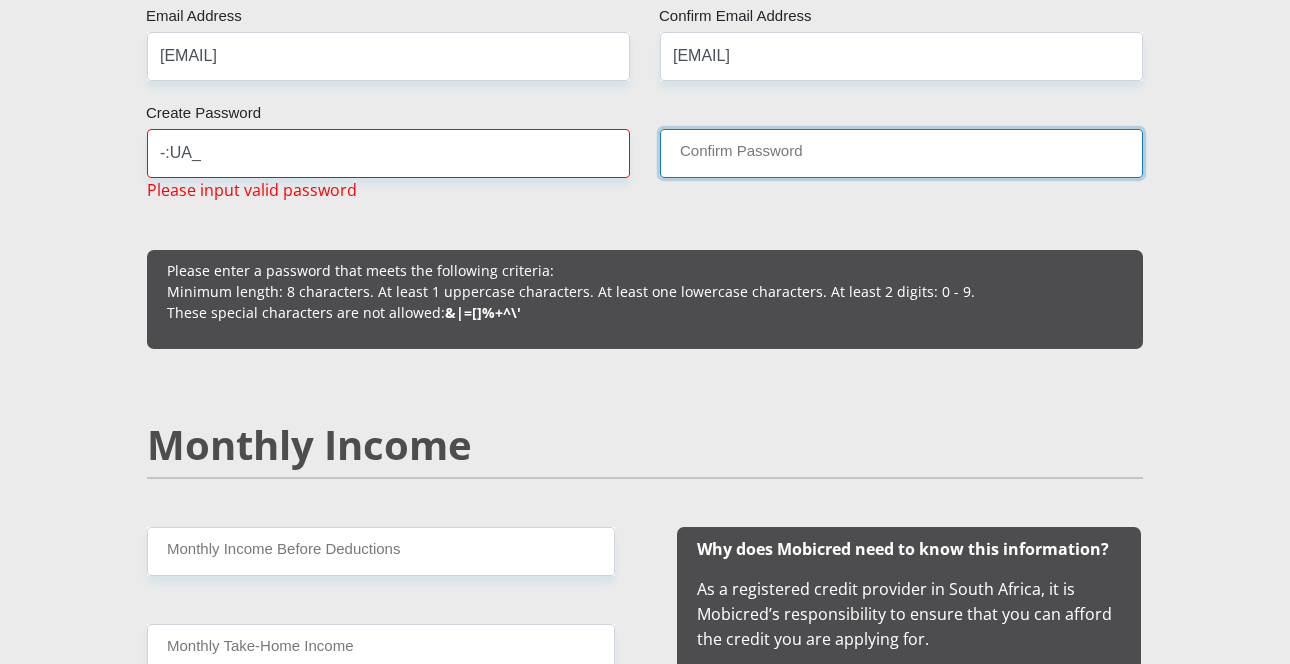 click on "Confirm Password" at bounding box center (901, 153) 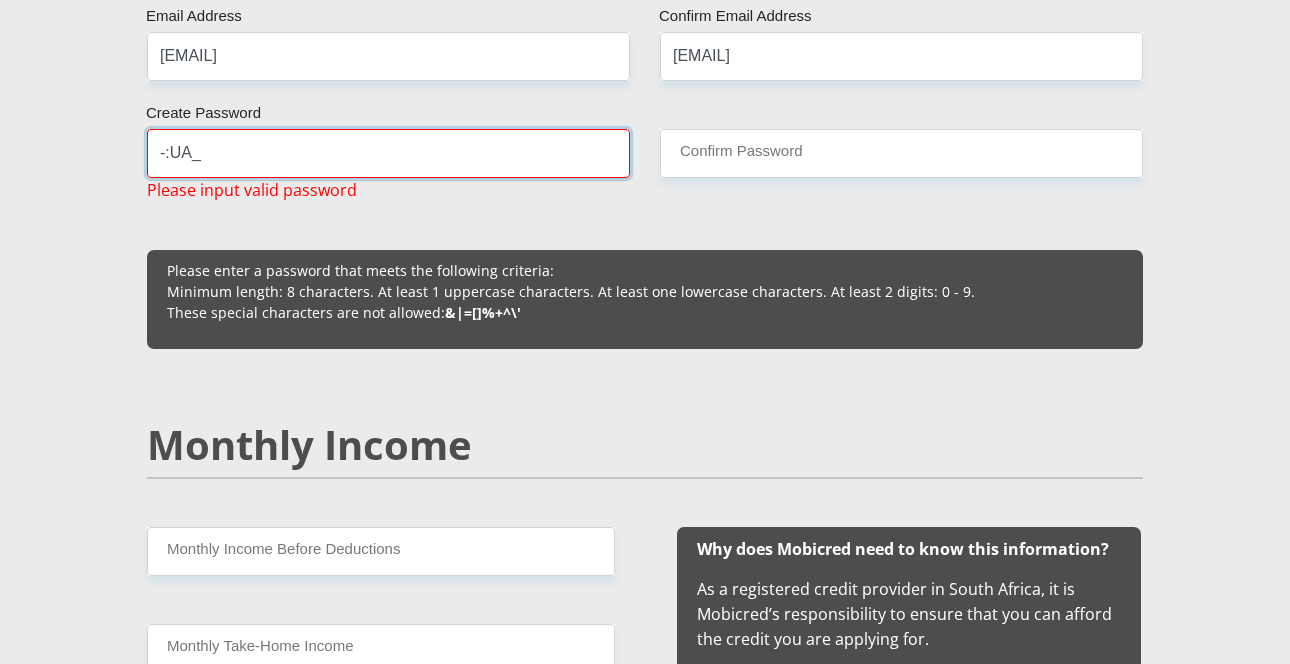 click on "-:UA_" at bounding box center [388, 153] 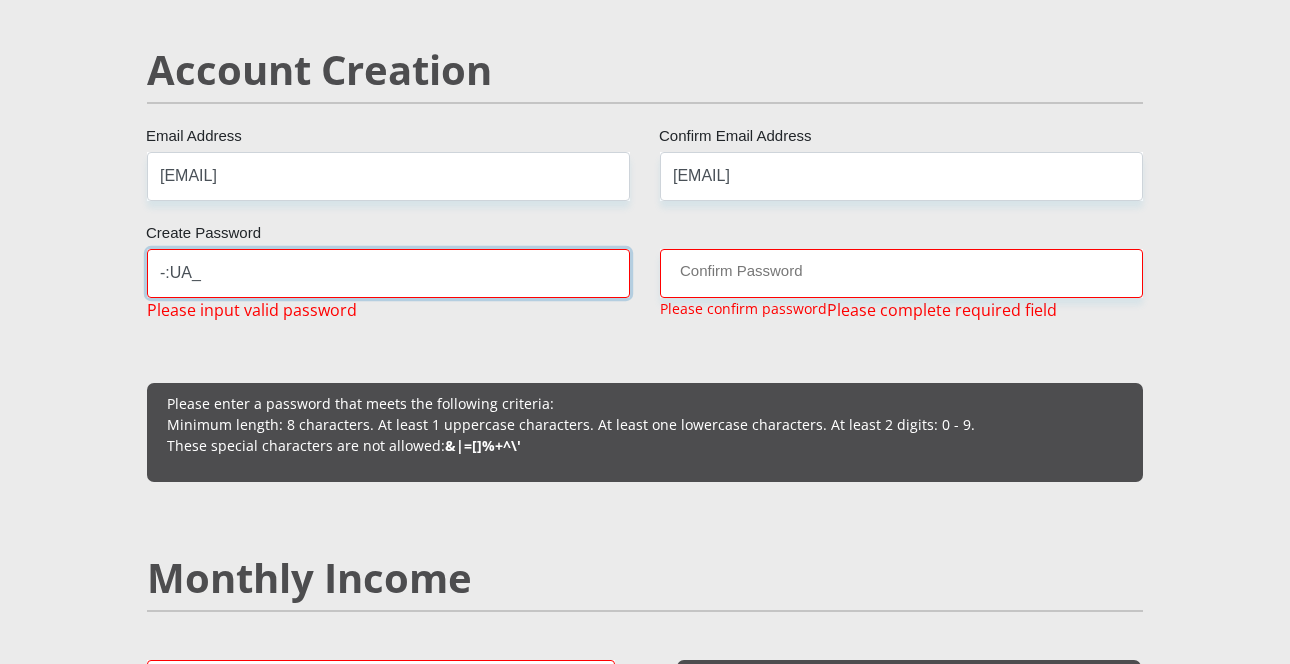 scroll, scrollTop: 1415, scrollLeft: 0, axis: vertical 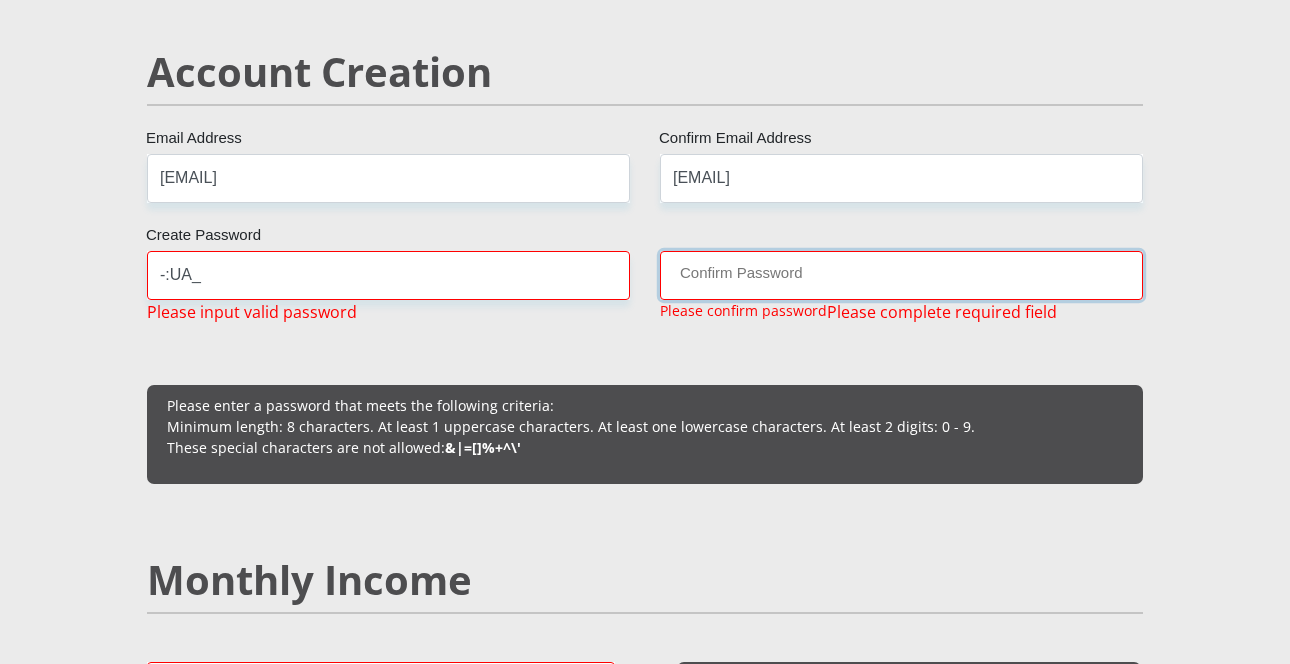 click on "Confirm Password" at bounding box center [901, 275] 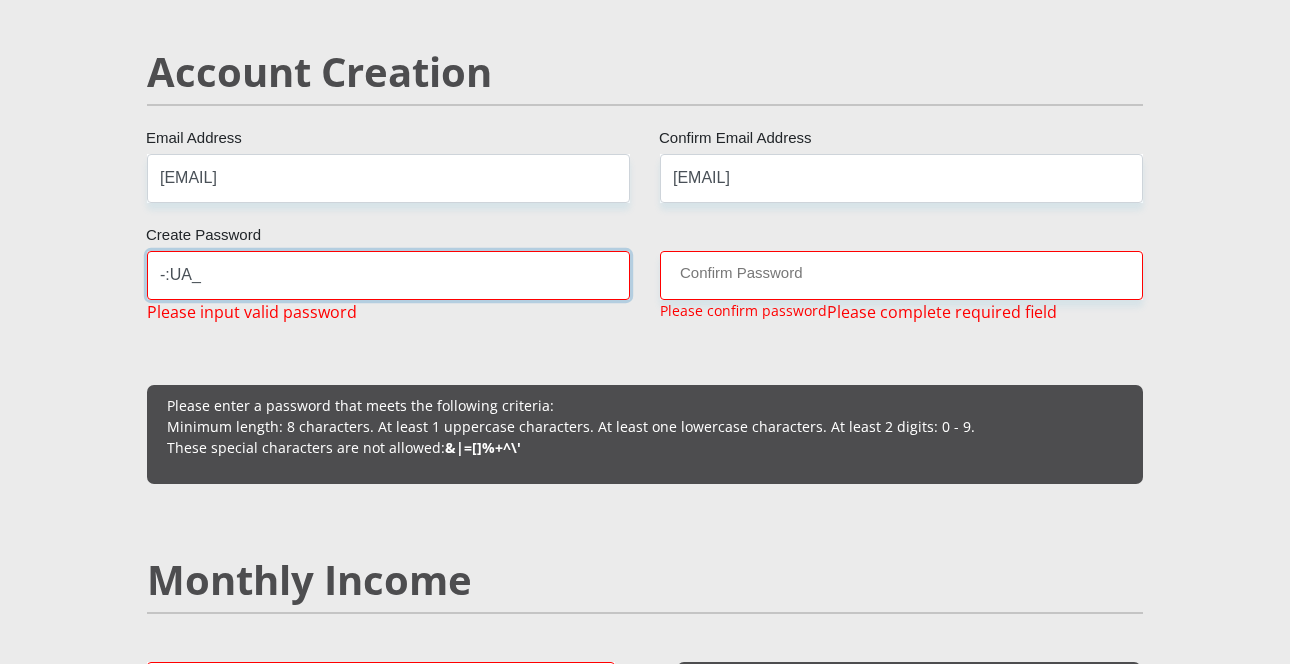 click on "-:UA_" at bounding box center [388, 275] 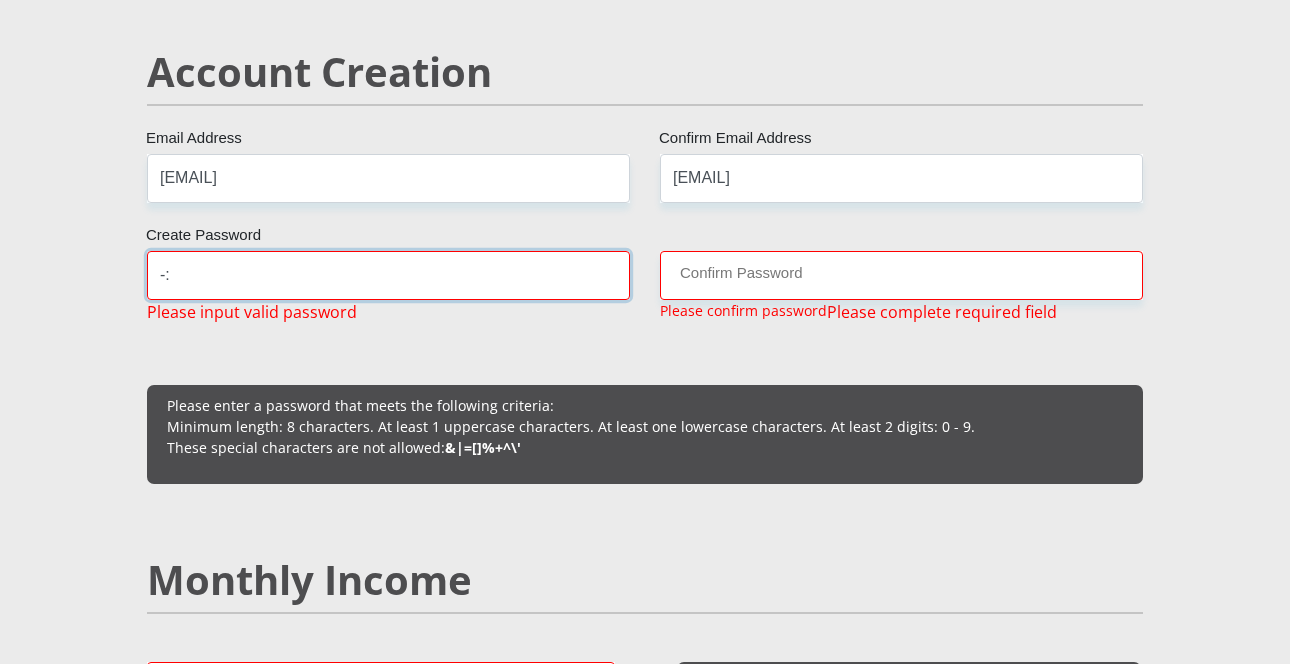type on "-" 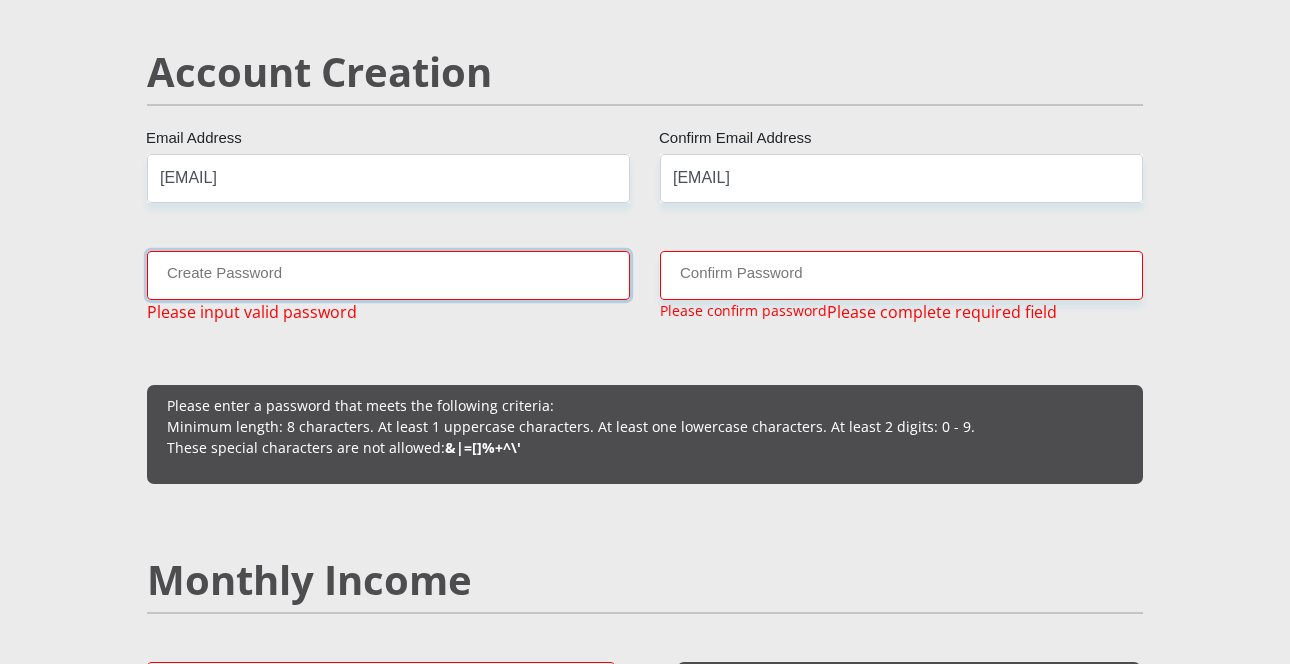 paste on "-:UA_" 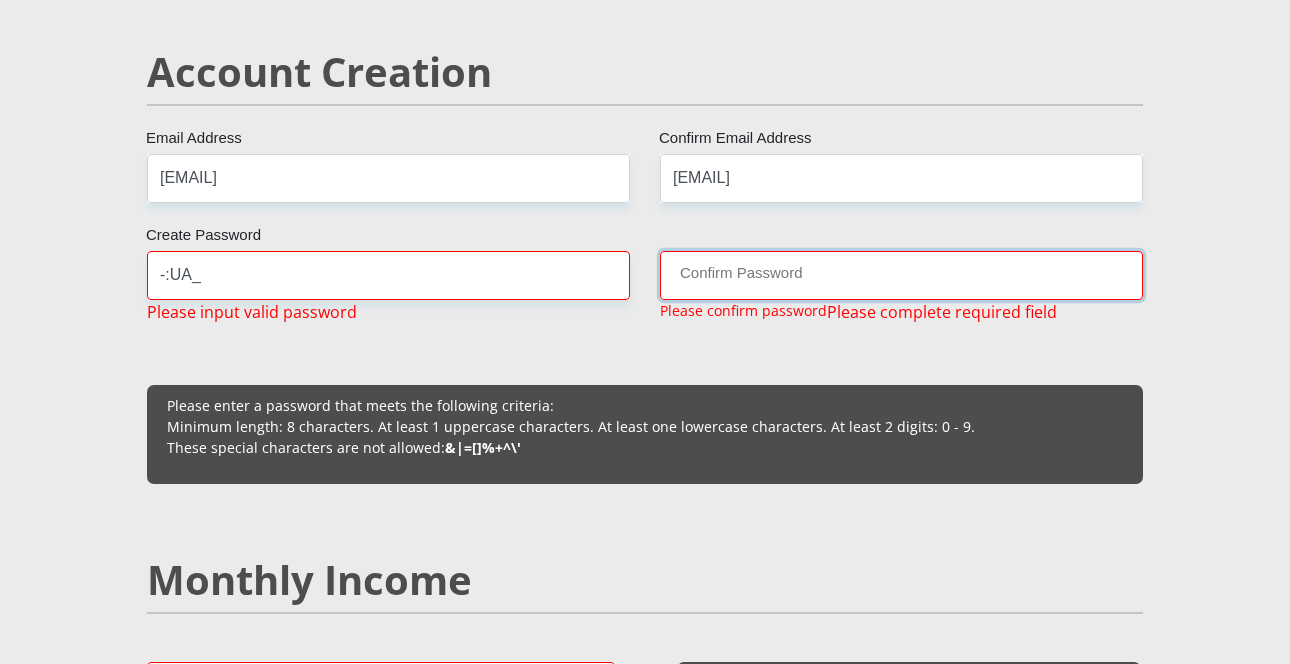 click on "Confirm Password" at bounding box center [901, 275] 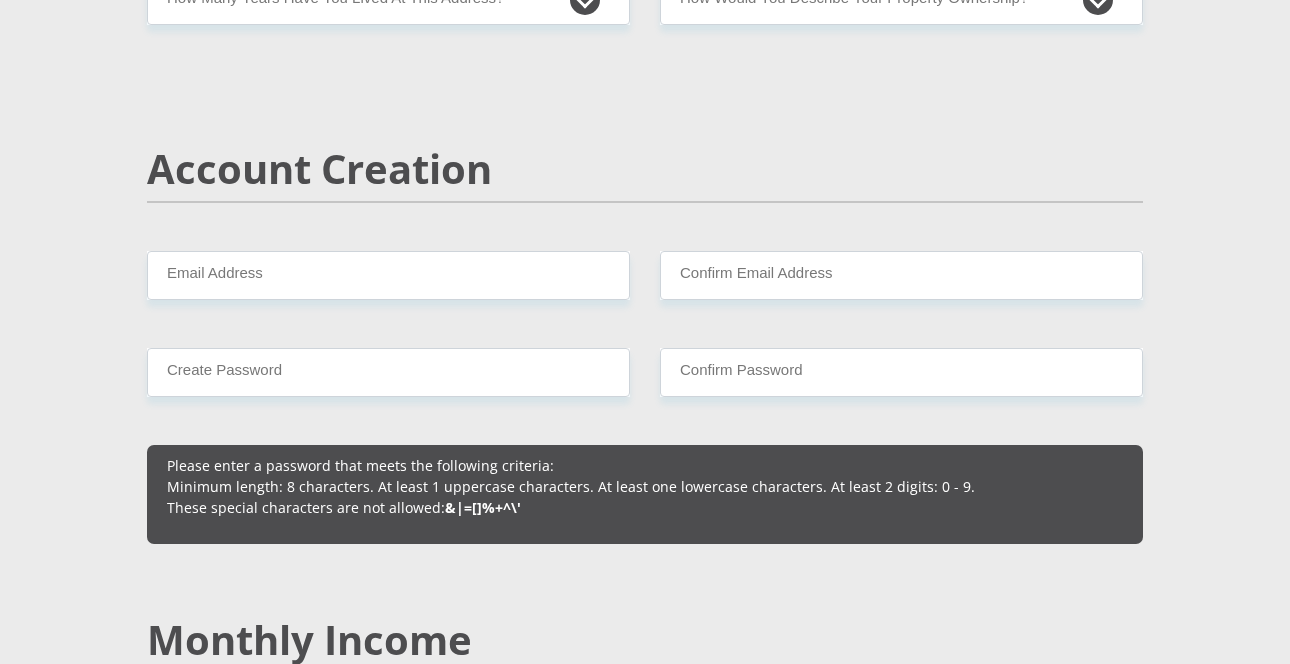 scroll, scrollTop: 1320, scrollLeft: 0, axis: vertical 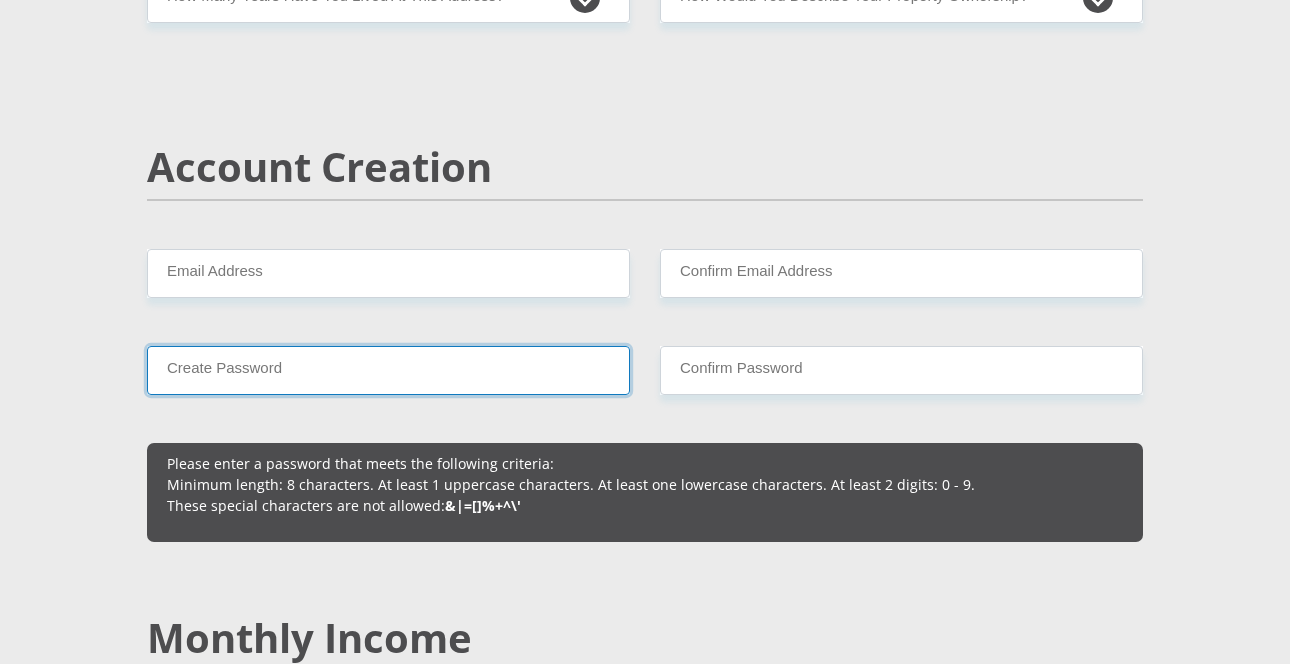 click on "Create Password" at bounding box center (388, 370) 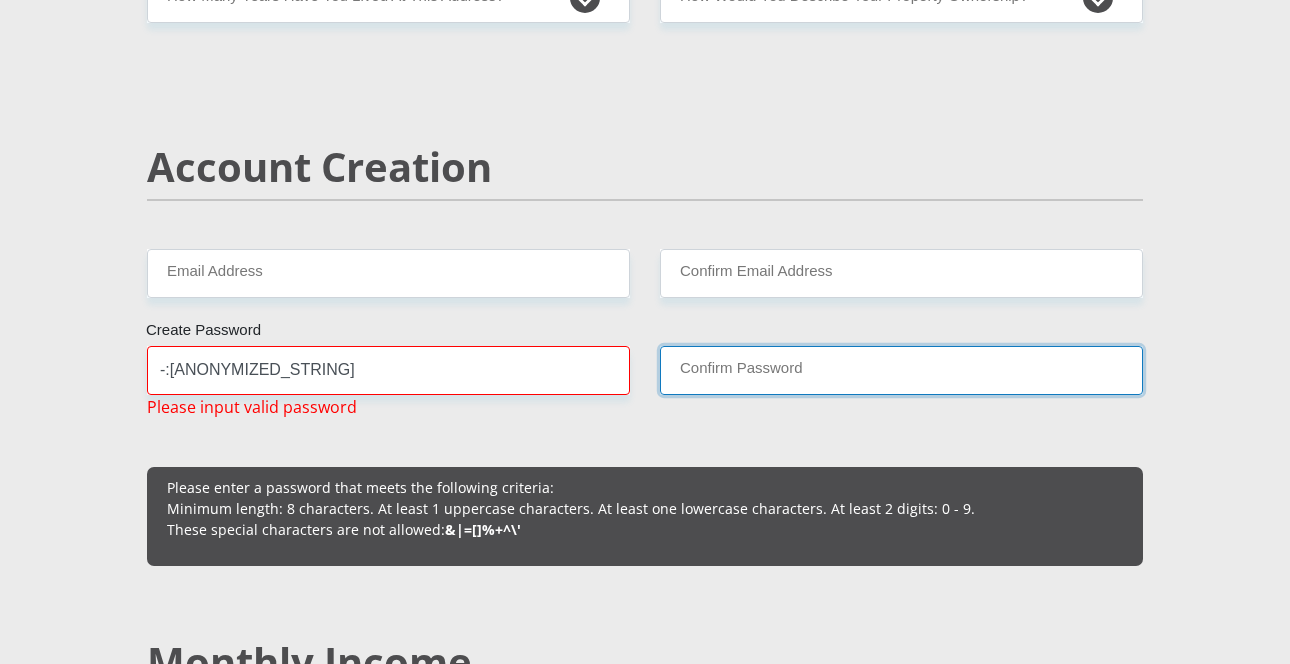 click on "Confirm Password" at bounding box center (901, 370) 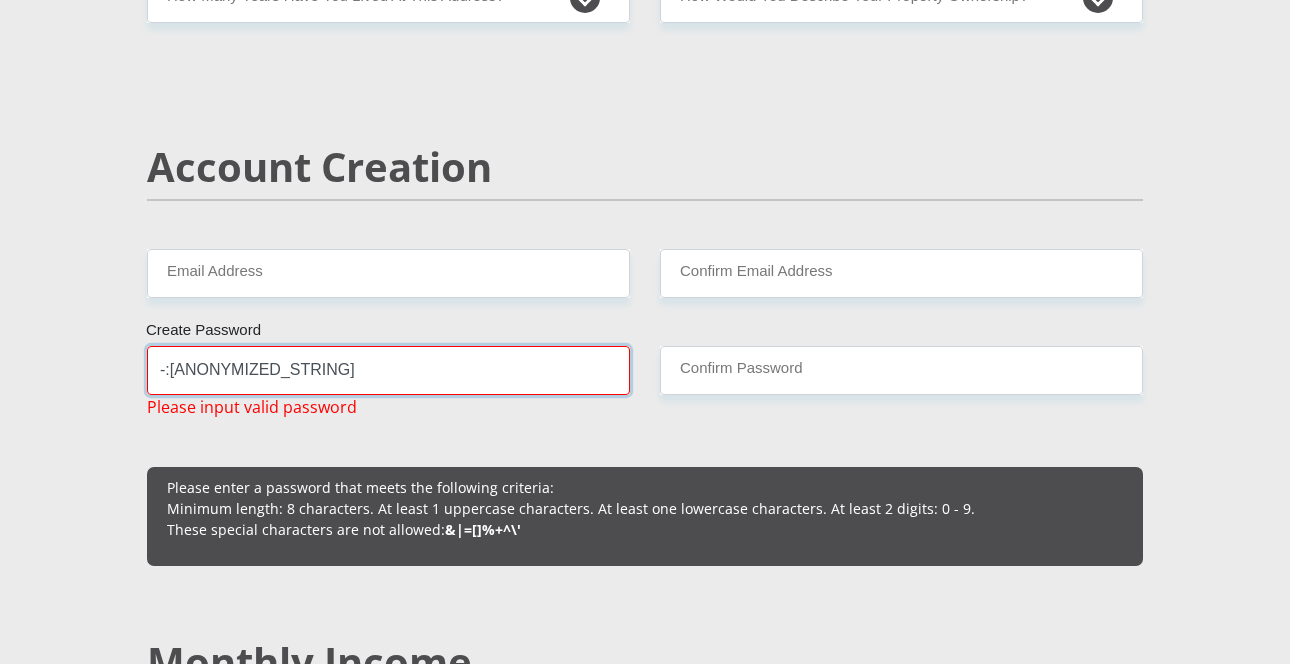 click on "-:UA_" at bounding box center [388, 370] 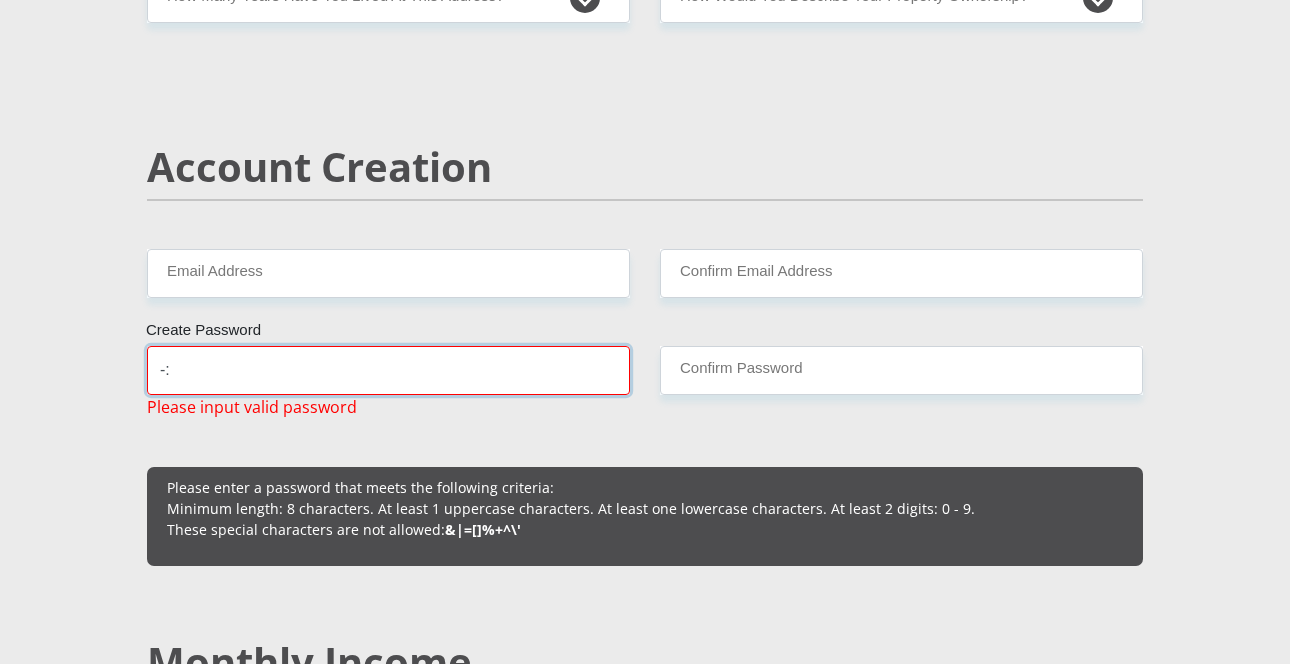 type on "-" 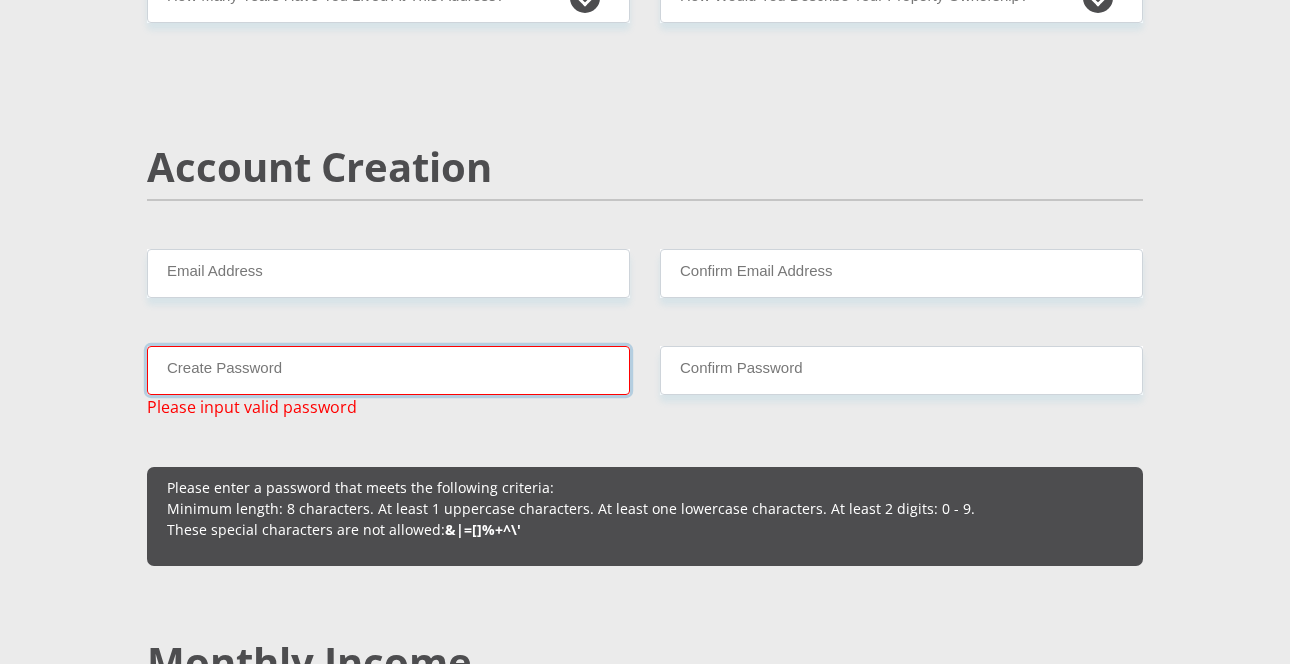 type on "EyqR95:E!DyR-JP" 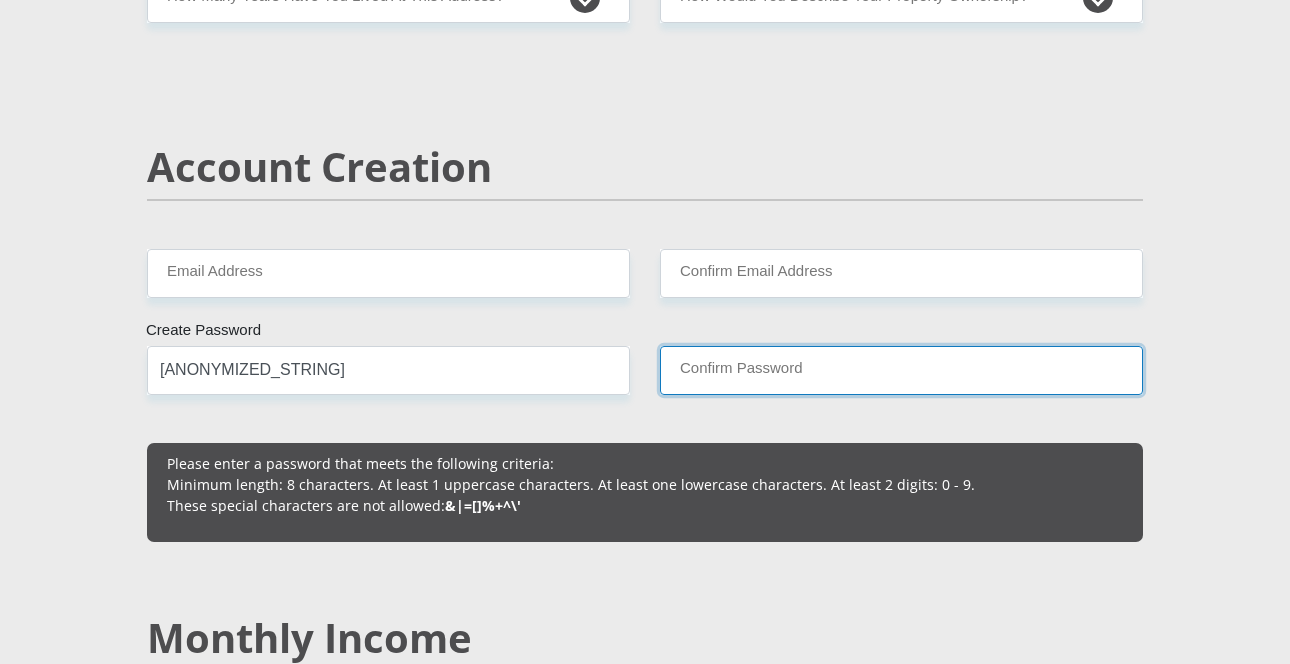 click on "Confirm Password" at bounding box center (901, 370) 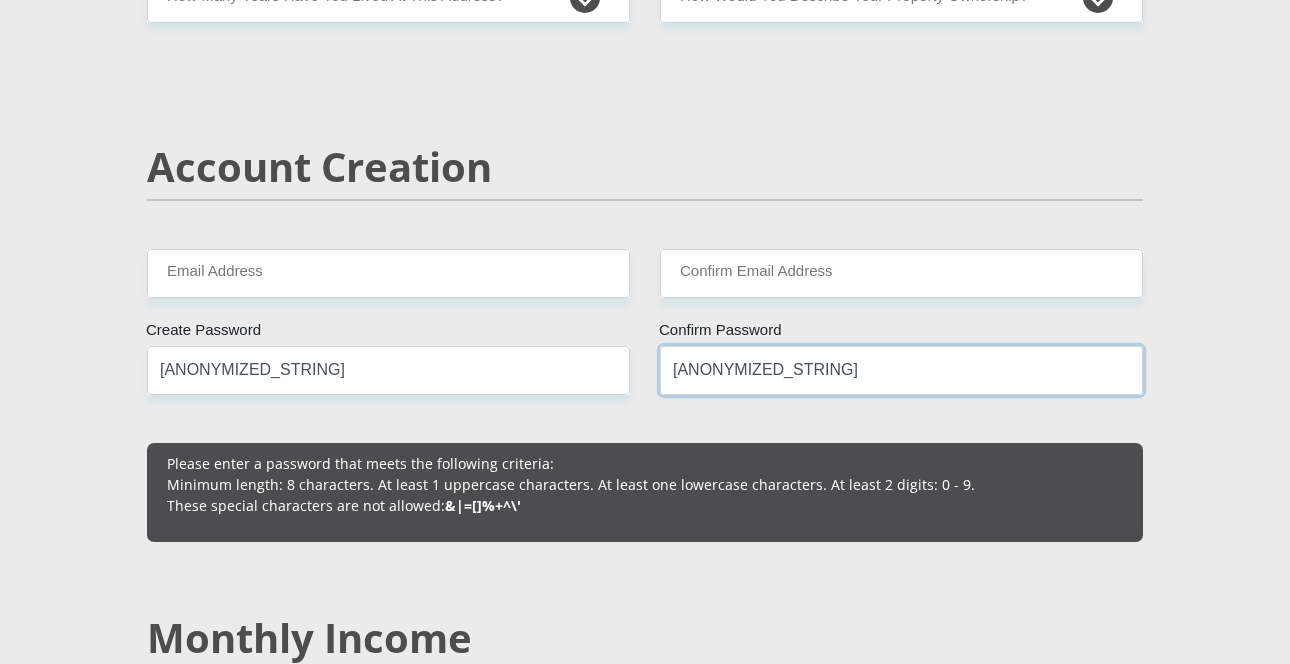 type on "EyqR95:E!DyR-JP" 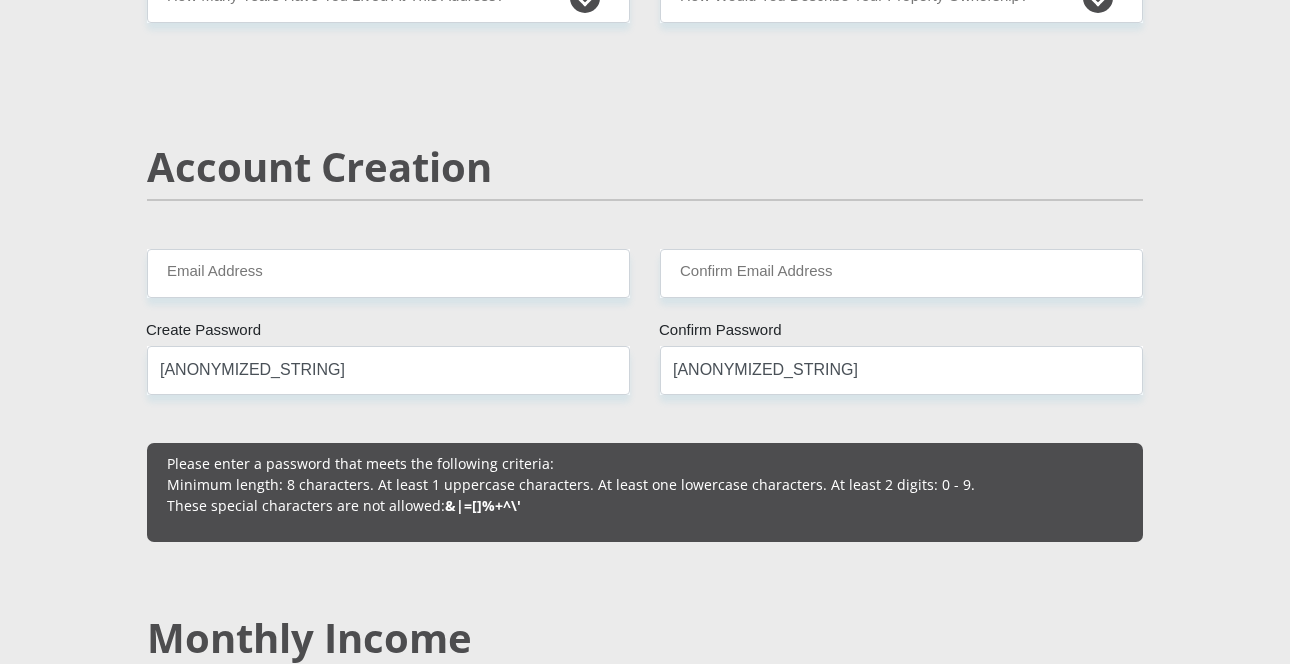 click on "Mr
Ms
Mrs
Dr
Other
Title
First Name
Surname
South African ID Number
Please input valid ID number
South Africa
Afghanistan
Aland Islands
Albania
Algeria
America Samoa
American Virgin Islands
Andorra
Angola
Anguilla
Antarctica
Antigua and Barbuda
Argentina" at bounding box center (645, 1858) 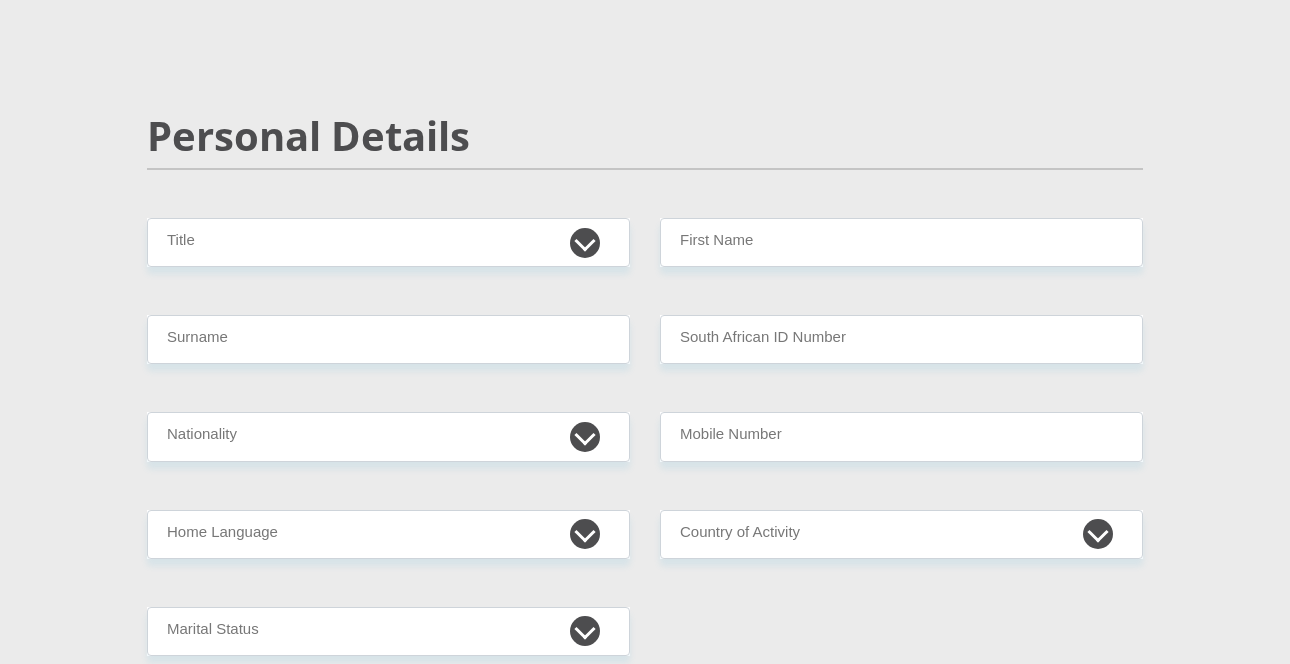 scroll, scrollTop: 80, scrollLeft: 0, axis: vertical 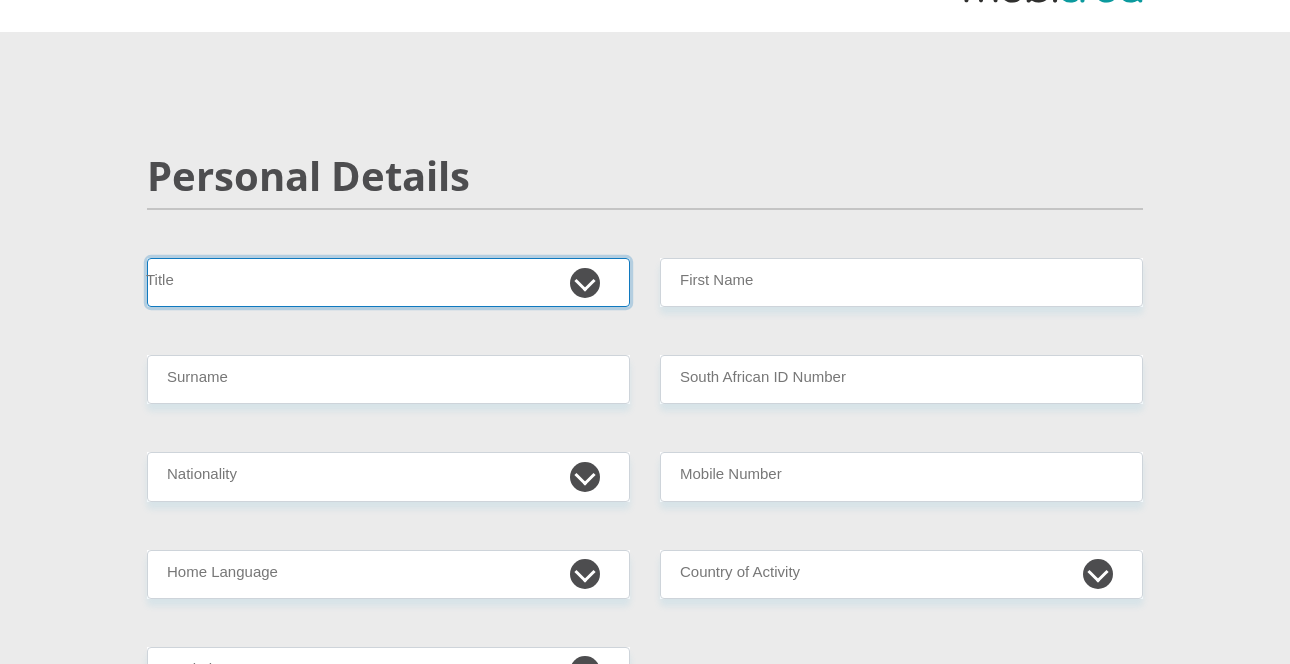 click on "Mr
Ms
Mrs
Dr
Other" at bounding box center [388, 282] 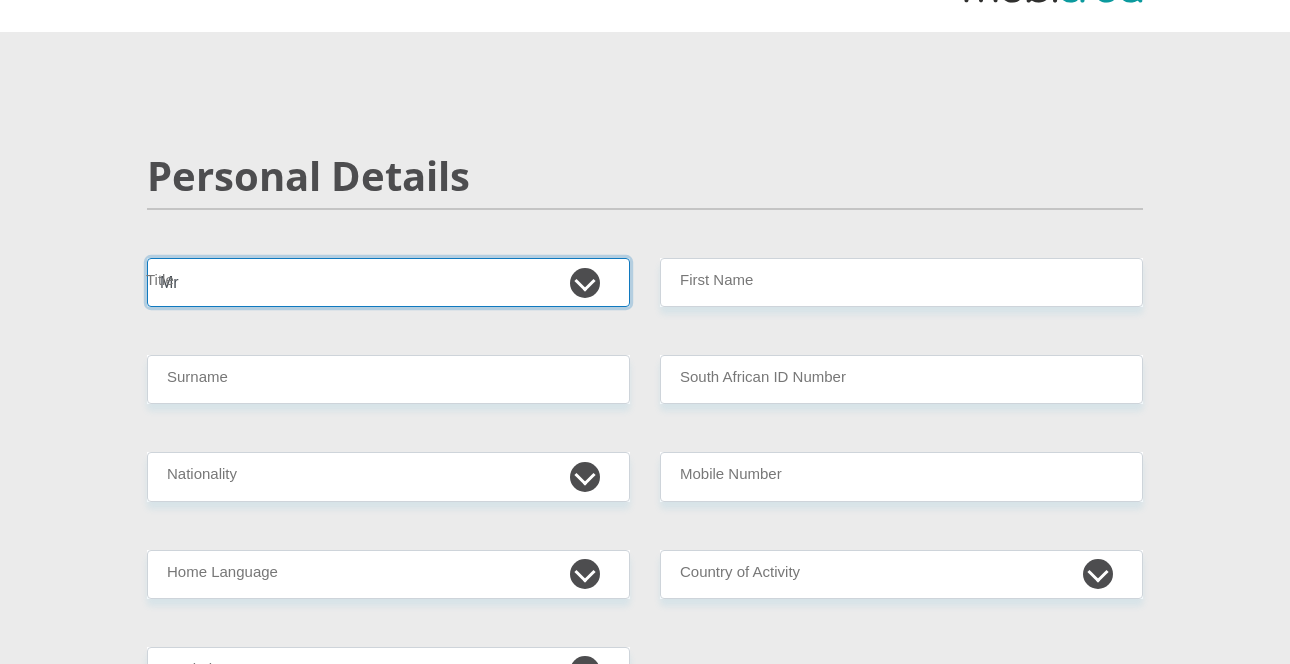 click on "Mr
Ms
Mrs
Dr
Other" at bounding box center (388, 282) 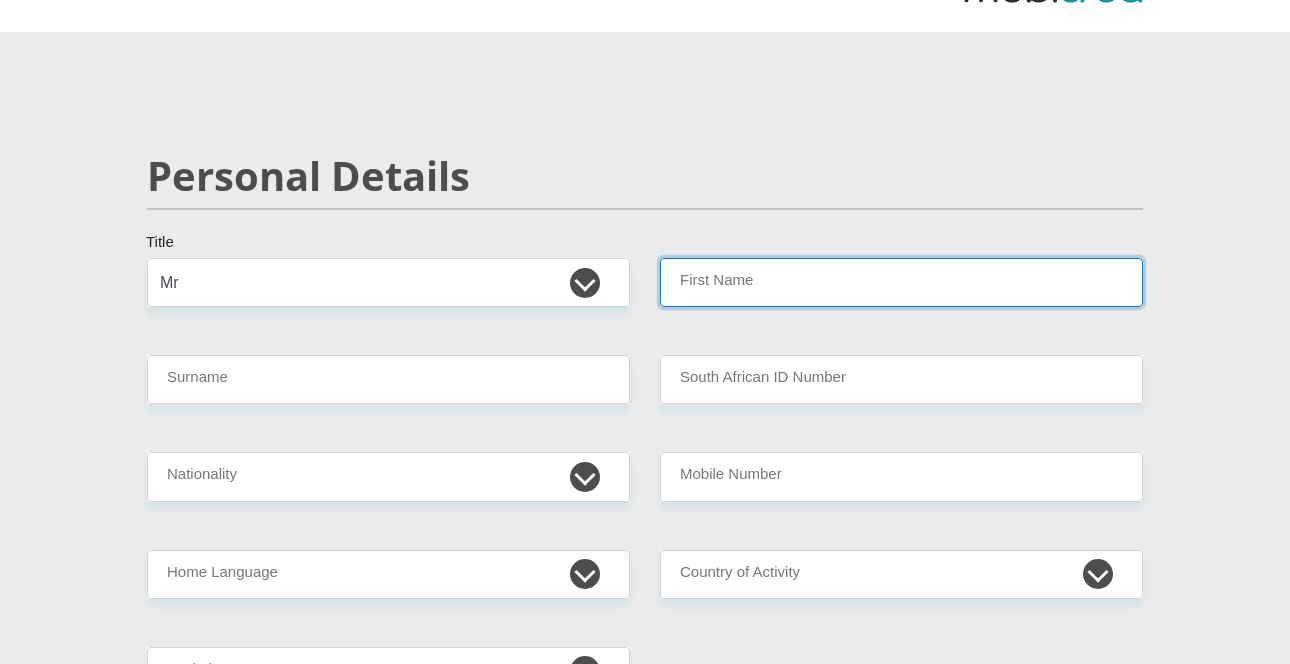 click on "First Name" at bounding box center [901, 282] 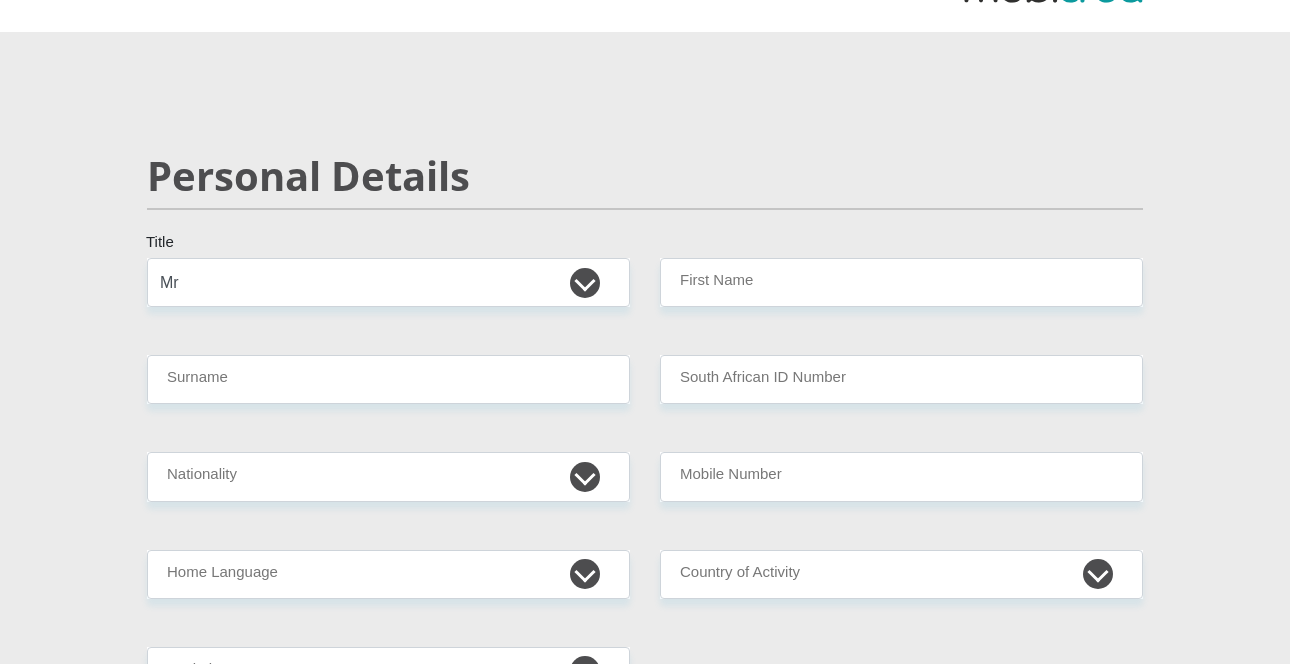 click on "Personal Details
Mr
Ms
Mrs
Dr
Other
Title
First Name
Surname
South African ID Number
Please input valid ID number
South Africa
Afghanistan
Aland Islands
Albania
Algeria
America Samoa
American Virgin Islands
Andorra
Angola
Anguilla
Antarctica" at bounding box center [645, 3112] 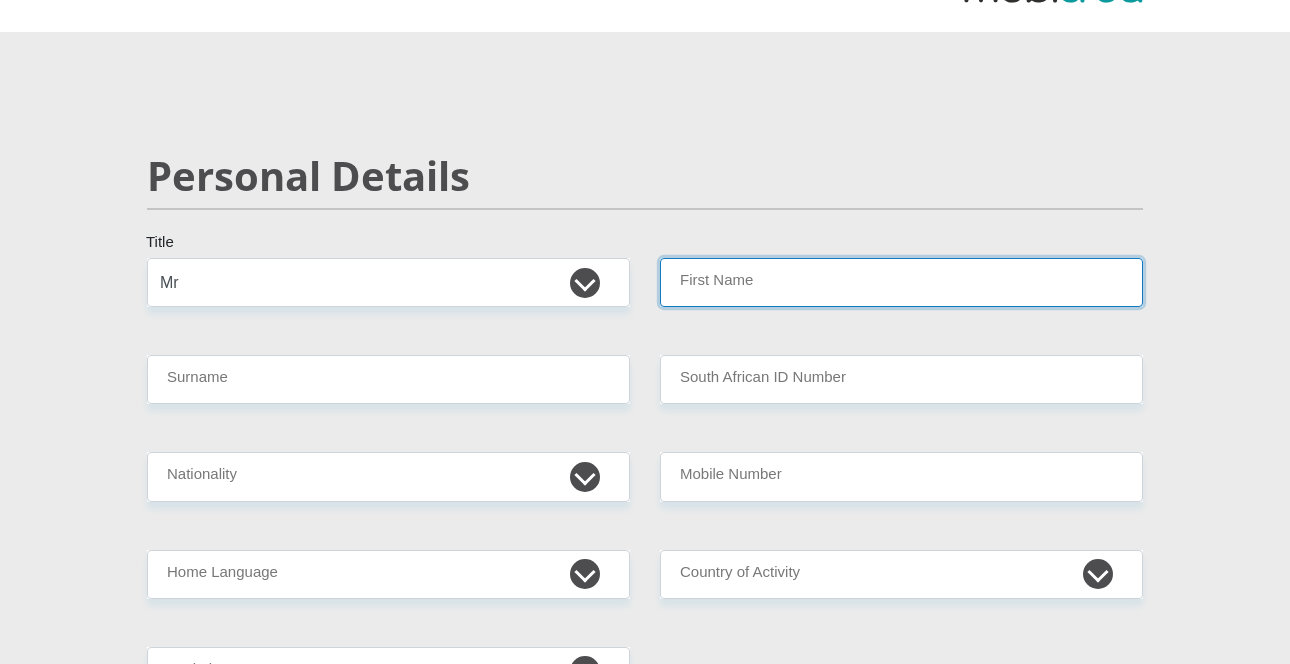 click on "First Name" at bounding box center (901, 282) 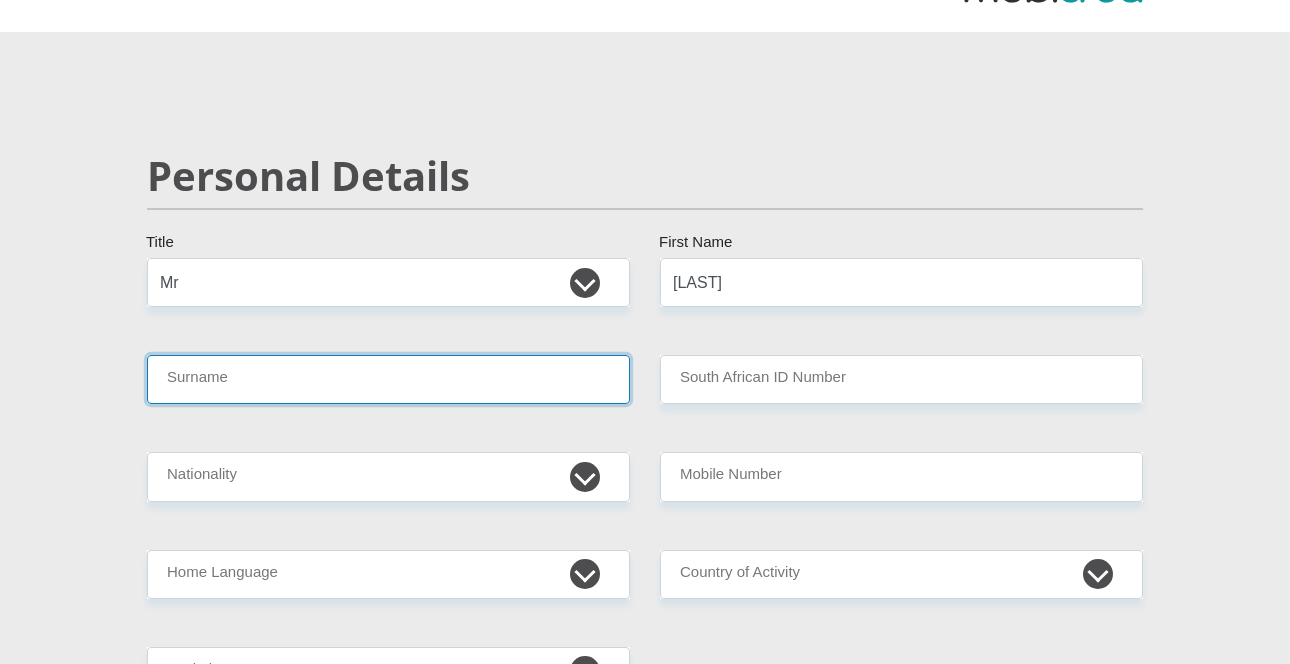 type on "[CITY]" 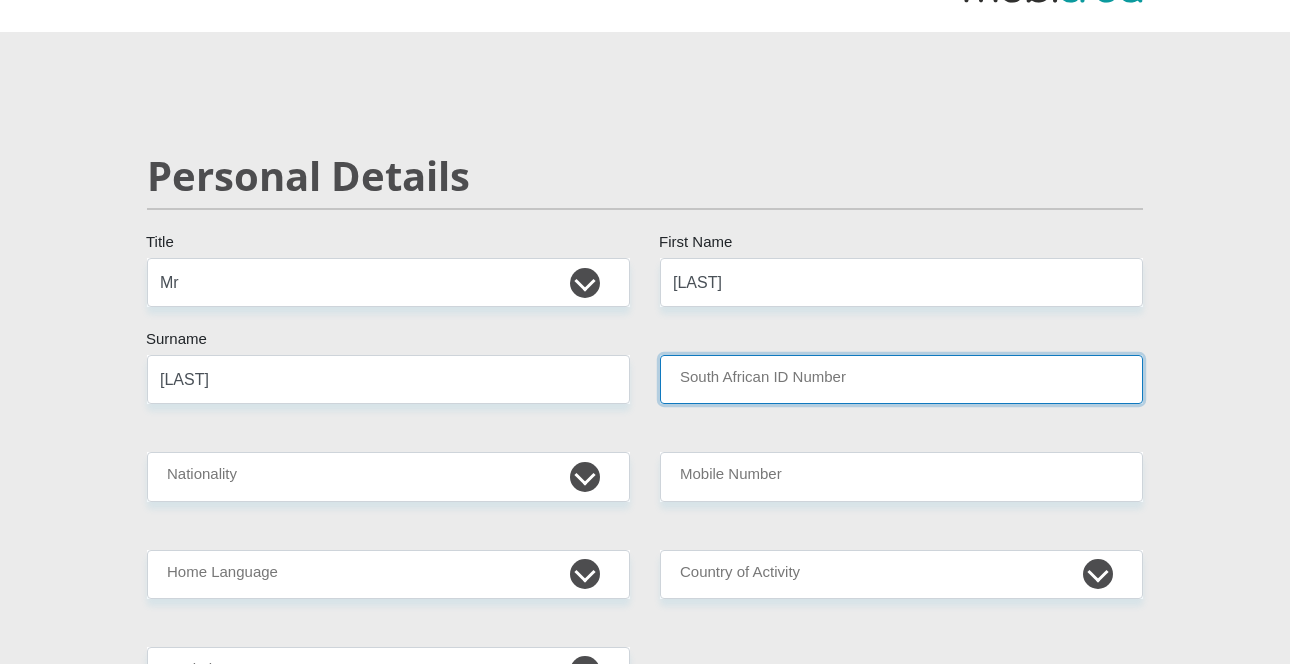 type on "[NUMBER]" 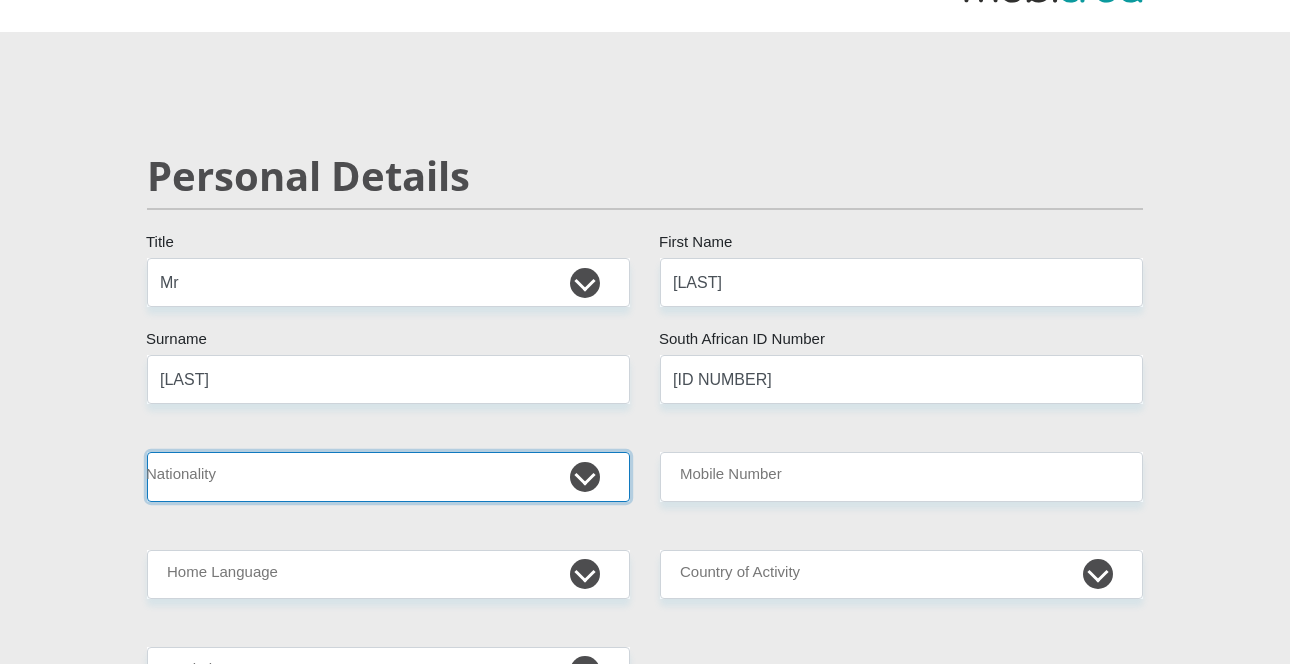 select on "ZAF" 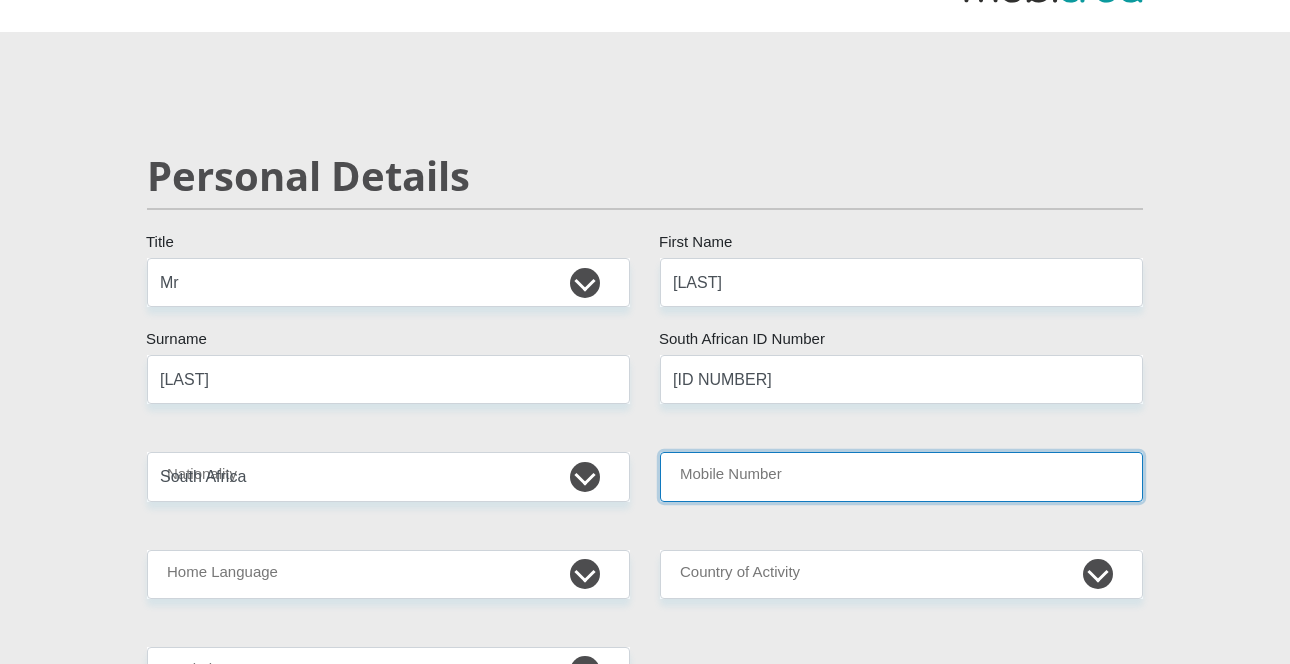 type on "[PHONE]" 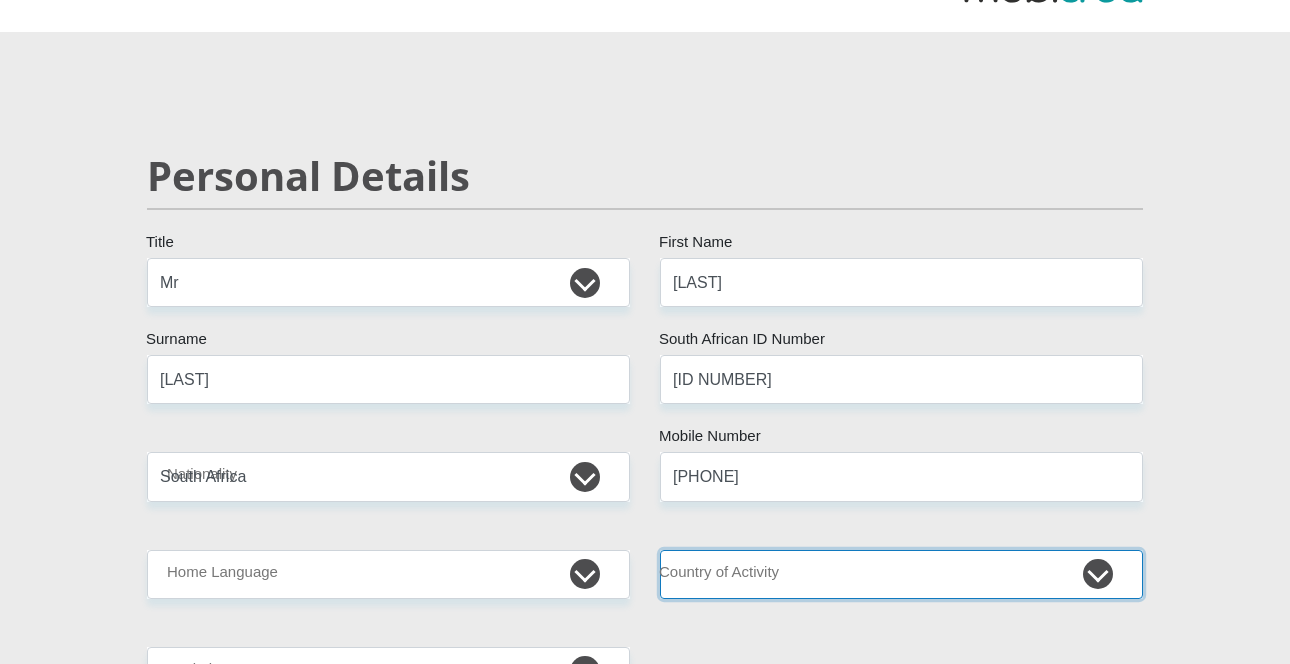 select on "ZAF" 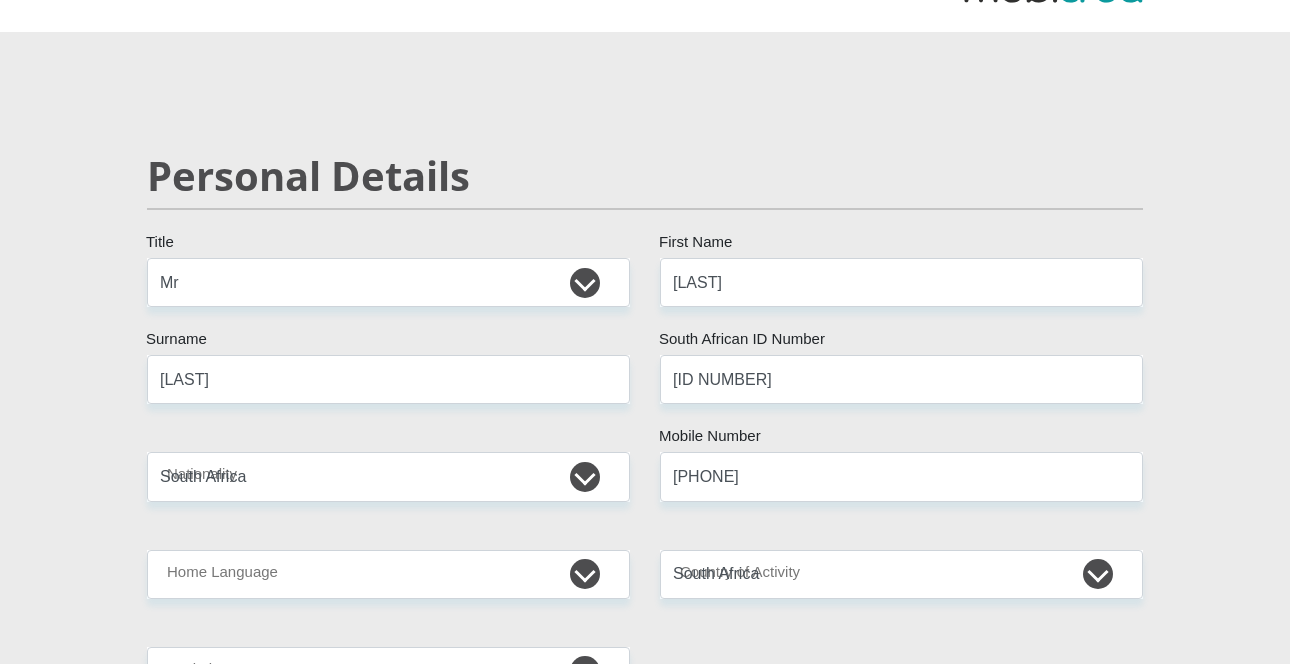 type on "Mr" 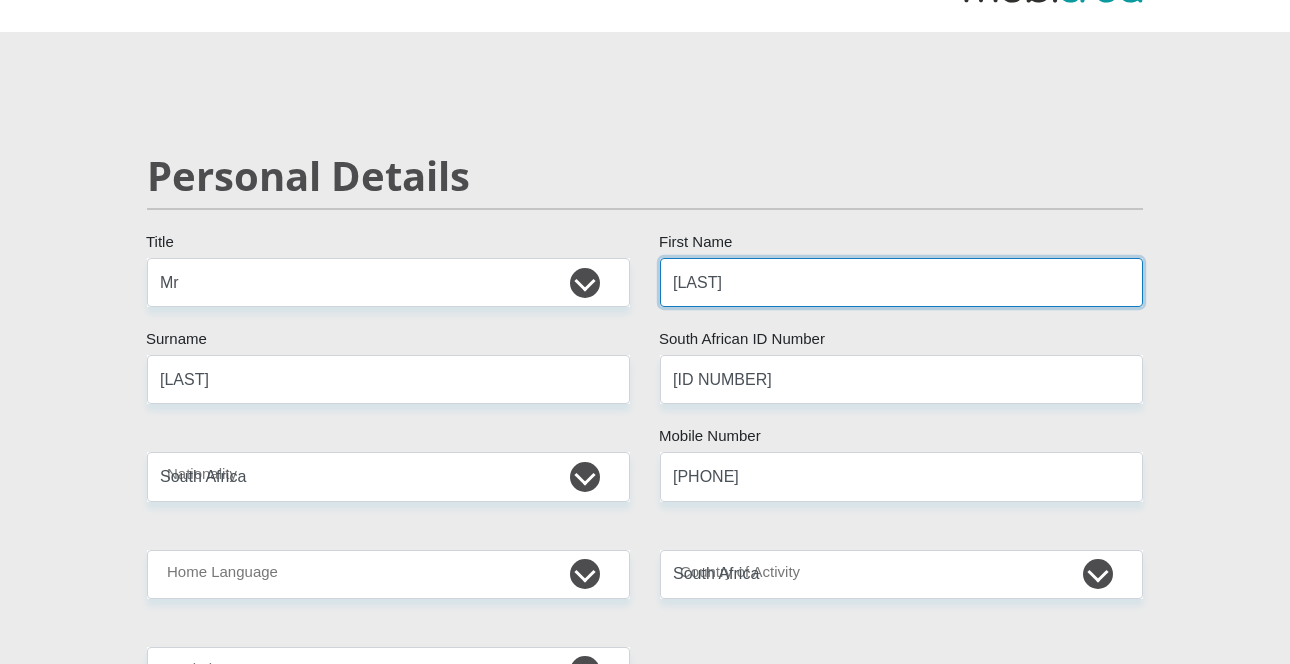 type 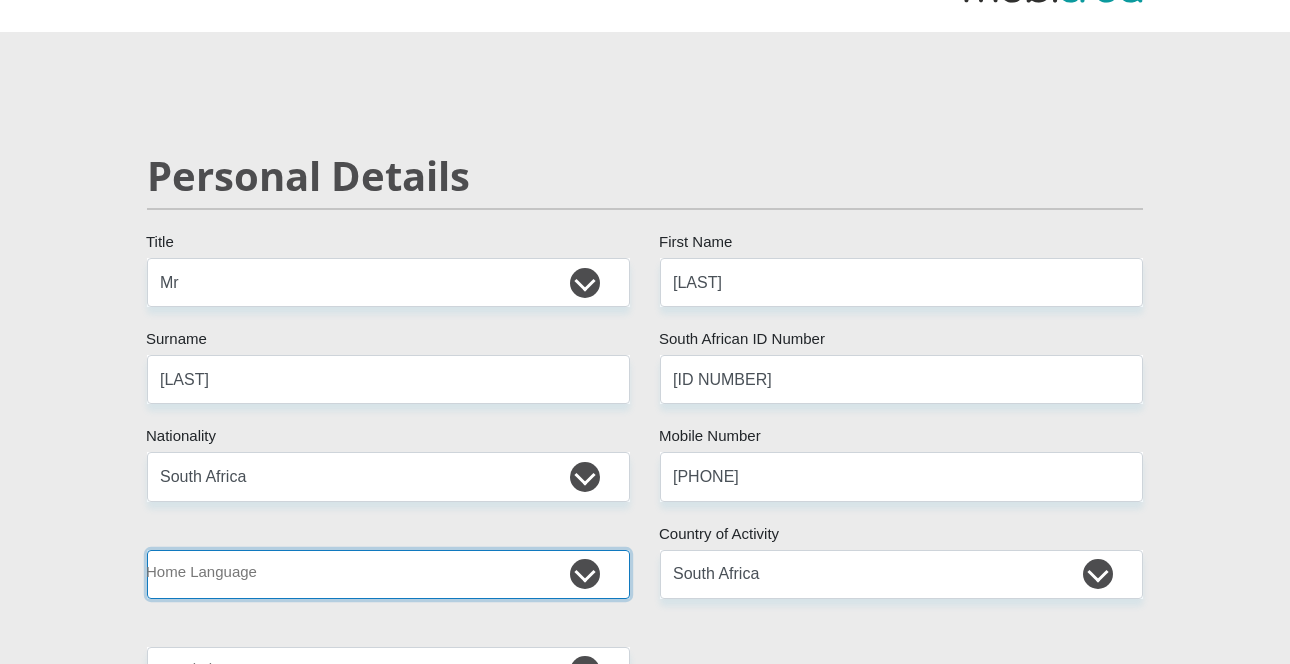 click on "Afrikaans
English
Sepedi
South Ndebele
Southern Sotho
Swati
Tsonga
Tswana
Venda
Xhosa
Zulu
Other" at bounding box center [388, 574] 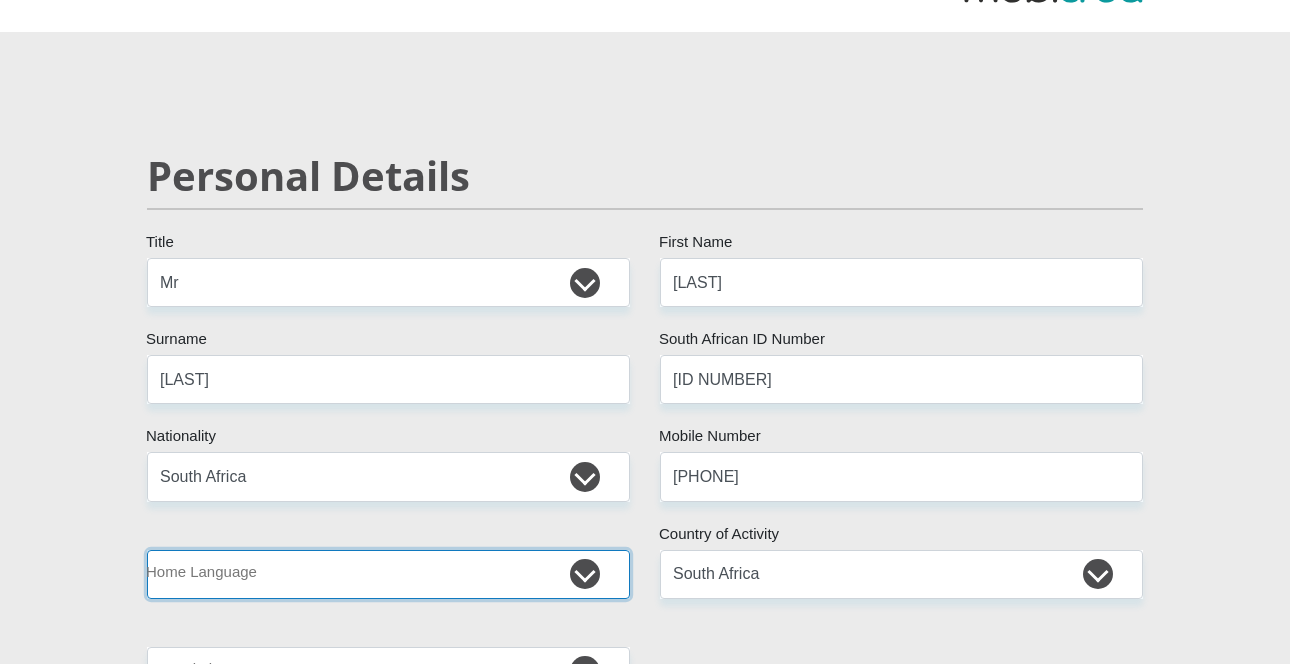 select on "eng" 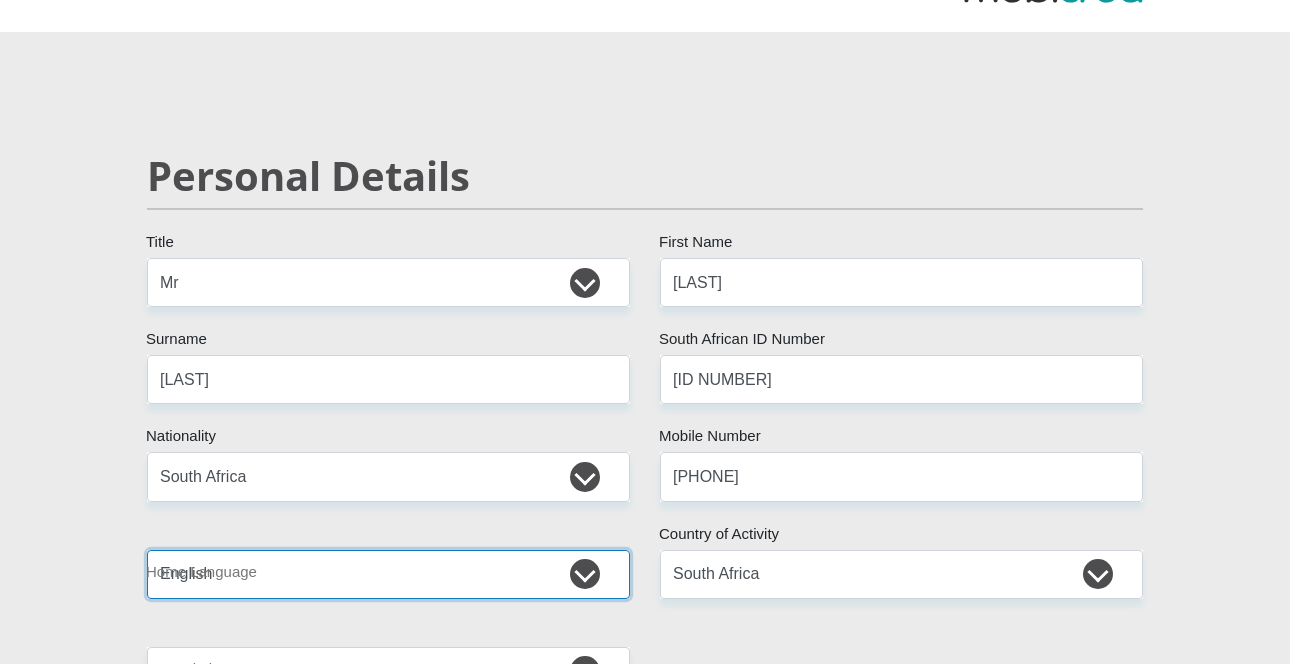 click on "Afrikaans
English
Sepedi
South Ndebele
Southern Sotho
Swati
Tsonga
Tswana
Venda
Xhosa
Zulu
Other" at bounding box center [388, 574] 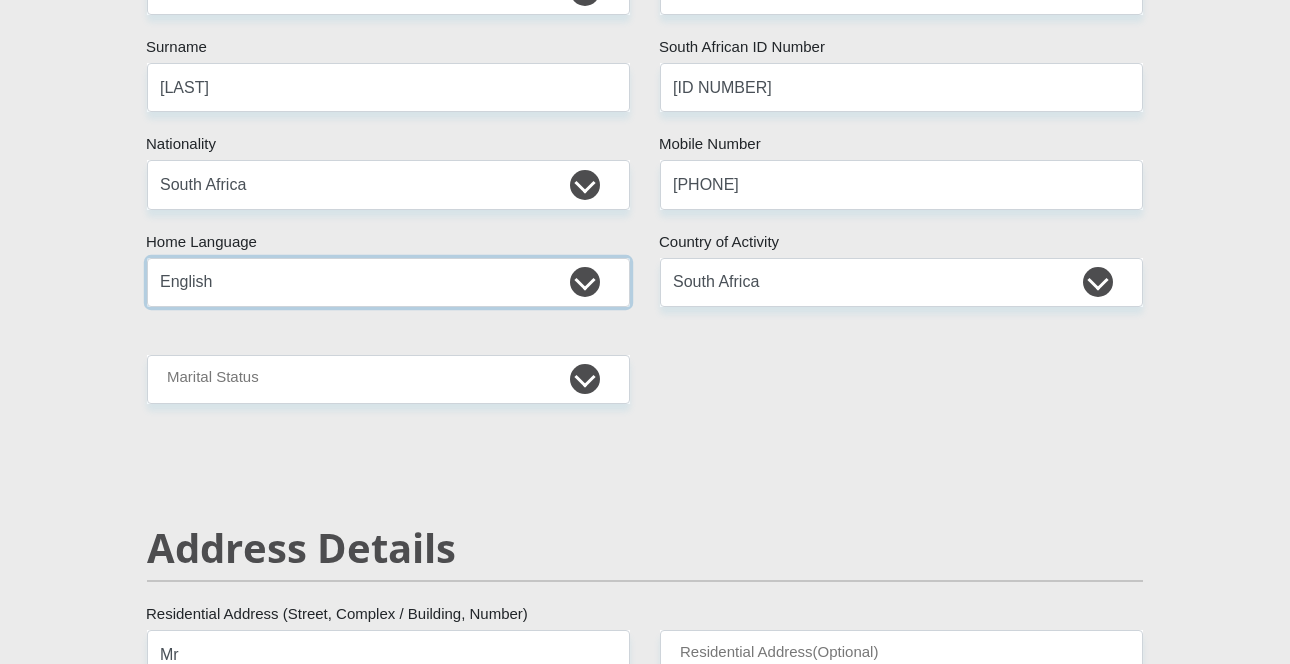 scroll, scrollTop: 530, scrollLeft: 0, axis: vertical 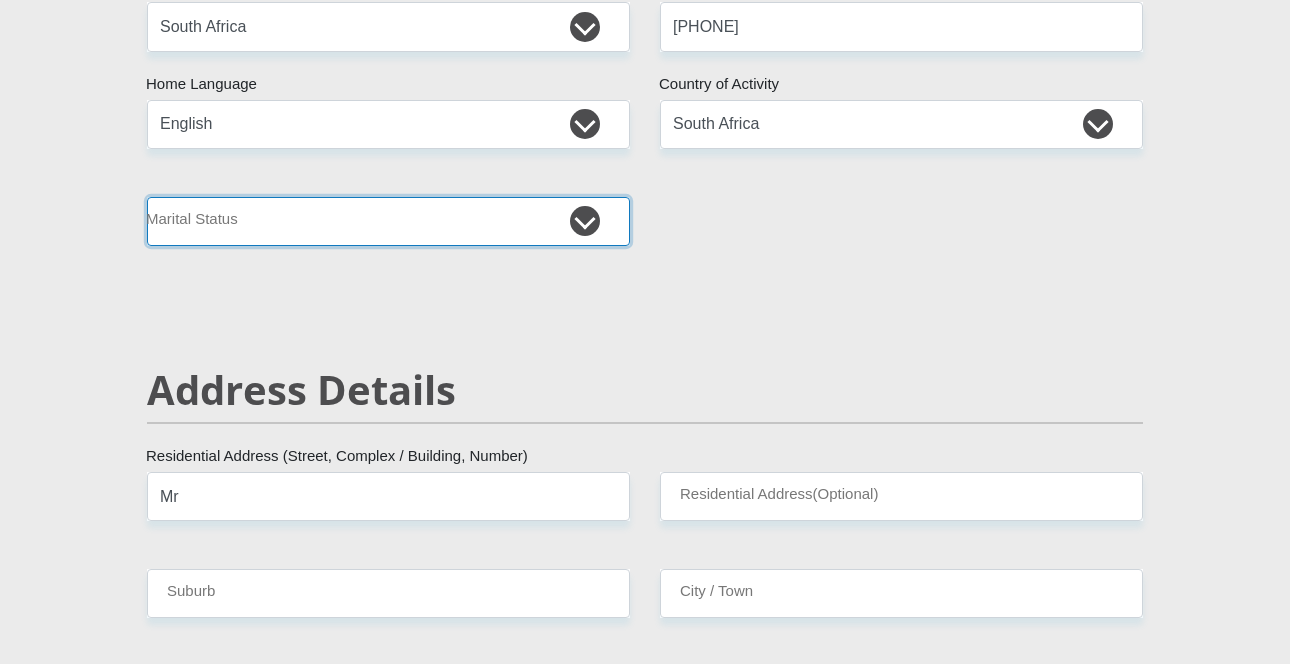 click on "Married ANC
Single
Divorced
Widowed
Married COP or Customary Law" at bounding box center (388, 221) 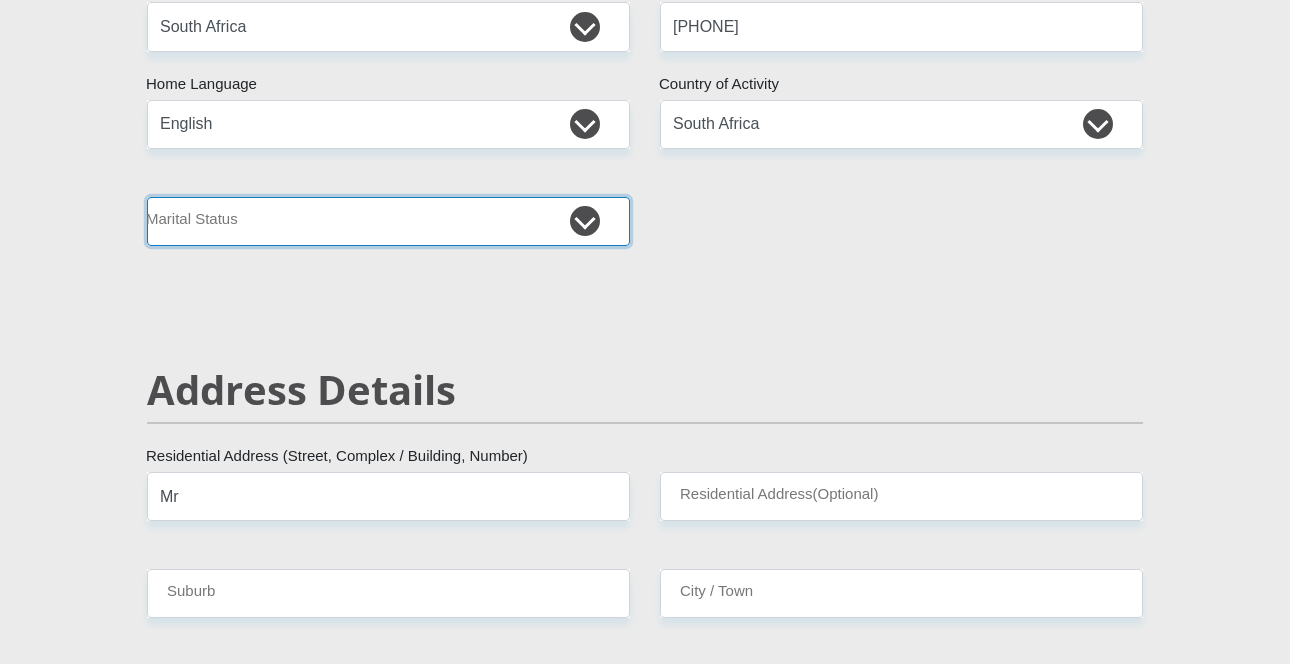 select on "2" 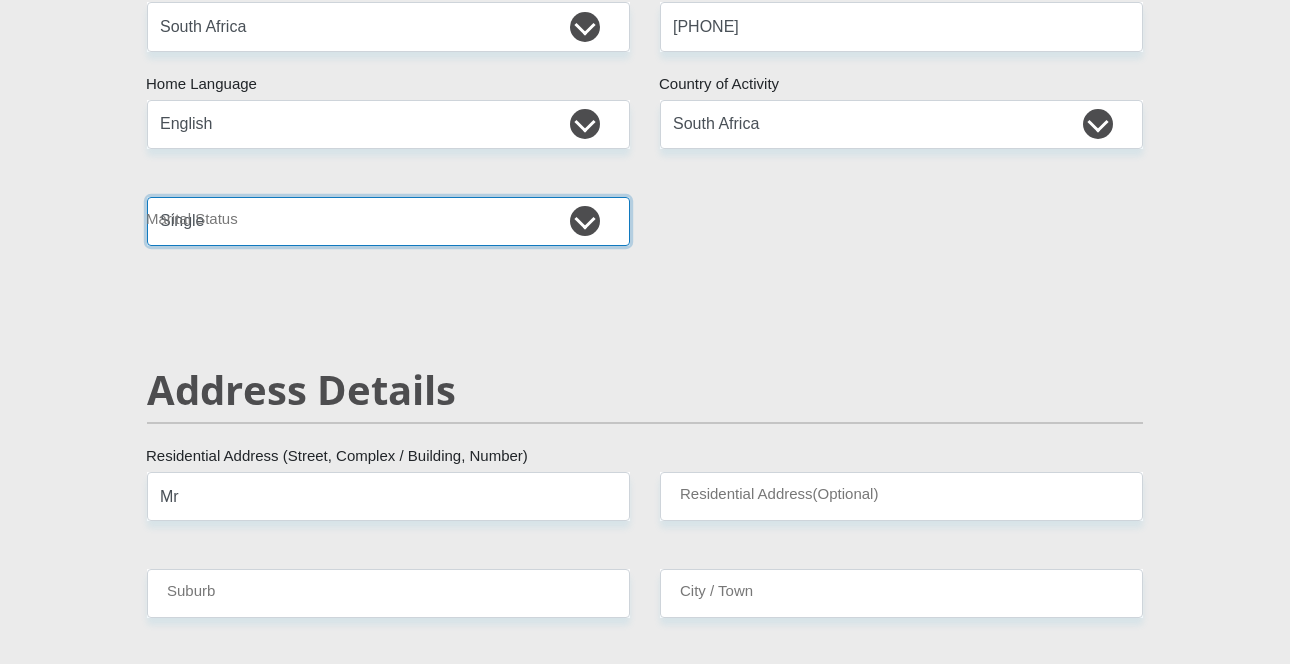 click on "Married ANC
Single
Divorced
Widowed
Married COP or Customary Law" at bounding box center [388, 221] 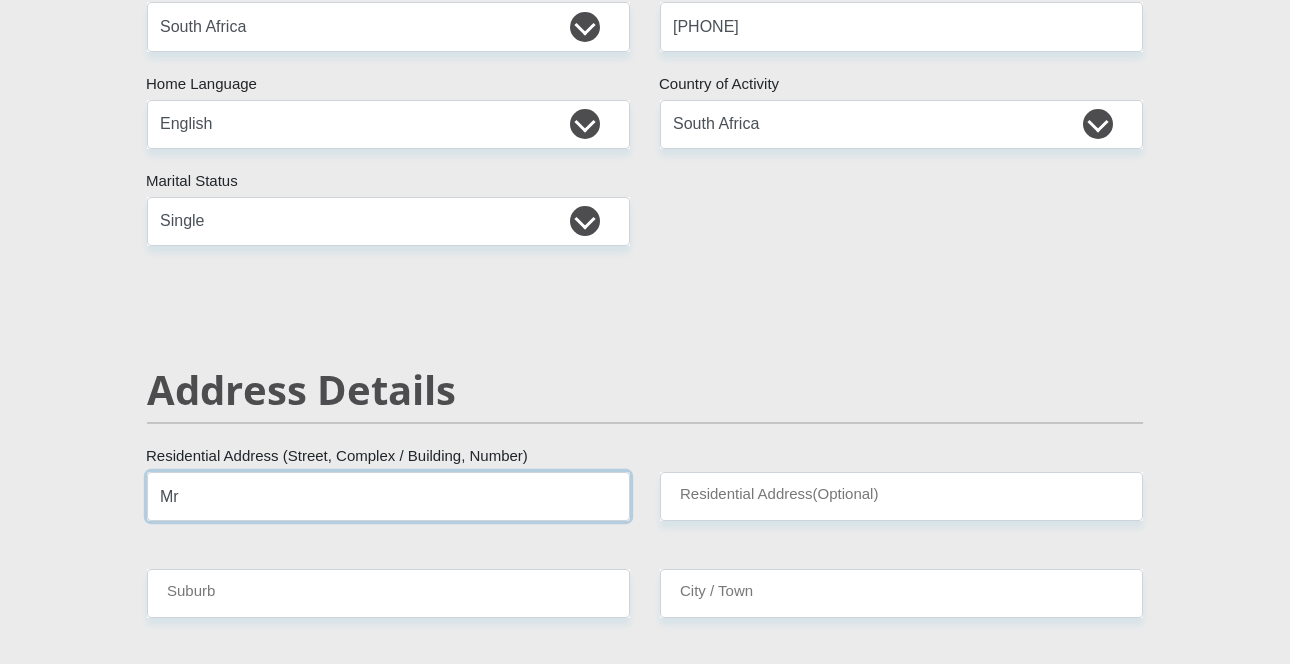click on "Mr" at bounding box center [388, 496] 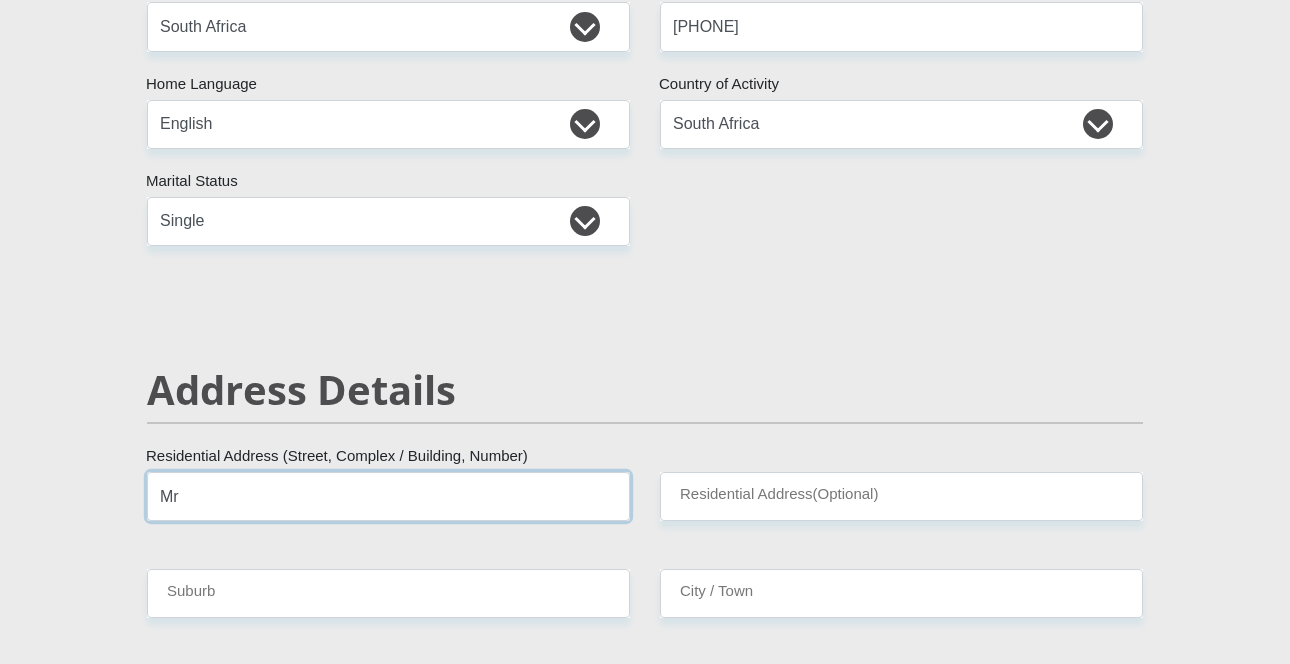 type on "M" 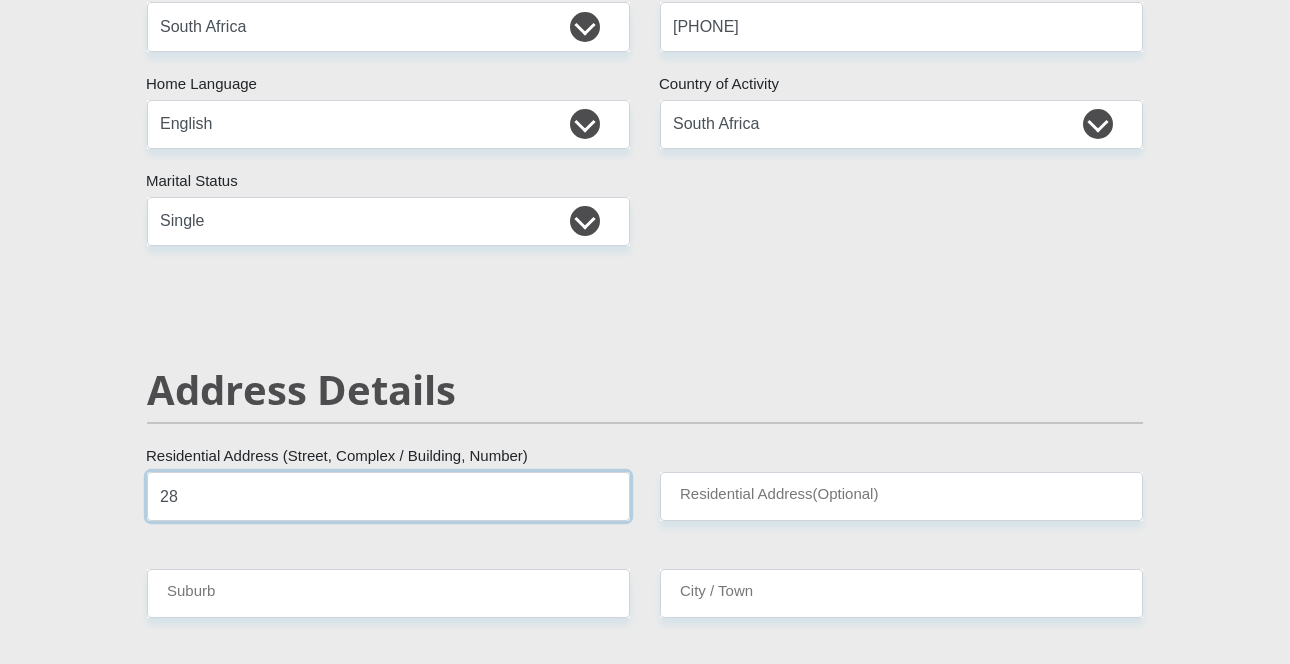 type on "[NUMBER] [STREET]" 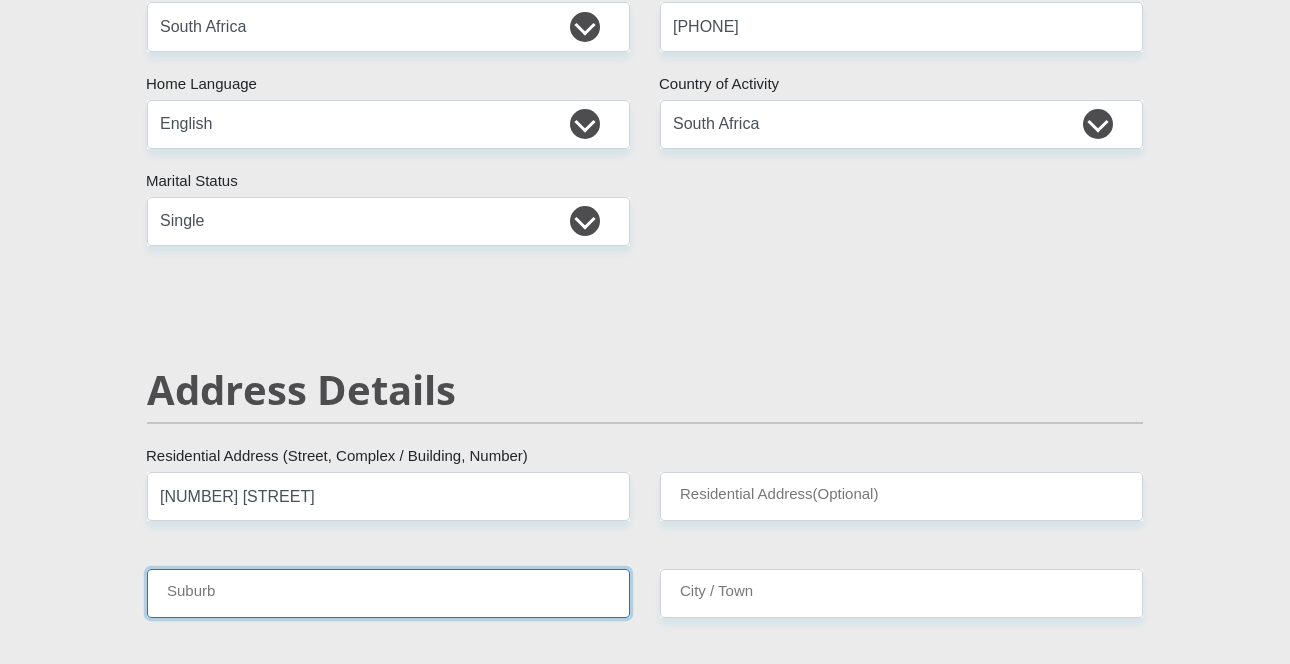 type on "[COMPANY]" 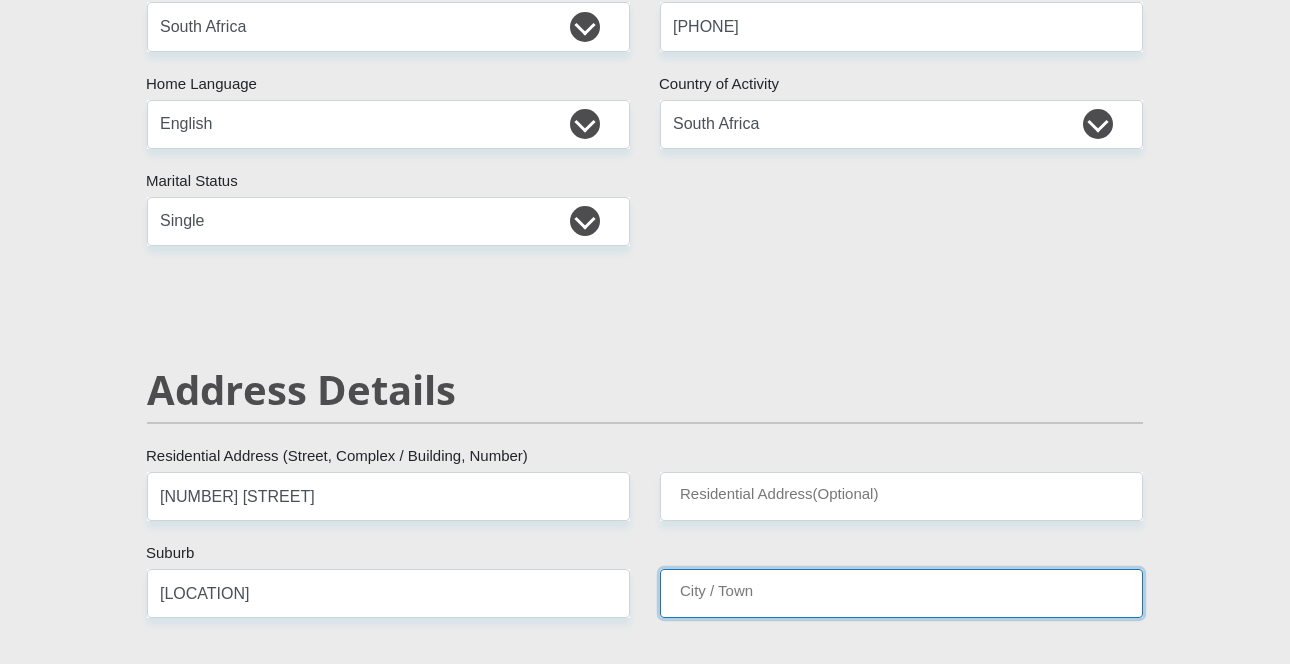 type on "[CITY]" 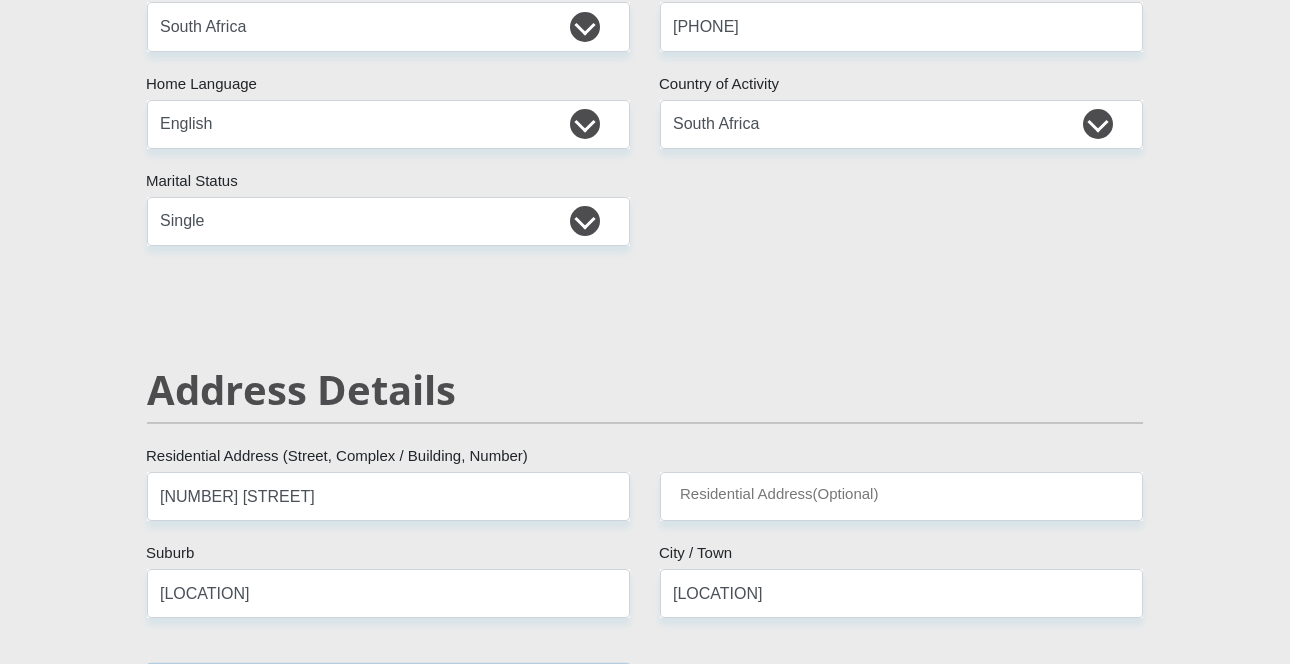 type on "[NUMBER]" 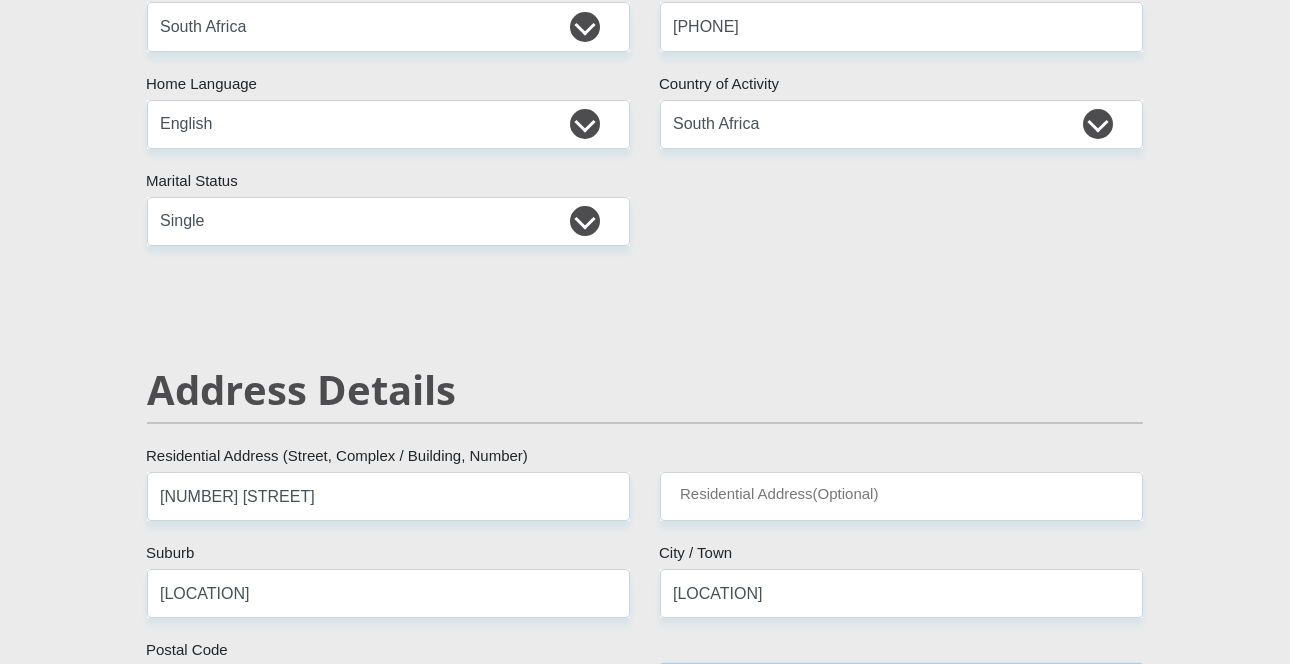select on "KwaZulu-Natal" 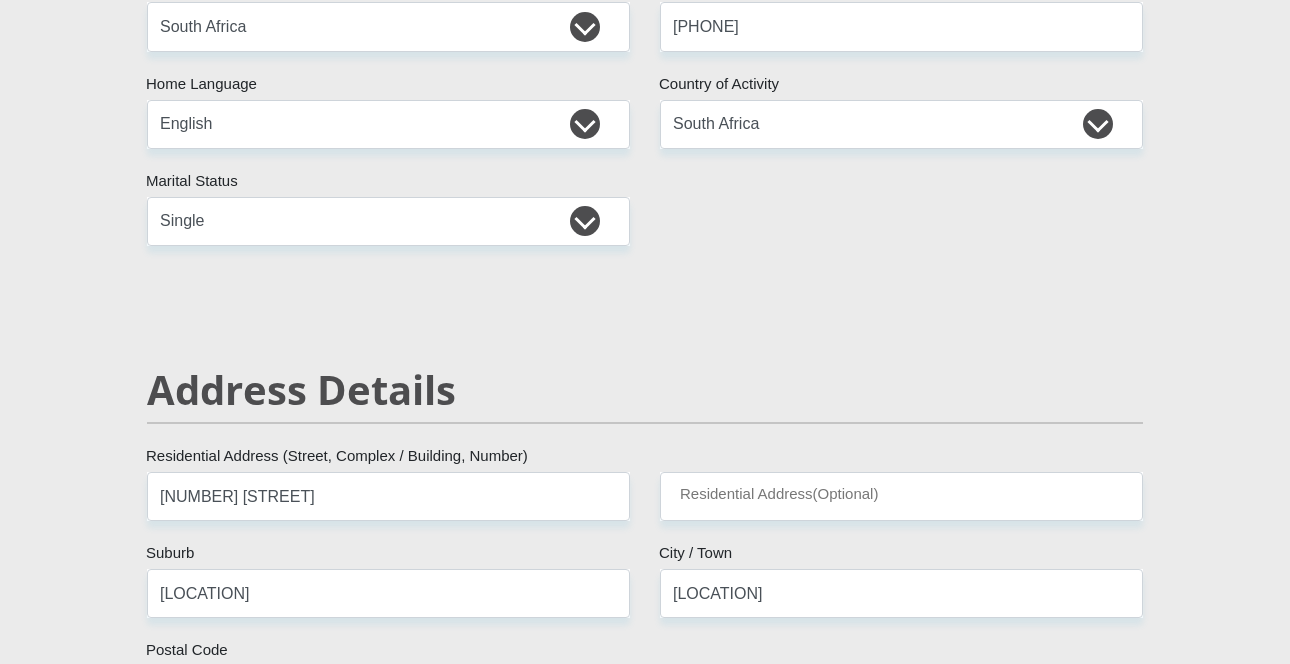 type on "[EMAIL]" 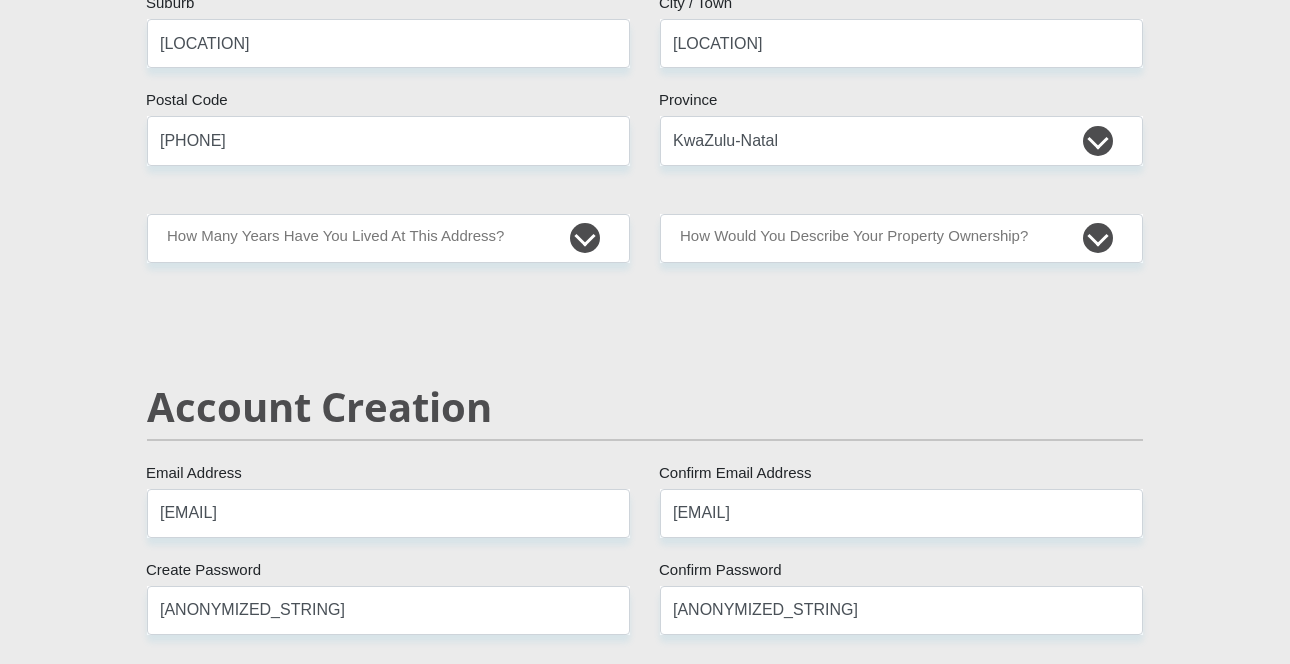 scroll, scrollTop: 1101, scrollLeft: 0, axis: vertical 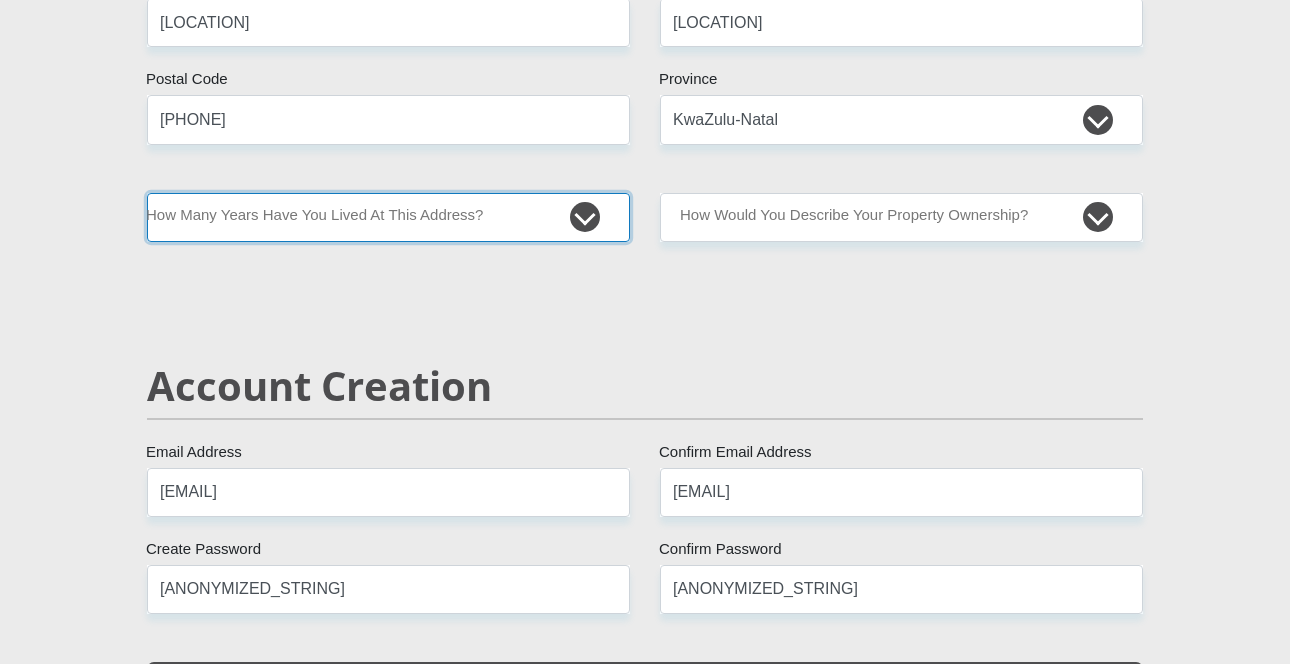 click on "less than 1 year
1-3 years
3-5 years
5+ years" at bounding box center (388, 217) 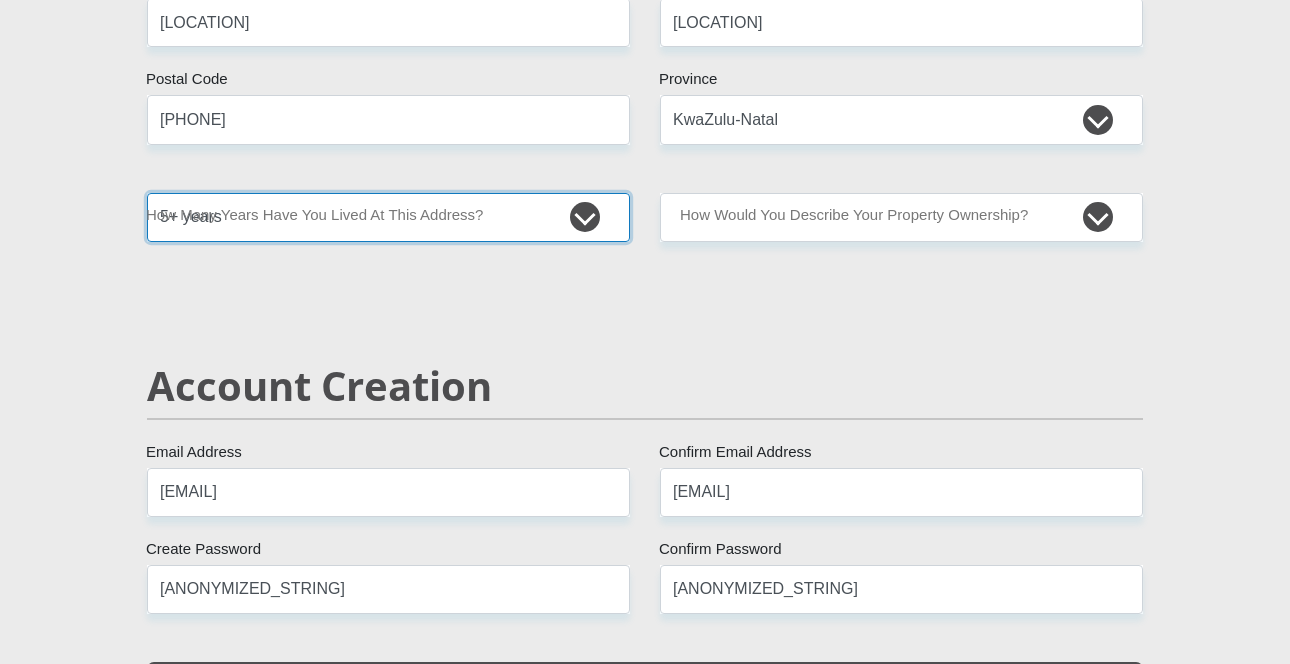 click on "less than 1 year
1-3 years
3-5 years
5+ years" at bounding box center [388, 217] 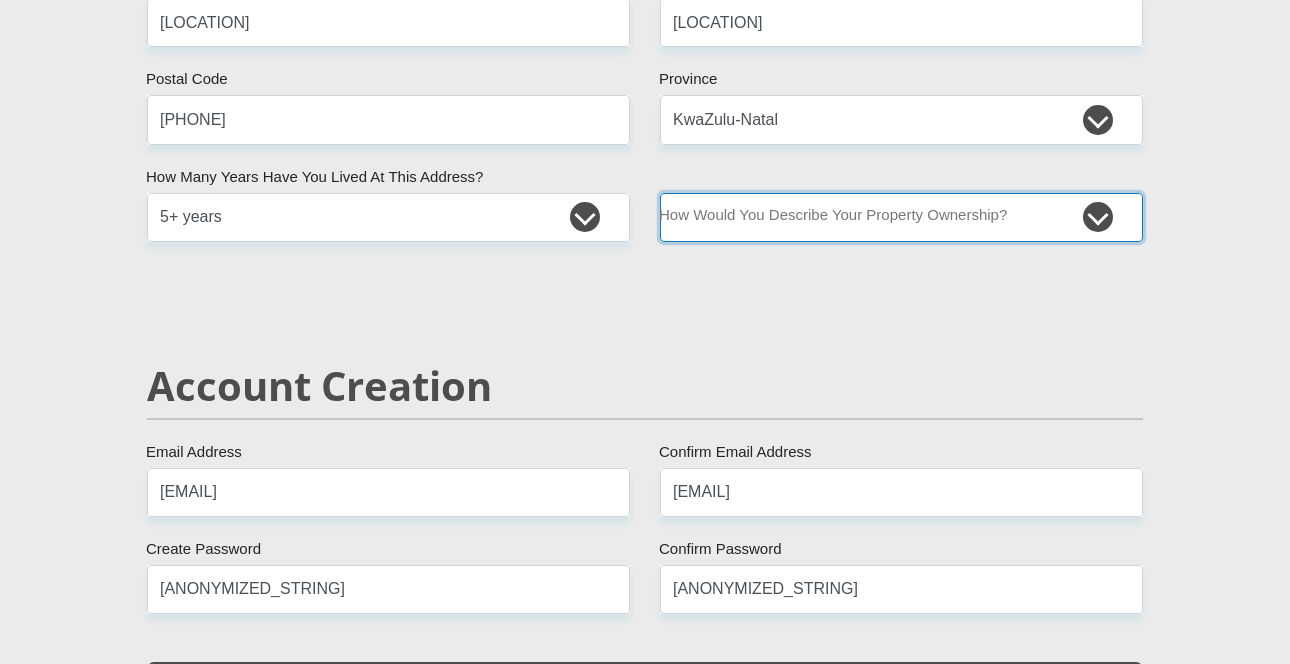 click on "Owned
Rented
Family Owned
Company Dwelling" at bounding box center [901, 217] 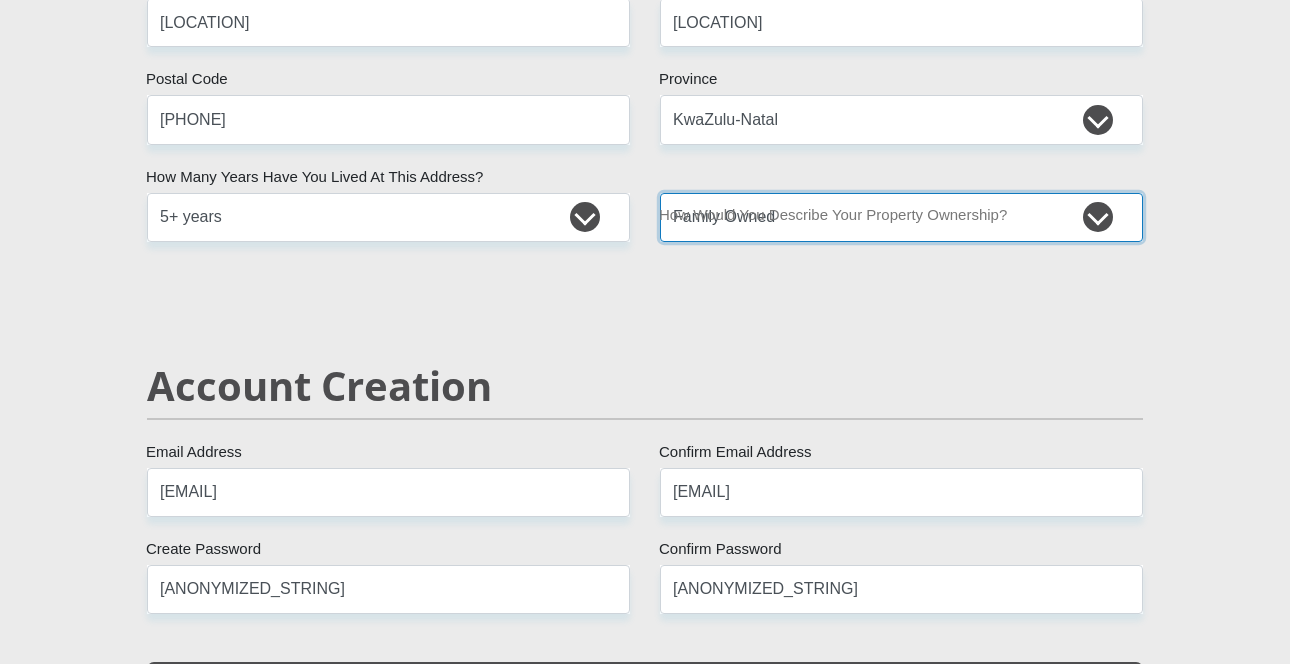 click on "Owned
Rented
Family Owned
Company Dwelling" at bounding box center (901, 217) 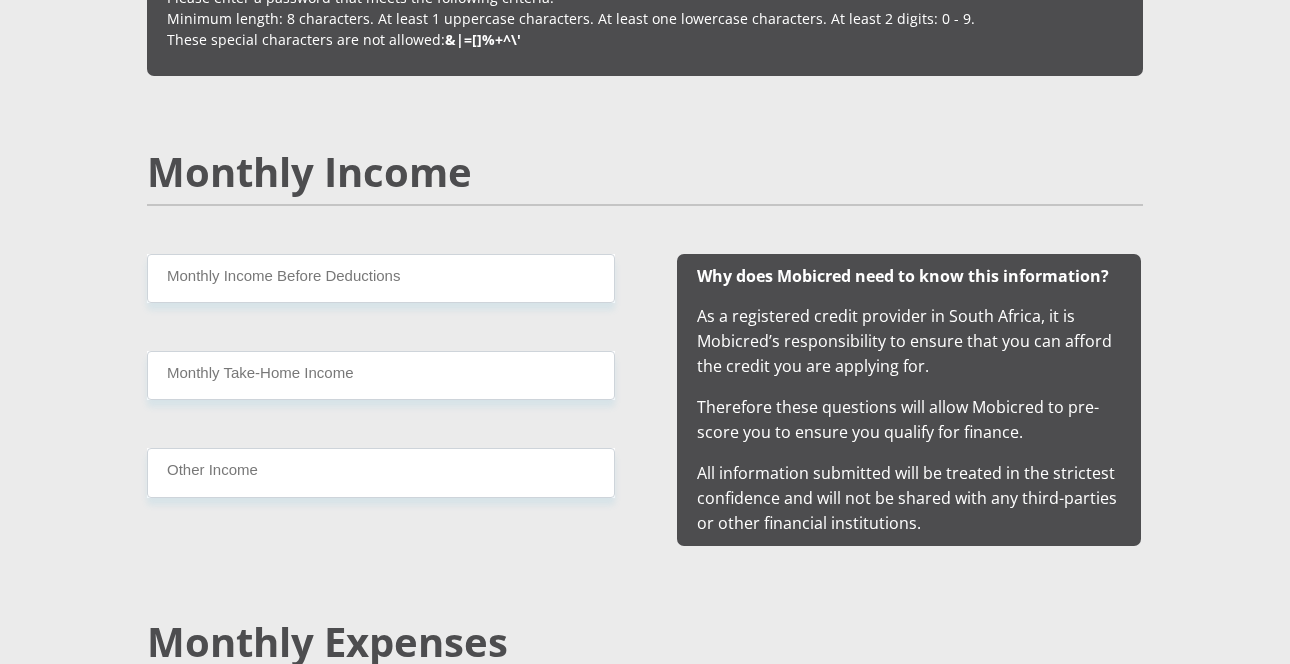 scroll, scrollTop: 1744, scrollLeft: 0, axis: vertical 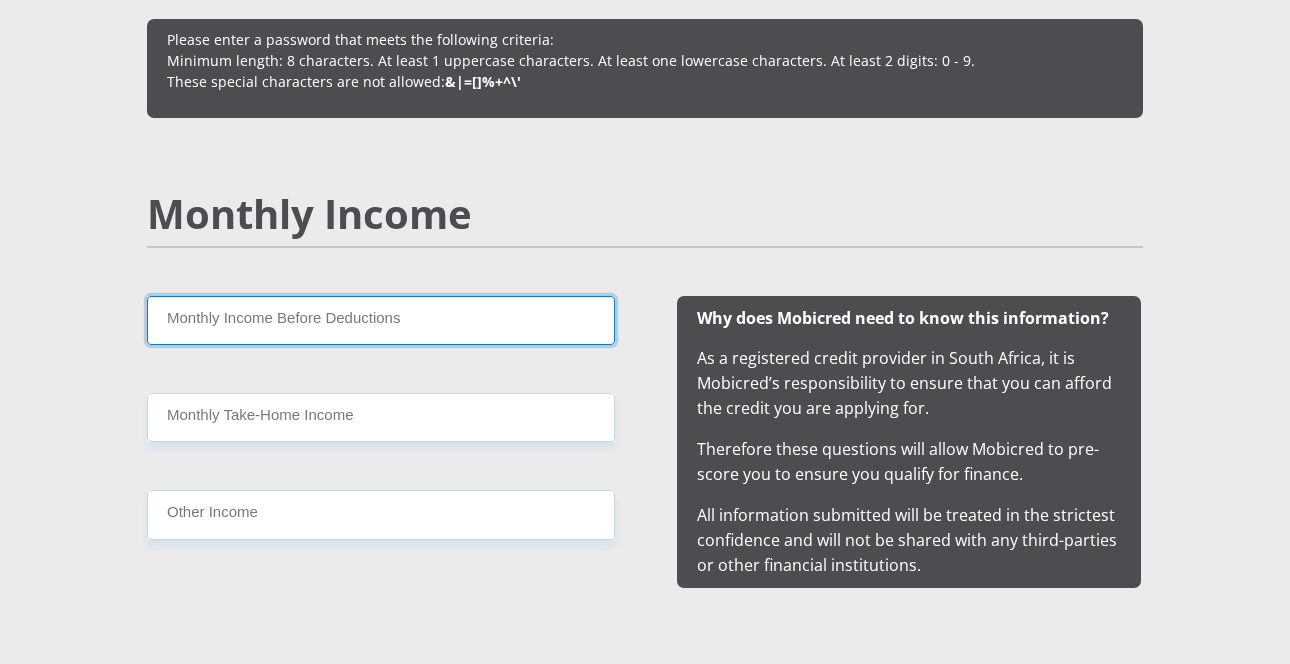 click on "Monthly Income Before Deductions" at bounding box center (381, 320) 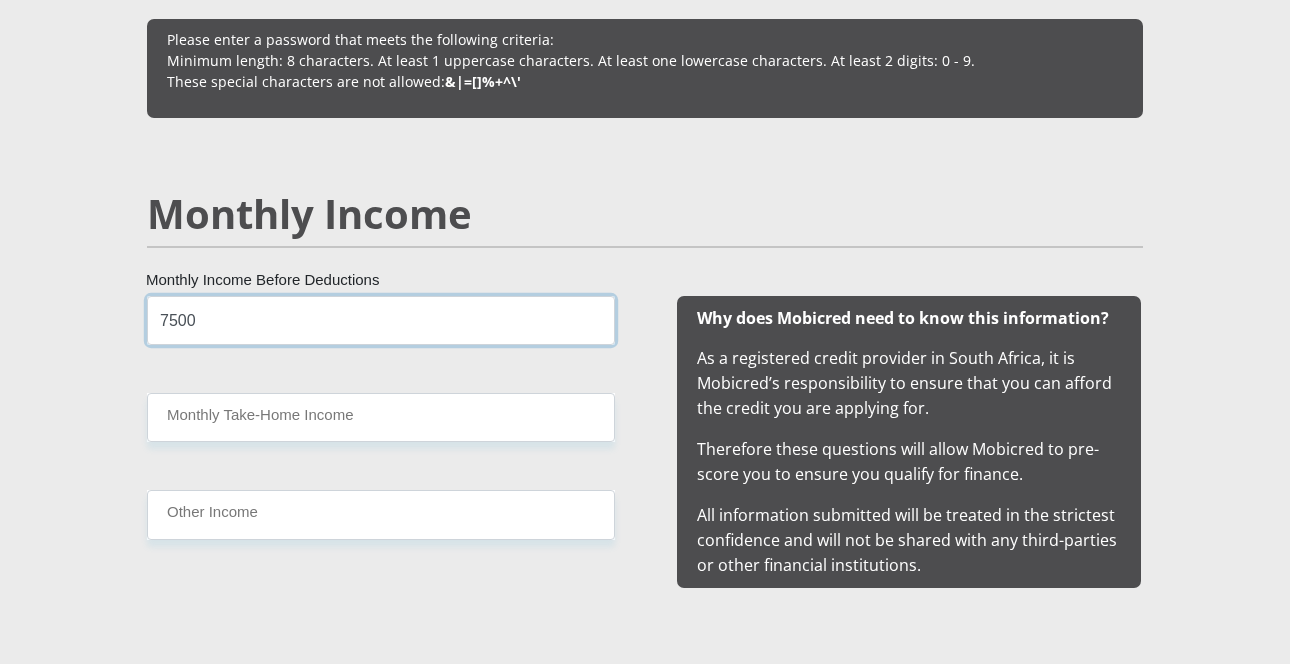 type on "7500" 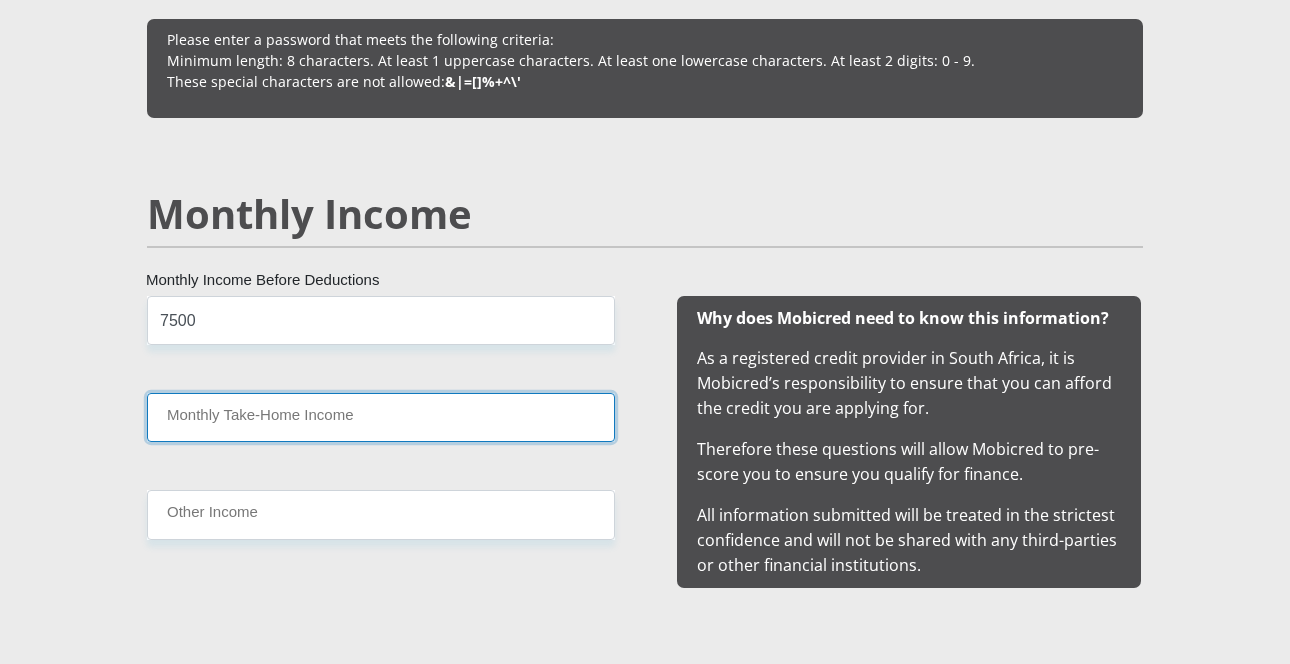 click on "Monthly Take-Home Income" at bounding box center [381, 417] 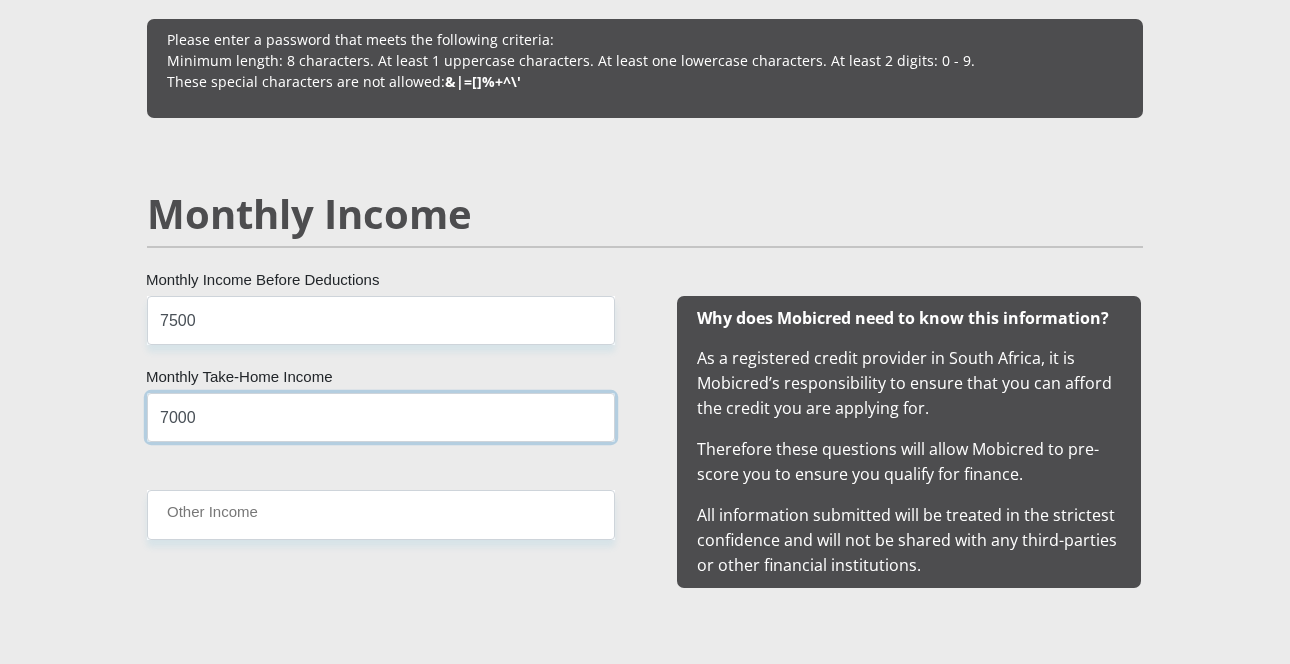 type on "7000" 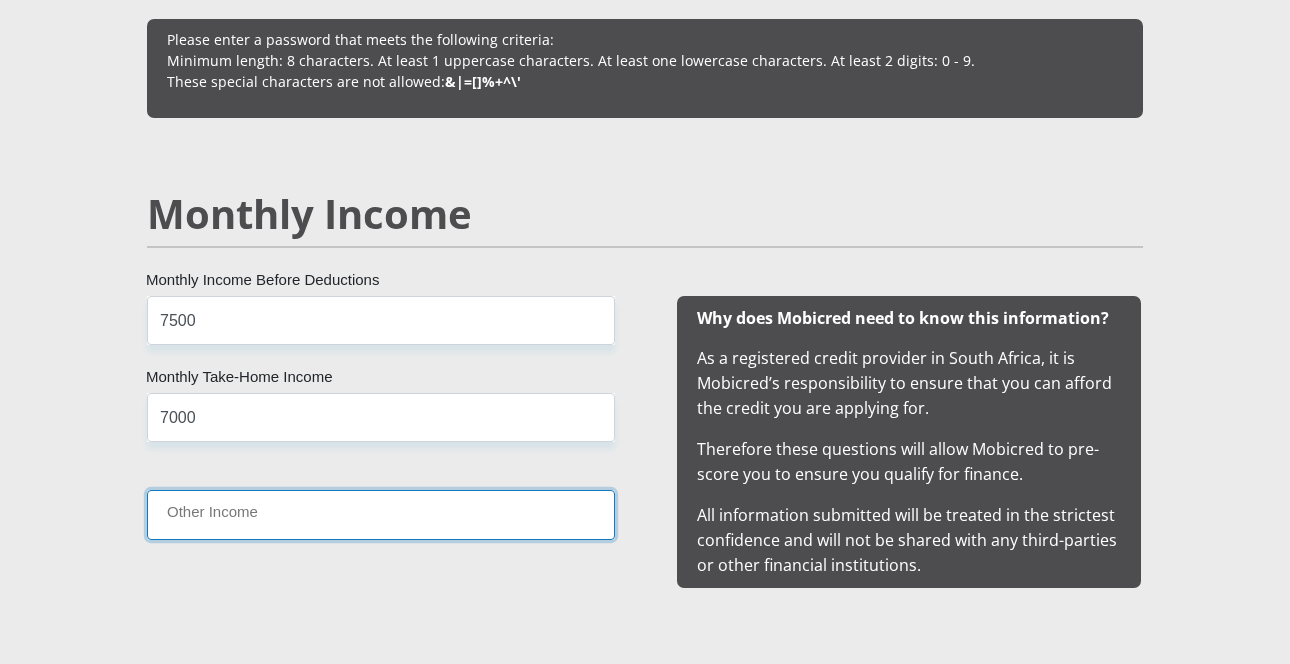 click on "Other Income" at bounding box center (381, 514) 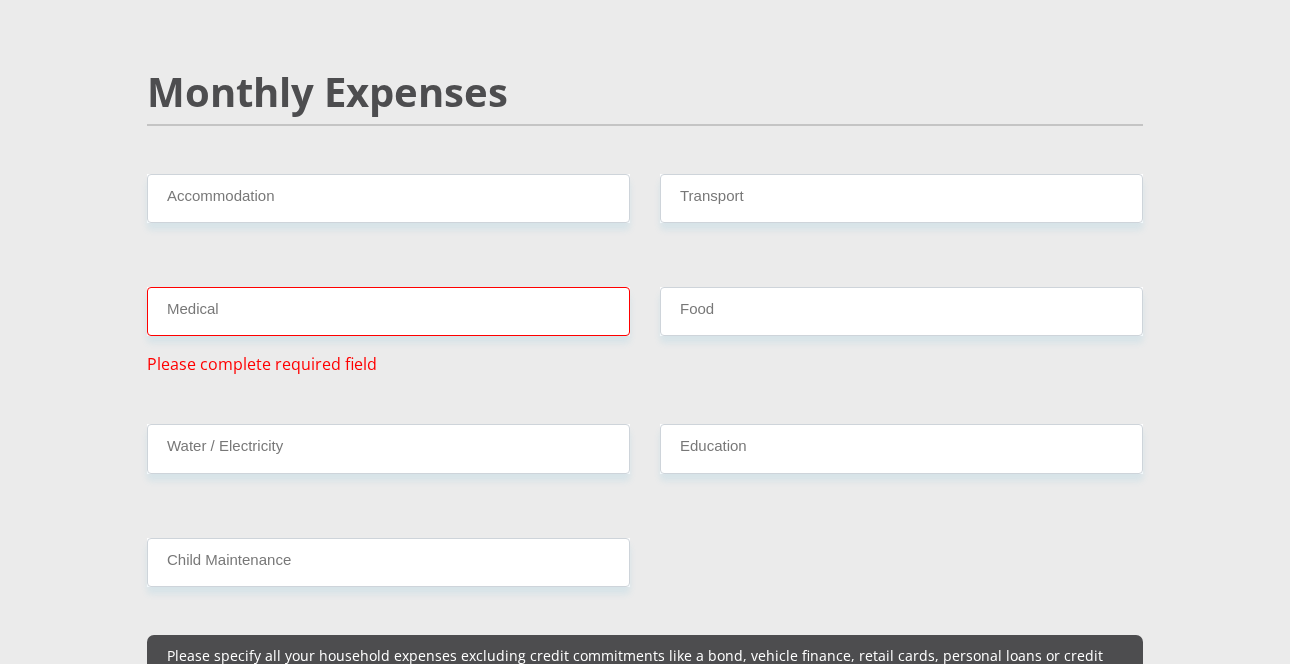 scroll, scrollTop: 2388, scrollLeft: 0, axis: vertical 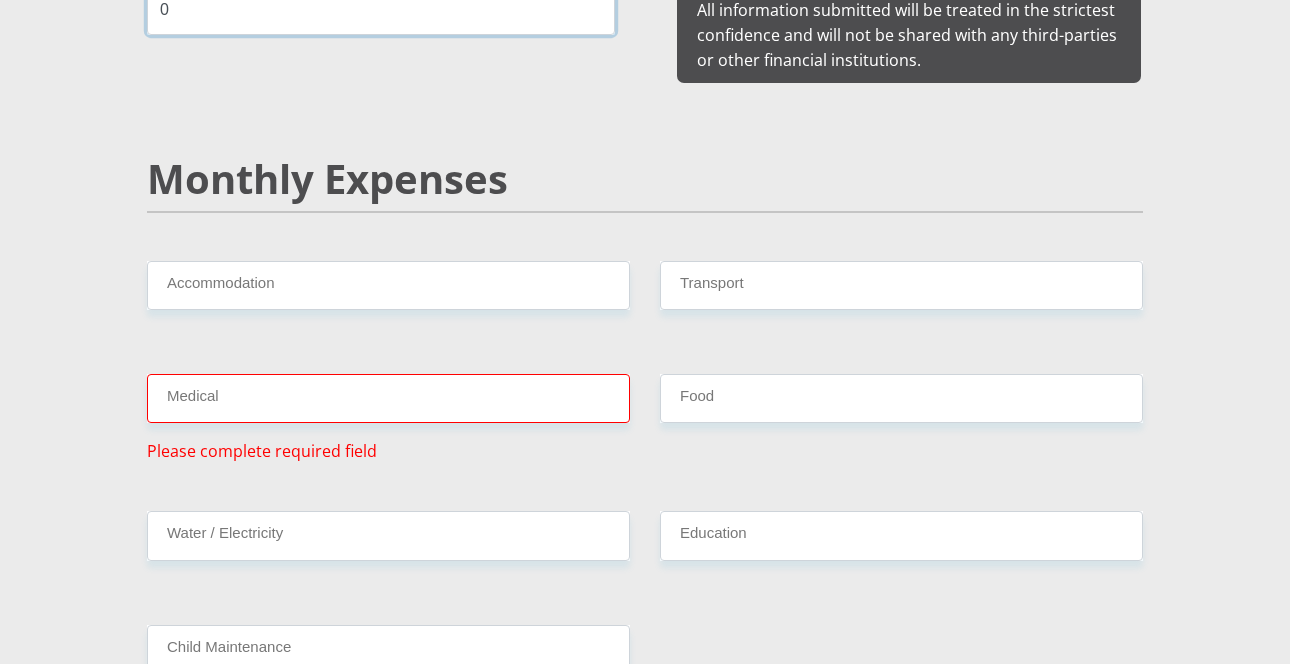 type on "0" 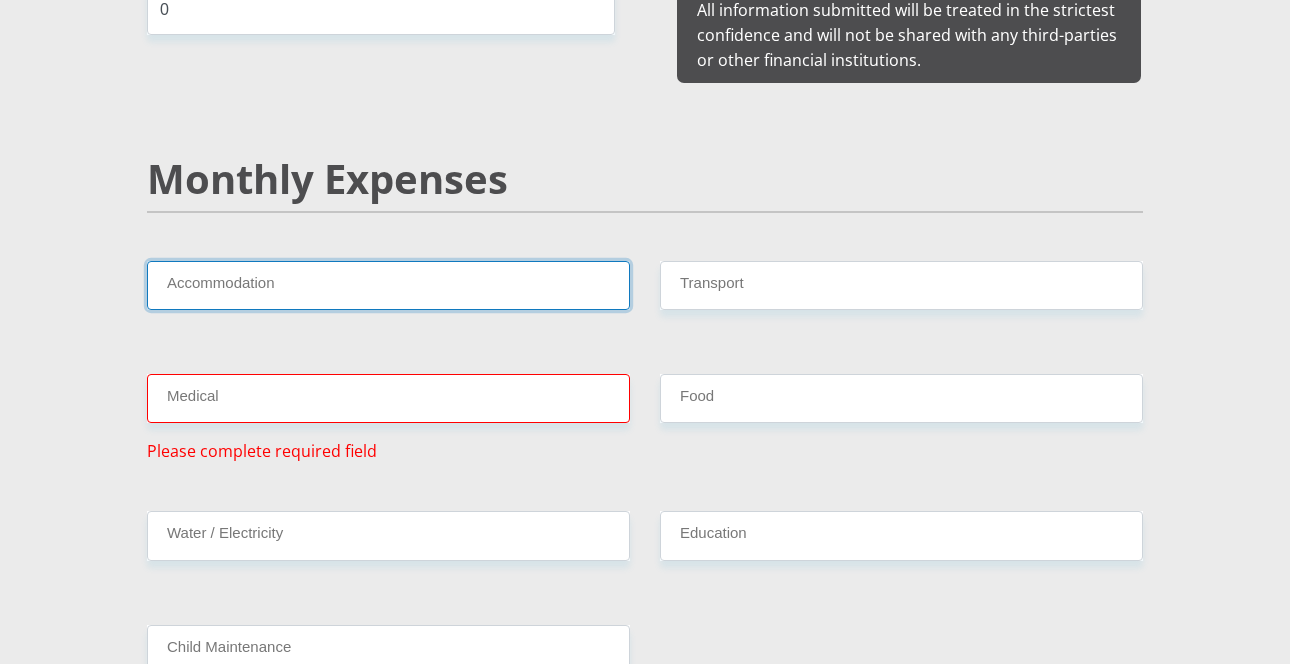 click on "Accommodation" at bounding box center [388, 285] 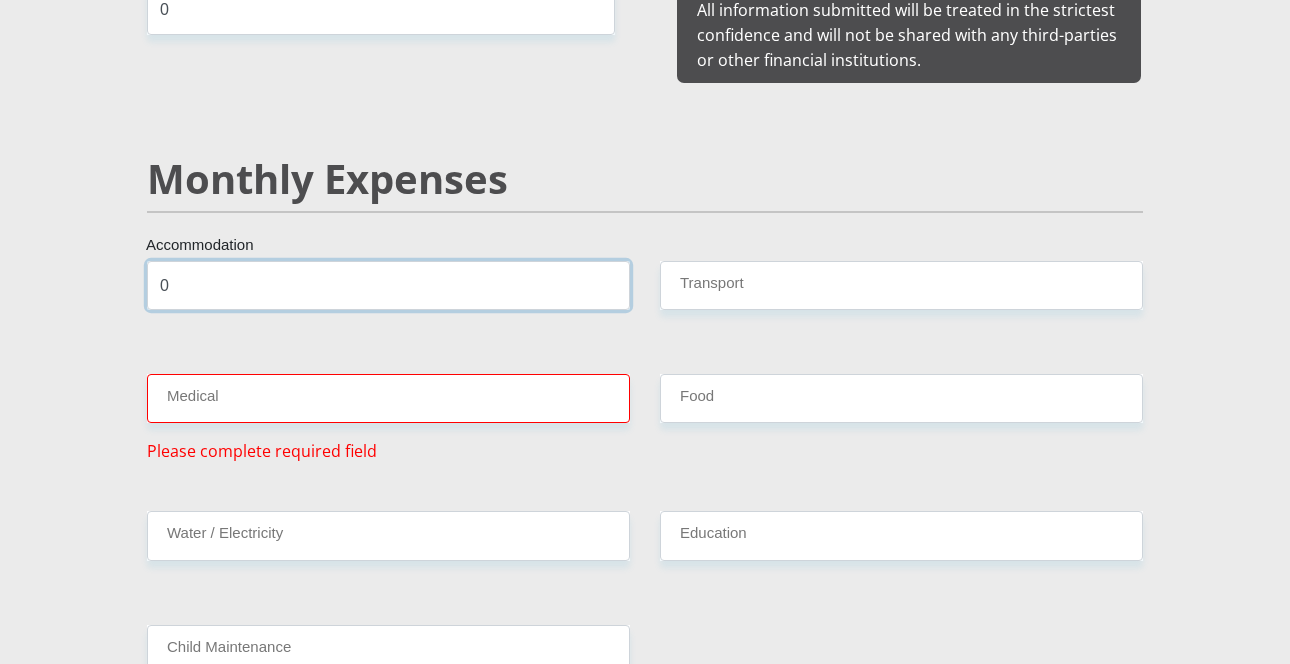 type on "0" 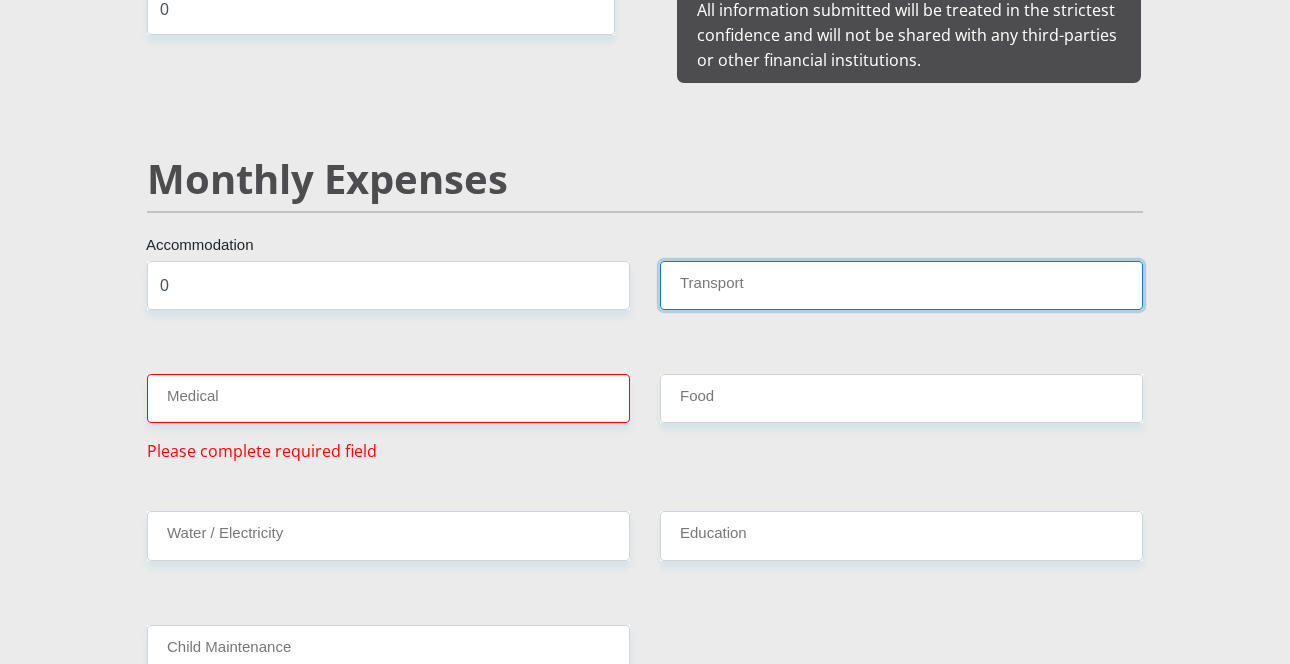 click on "Transport" at bounding box center (901, 285) 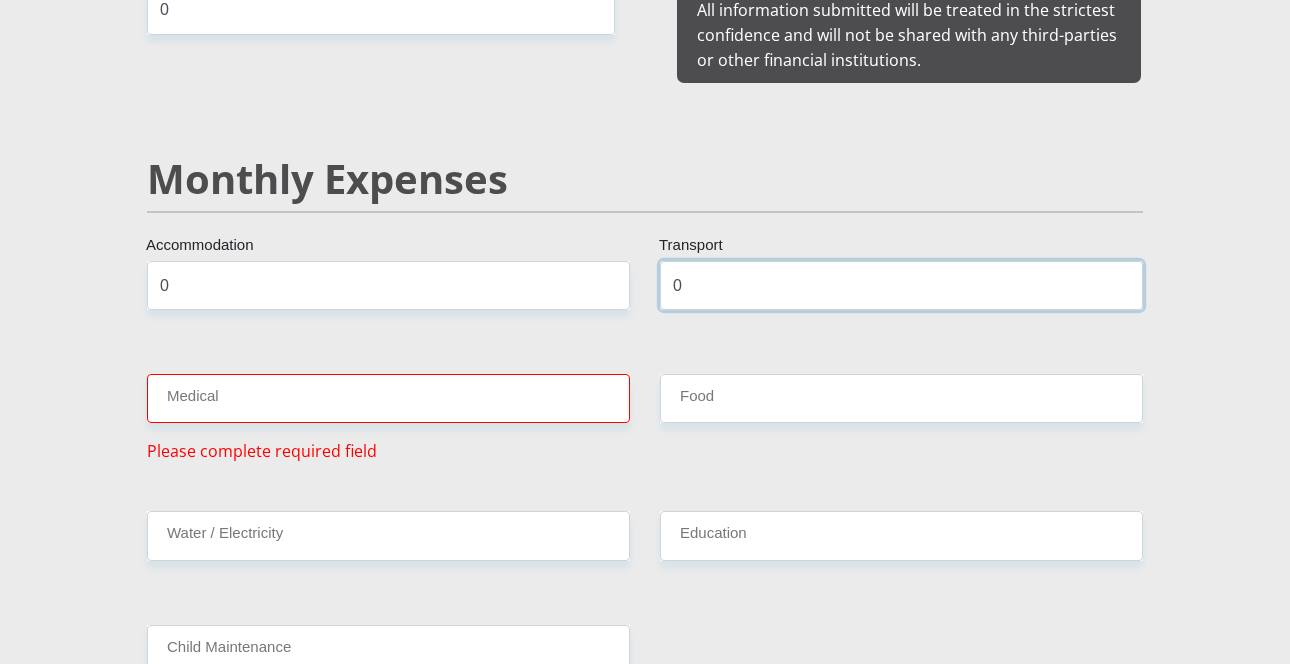 type on "0" 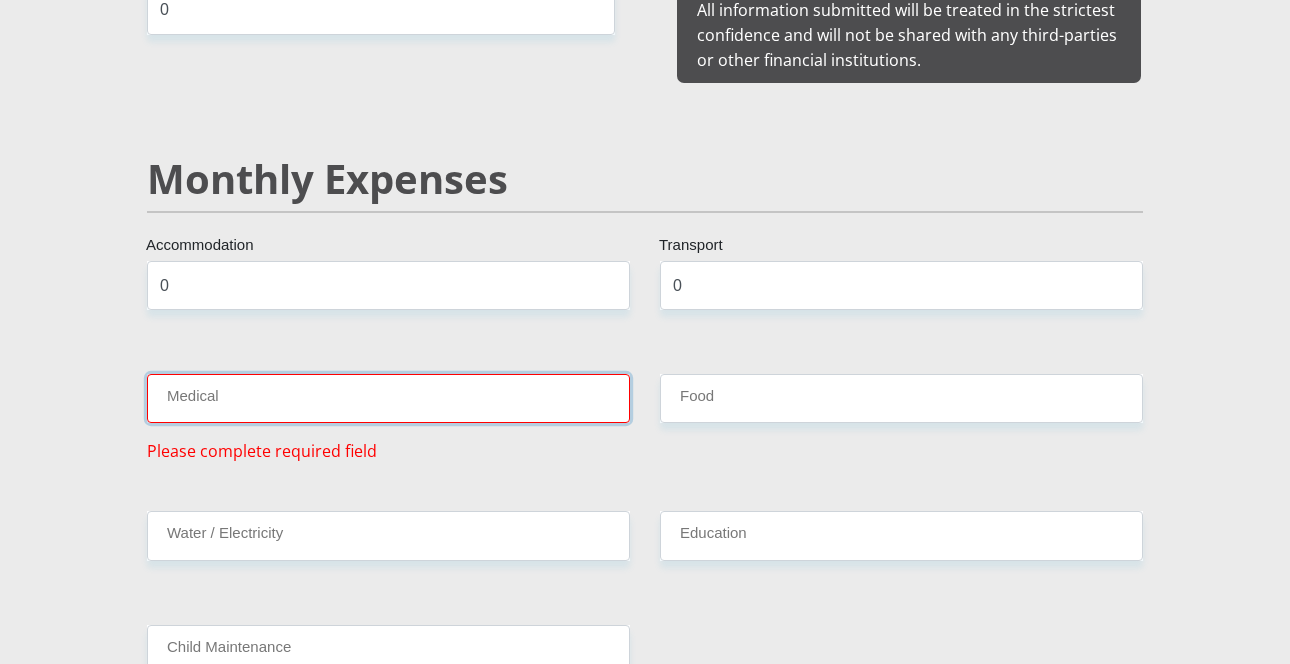 click on "Medical" at bounding box center [388, 398] 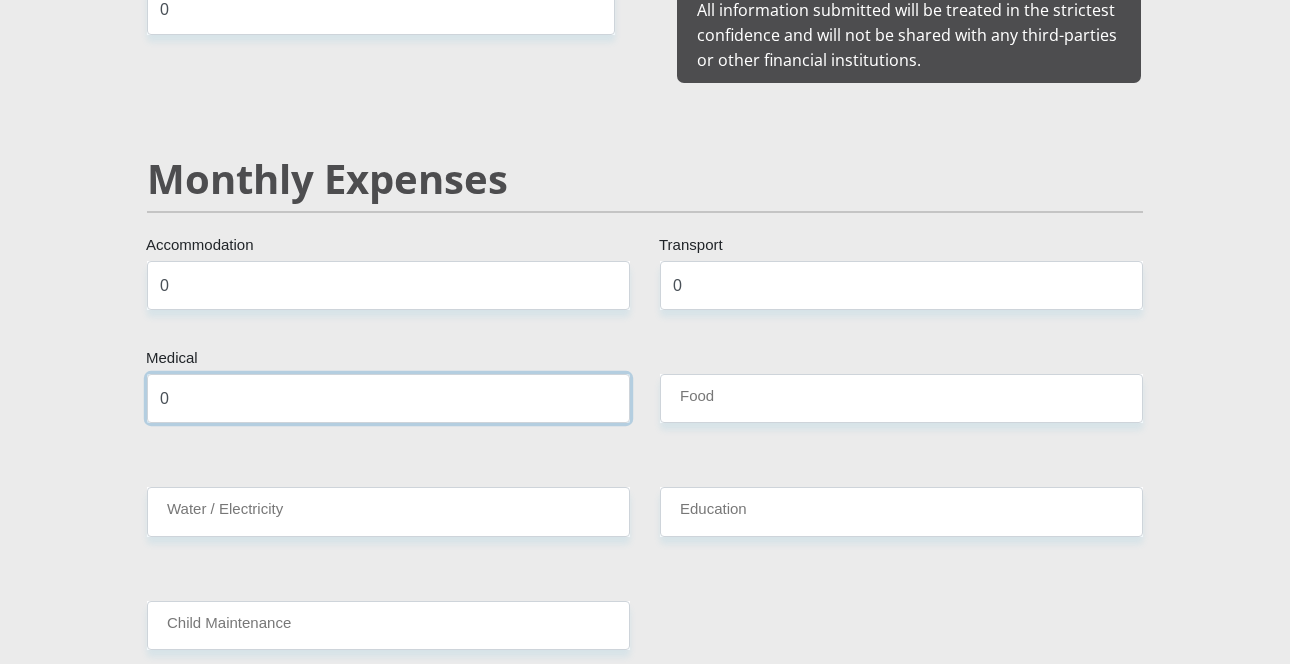 type on "0" 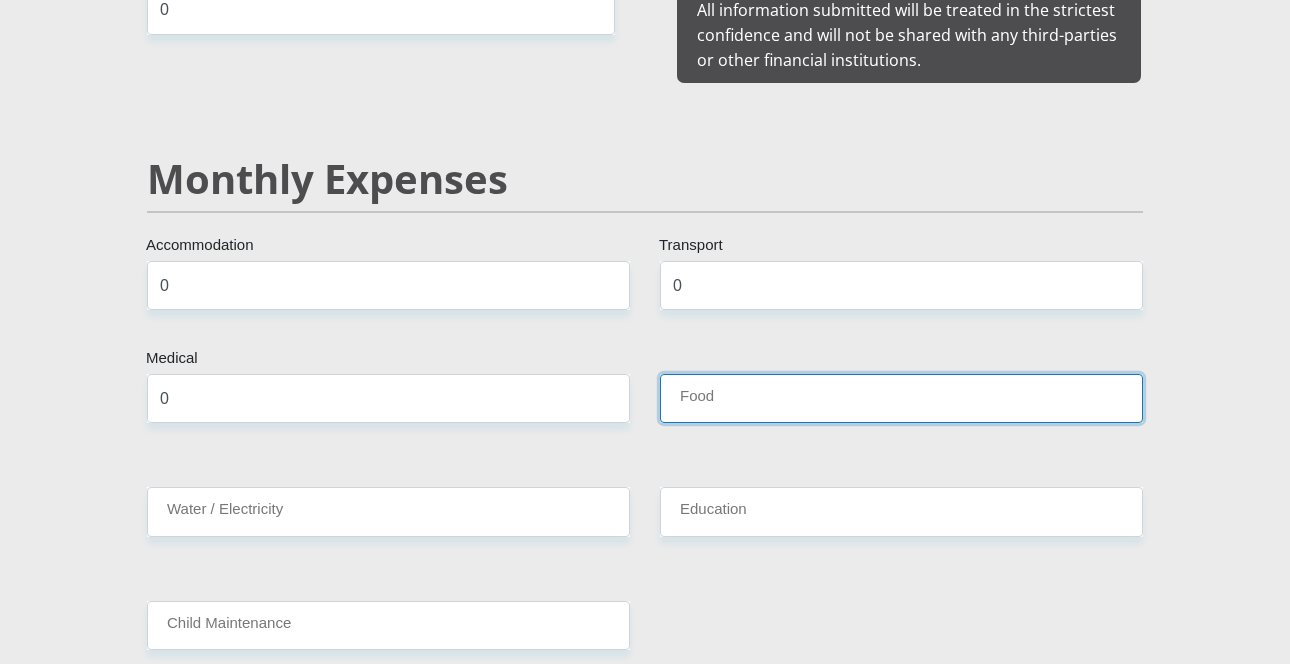 click on "Food" at bounding box center [901, 398] 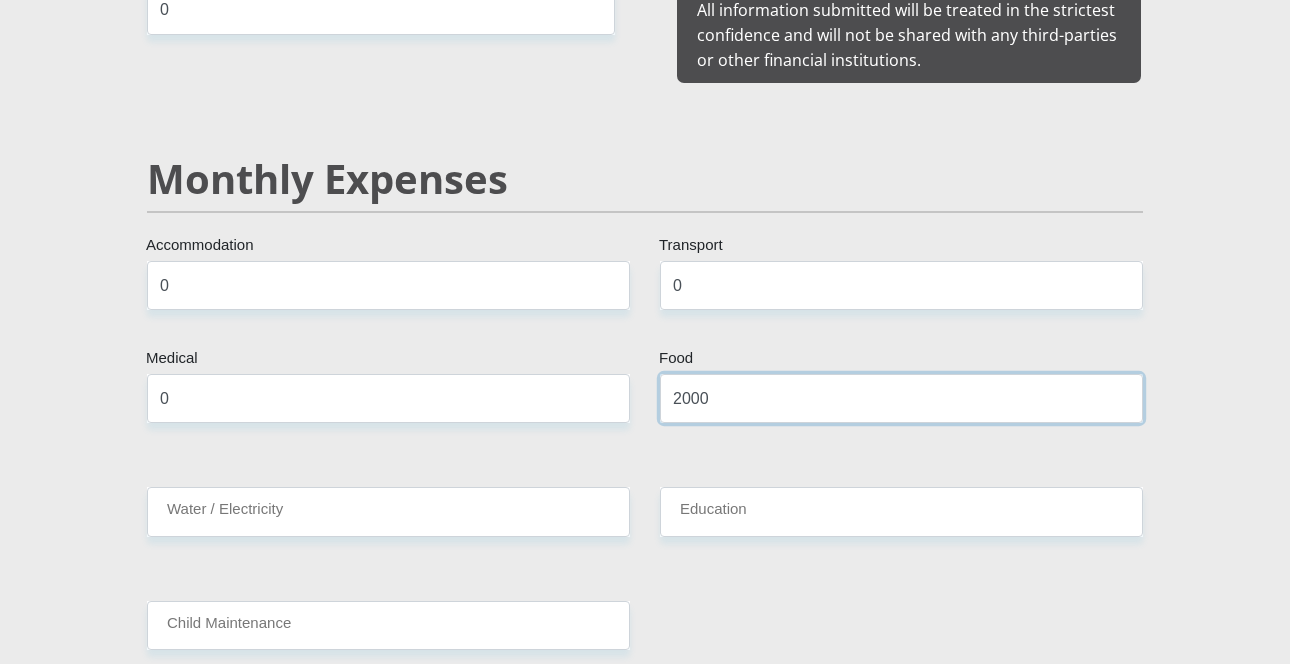 type on "2000" 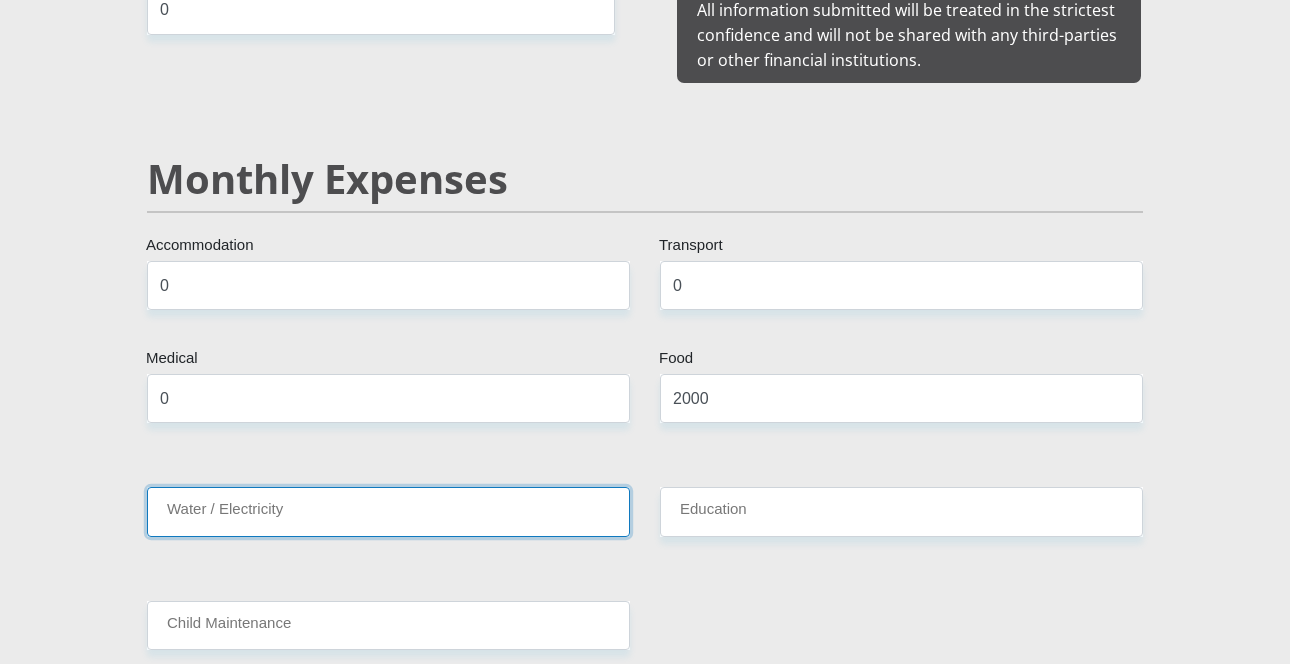 click on "Water / Electricity" at bounding box center (388, 511) 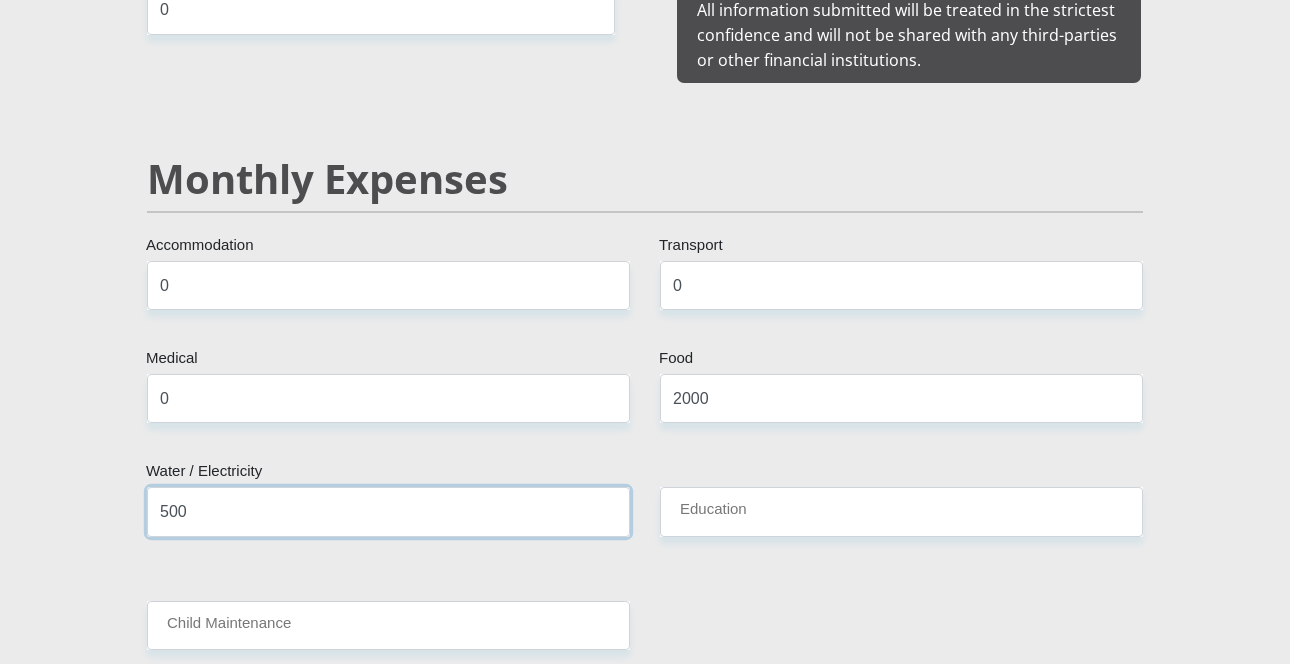 type on "500" 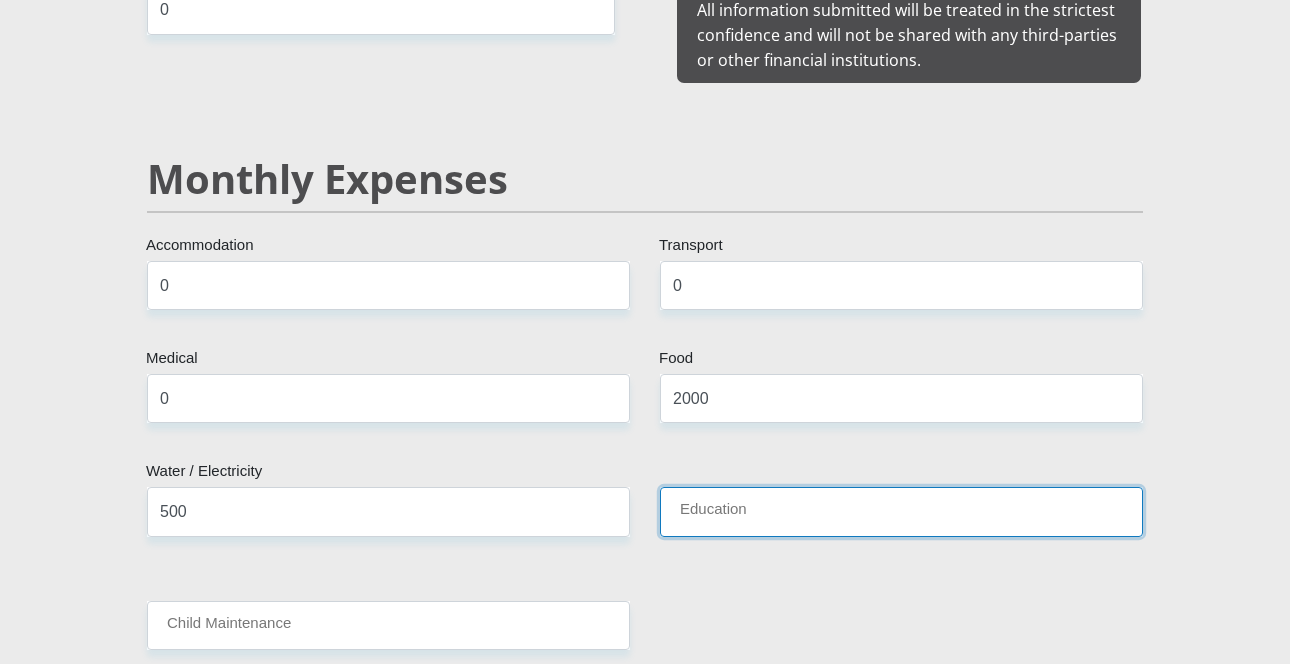 click on "Education" at bounding box center [901, 511] 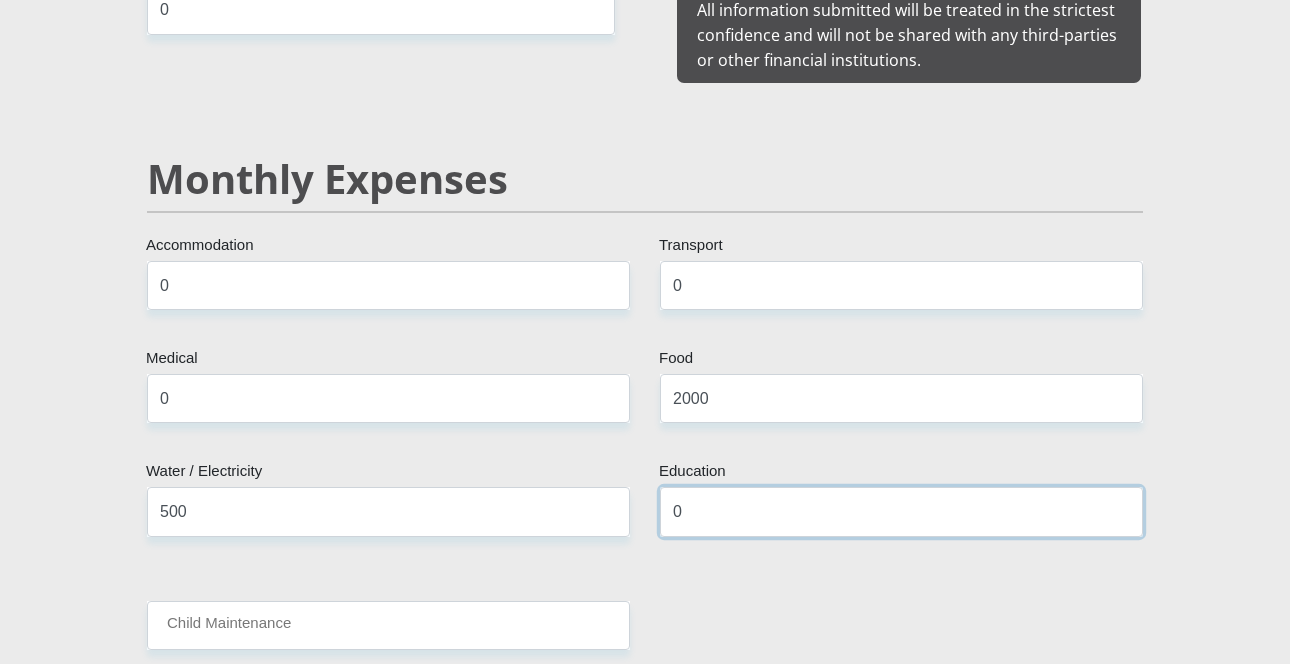 type on "0" 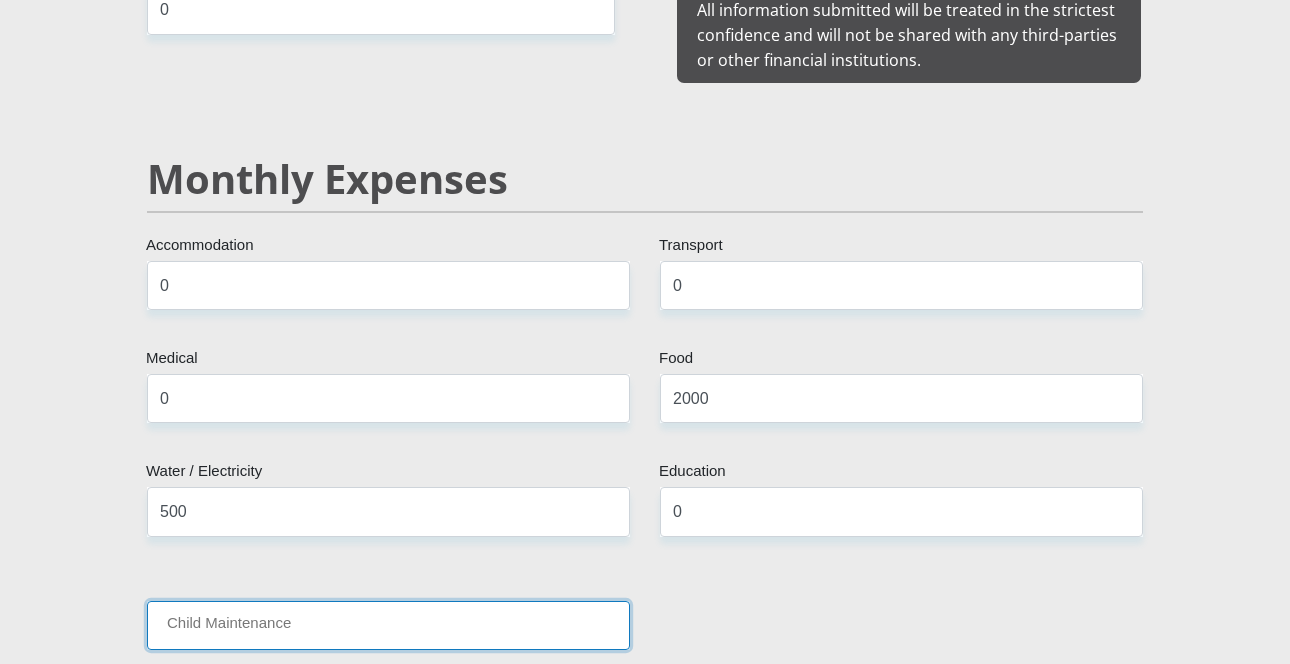 click on "Child Maintenance" at bounding box center (388, 625) 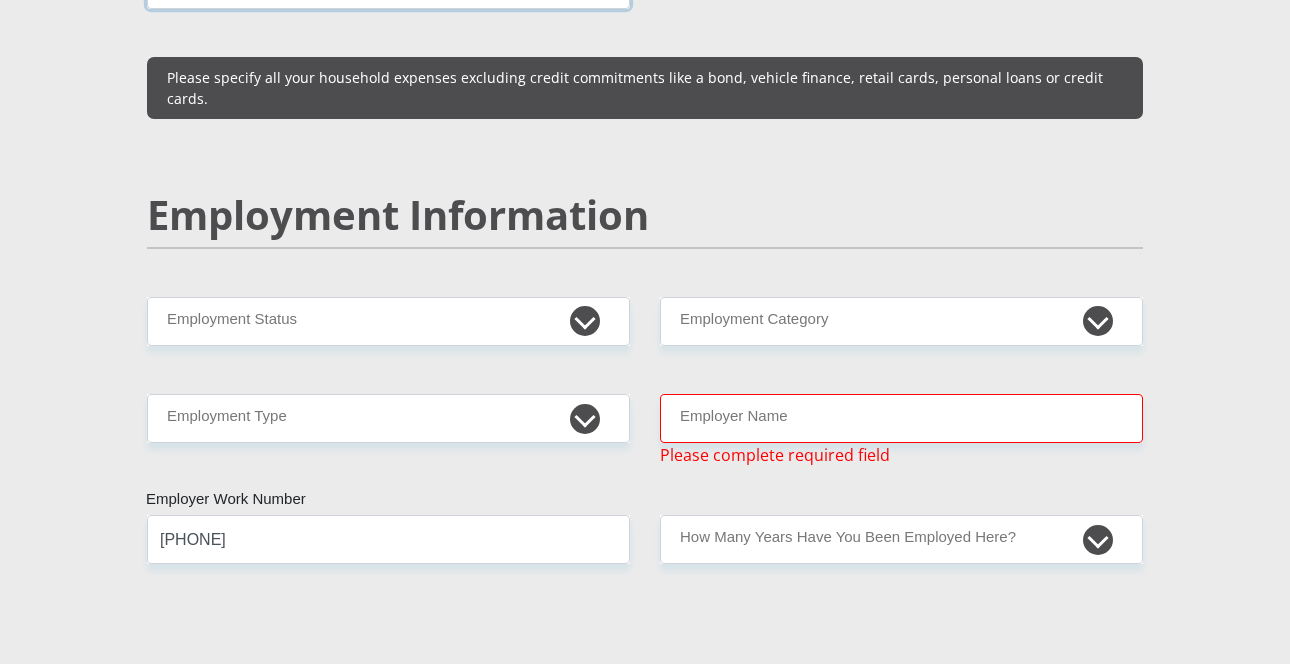scroll, scrollTop: 2900, scrollLeft: 0, axis: vertical 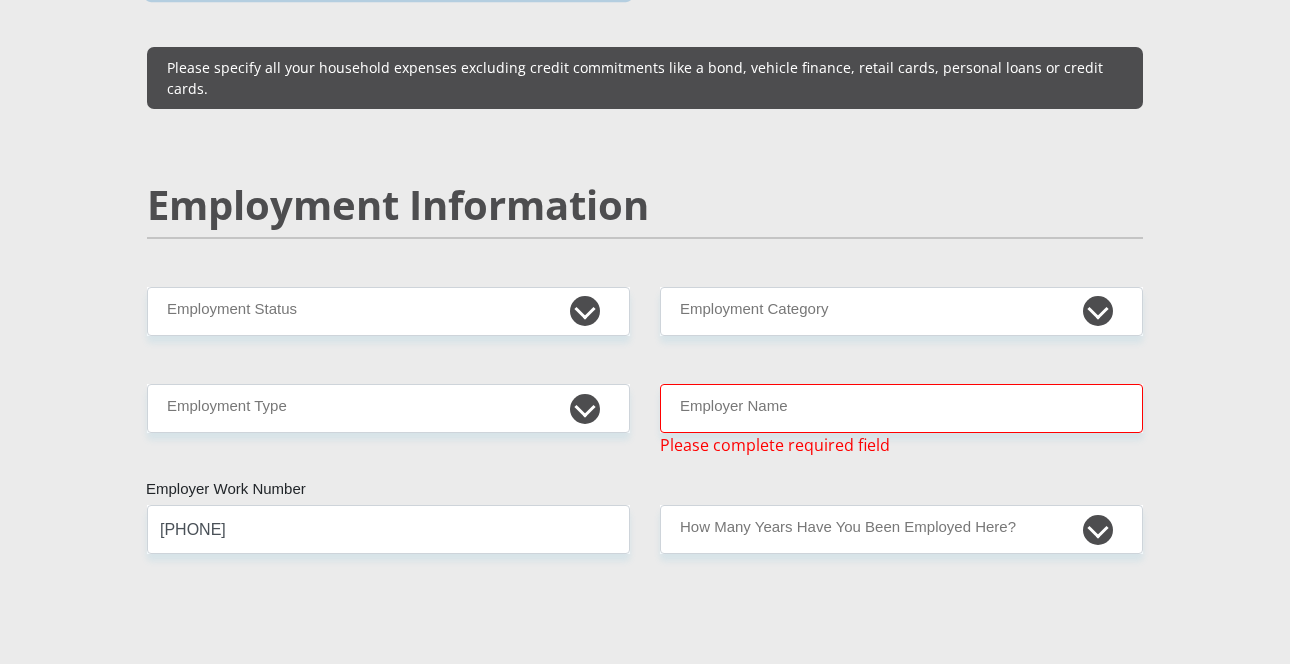 type on "0" 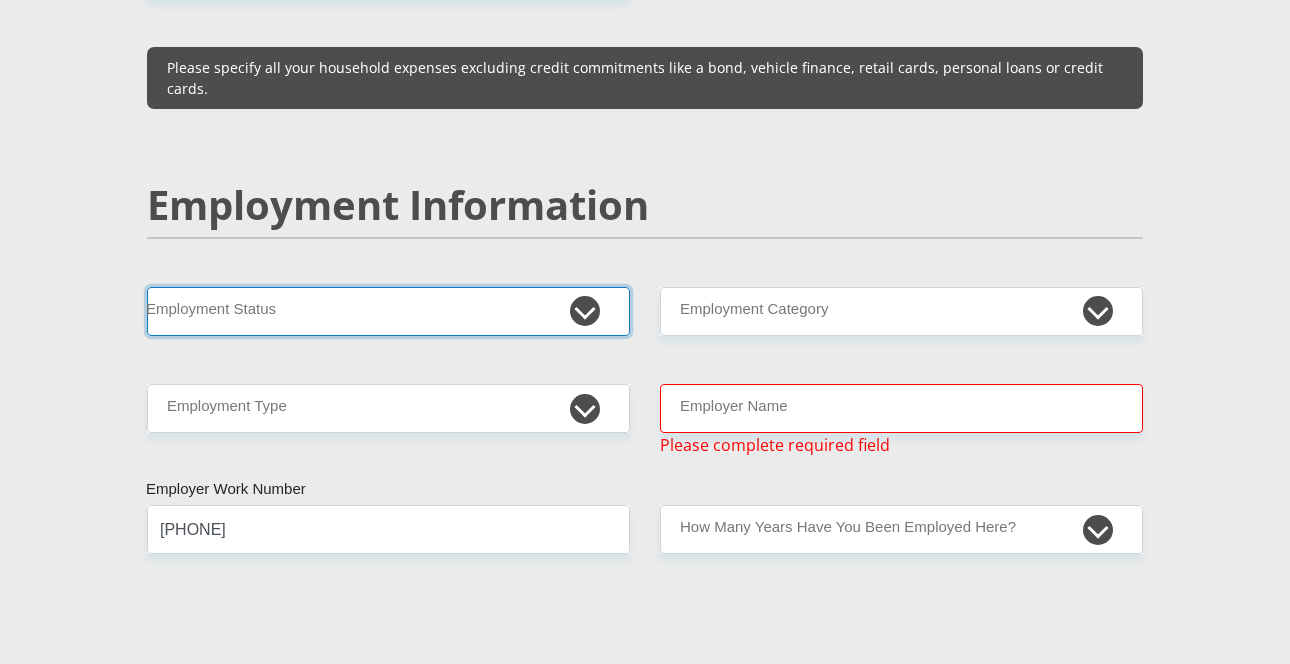 click on "Permanent/Full-time
Part-time/Casual
Contract Worker
Self-Employed
Housewife
Retired
Student
Medically Boarded
Disability
Unemployed" at bounding box center (388, 311) 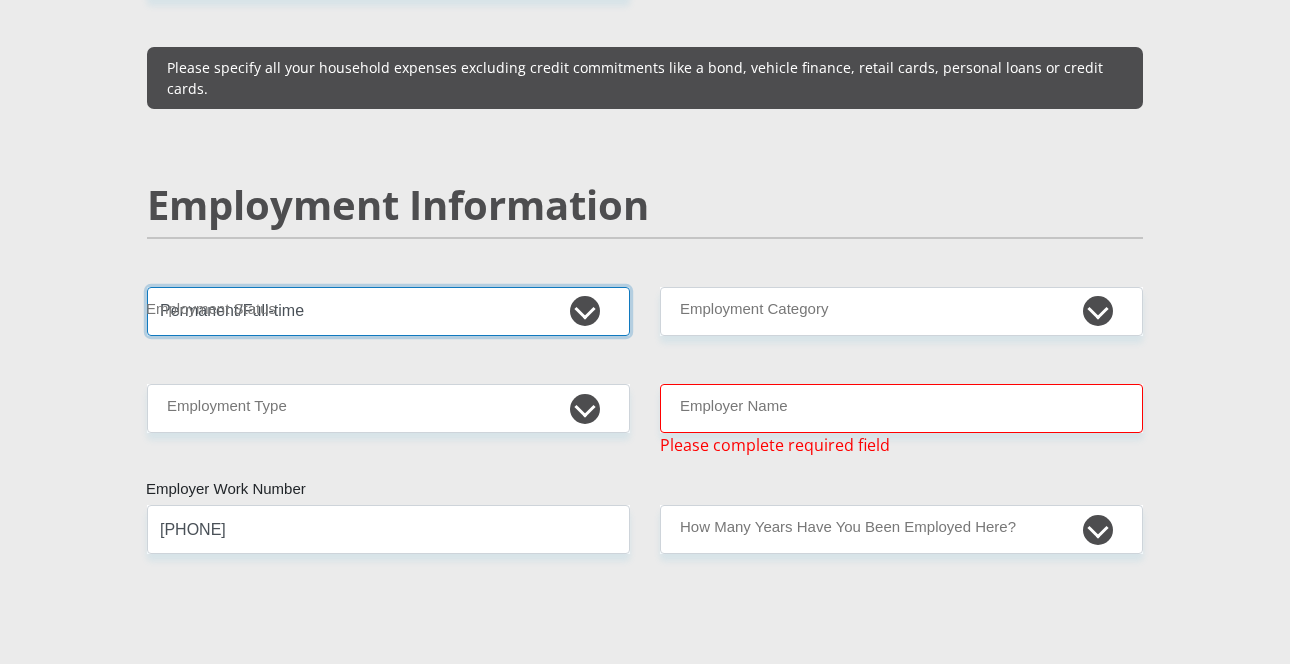 click on "Permanent/Full-time
Part-time/Casual
Contract Worker
Self-Employed
Housewife
Retired
Student
Medically Boarded
Disability
Unemployed" at bounding box center (388, 311) 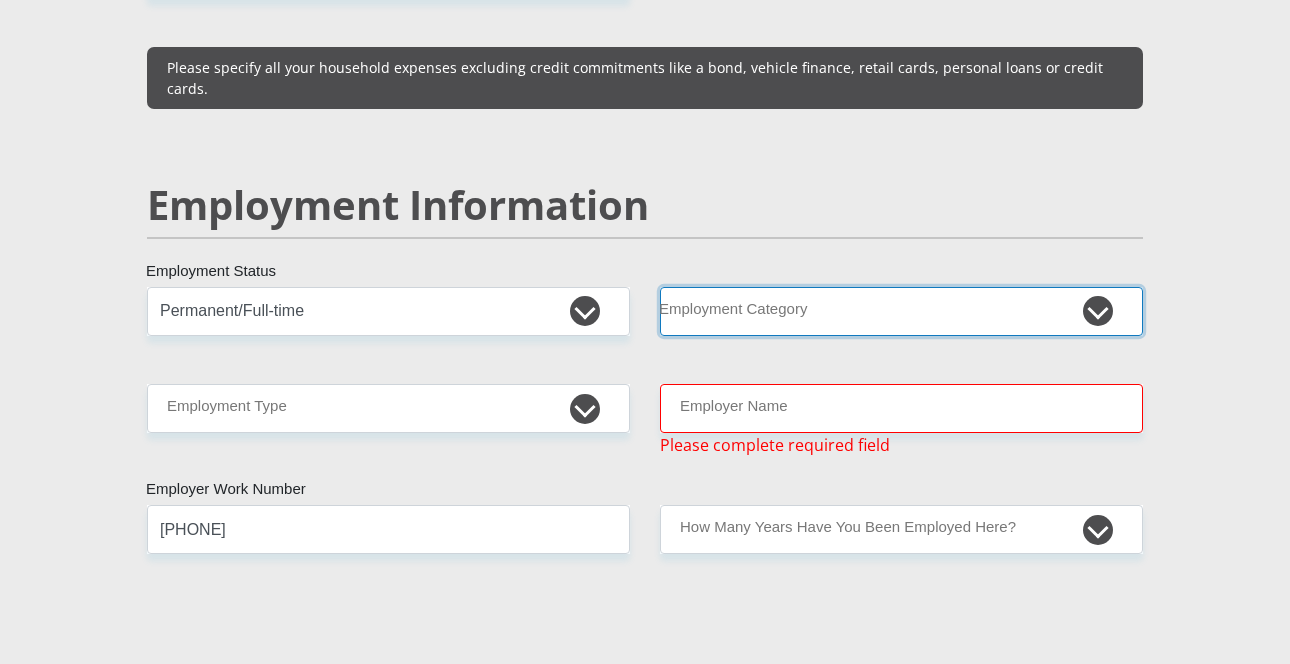 click on "AGRICULTURE
ALCOHOL & TOBACCO
CONSTRUCTION MATERIALS
METALLURGY
EQUIPMENT FOR RENEWABLE ENERGY
SPECIALIZED CONTRACTORS
CAR
GAMING (INCL. INTERNET
OTHER WHOLESALE
UNLICENSED PHARMACEUTICALS
CURRENCY EXCHANGE HOUSES
OTHER FINANCIAL INSTITUTIONS & INSURANCE
REAL ESTATE AGENTS
OIL & GAS
OTHER MATERIALS (E.G. IRON ORE)
PRECIOUS STONES & PRECIOUS METALS
POLITICAL ORGANIZATIONS
RELIGIOUS ORGANIZATIONS(NOT SECTS)
ACTI. HAVING BUSINESS DEAL WITH PUBLIC ADMINISTRATION
LAUNDROMATS" at bounding box center [901, 311] 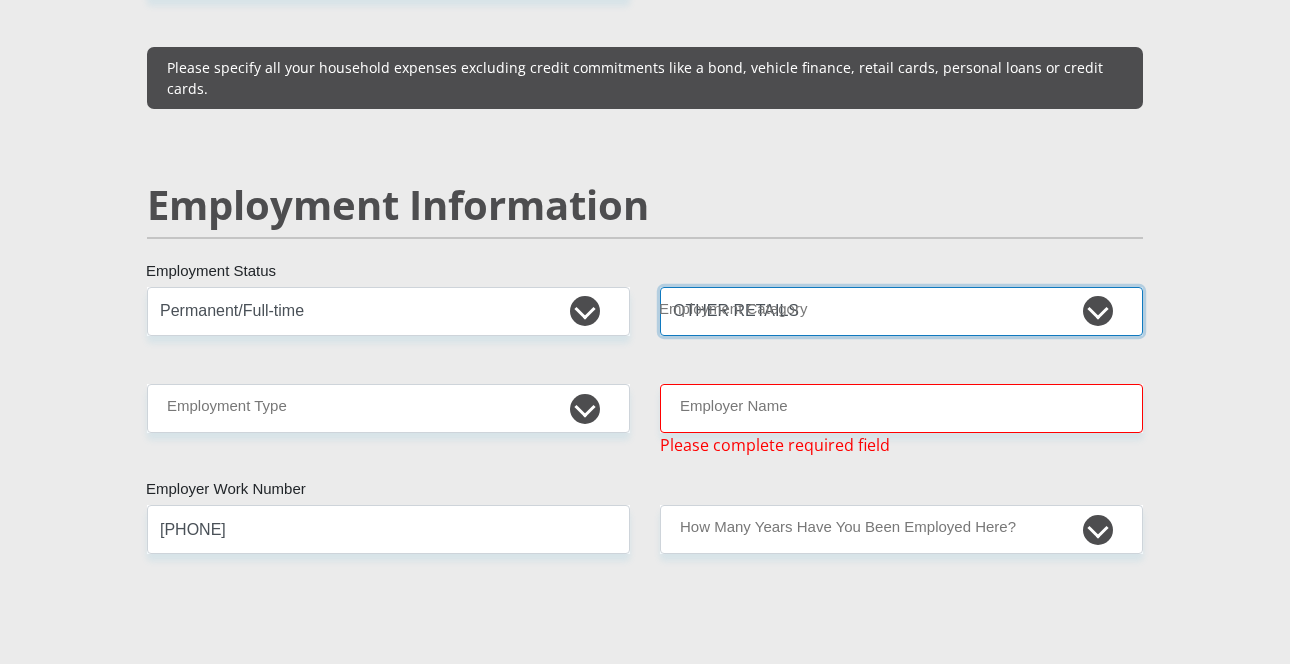 click on "AGRICULTURE
ALCOHOL & TOBACCO
CONSTRUCTION MATERIALS
METALLURGY
EQUIPMENT FOR RENEWABLE ENERGY
SPECIALIZED CONTRACTORS
CAR
GAMING (INCL. INTERNET
OTHER WHOLESALE
UNLICENSED PHARMACEUTICALS
CURRENCY EXCHANGE HOUSES
OTHER FINANCIAL INSTITUTIONS & INSURANCE
REAL ESTATE AGENTS
OIL & GAS
OTHER MATERIALS (E.G. IRON ORE)
PRECIOUS STONES & PRECIOUS METALS
POLITICAL ORGANIZATIONS
RELIGIOUS ORGANIZATIONS(NOT SECTS)
ACTI. HAVING BUSINESS DEAL WITH PUBLIC ADMINISTRATION
LAUNDROMATS" at bounding box center (901, 311) 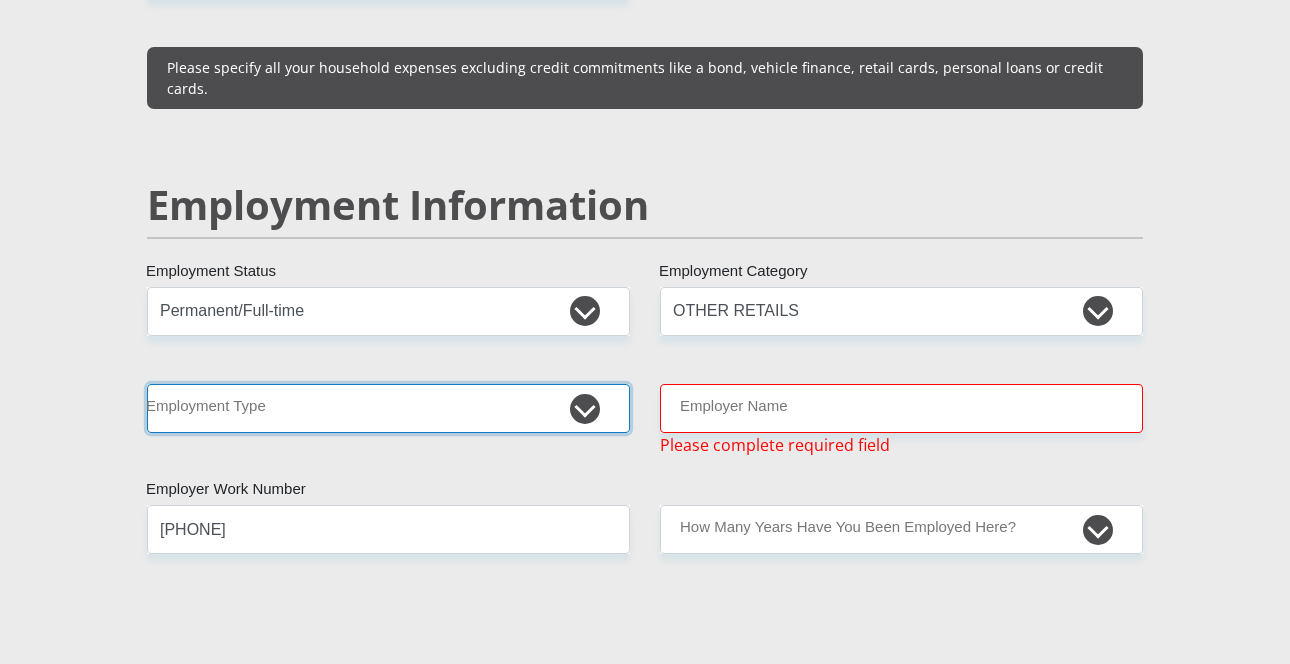 click on "College/Lecturer
Craft Seller
Creative
Driver
Executive
Farmer
Forces - Non Commissioned
Forces - Officer
Hawker
Housewife
Labourer
Licenced Professional
Manager
Miner
Non Licenced Professional
Office Staff/Clerk
Outside Worker
Pensioner
Permanent Teacher
Production/Manufacturing
Sales
Self-Employed
Semi-Professional Worker
Service Industry  Social Worker  Student" at bounding box center [388, 408] 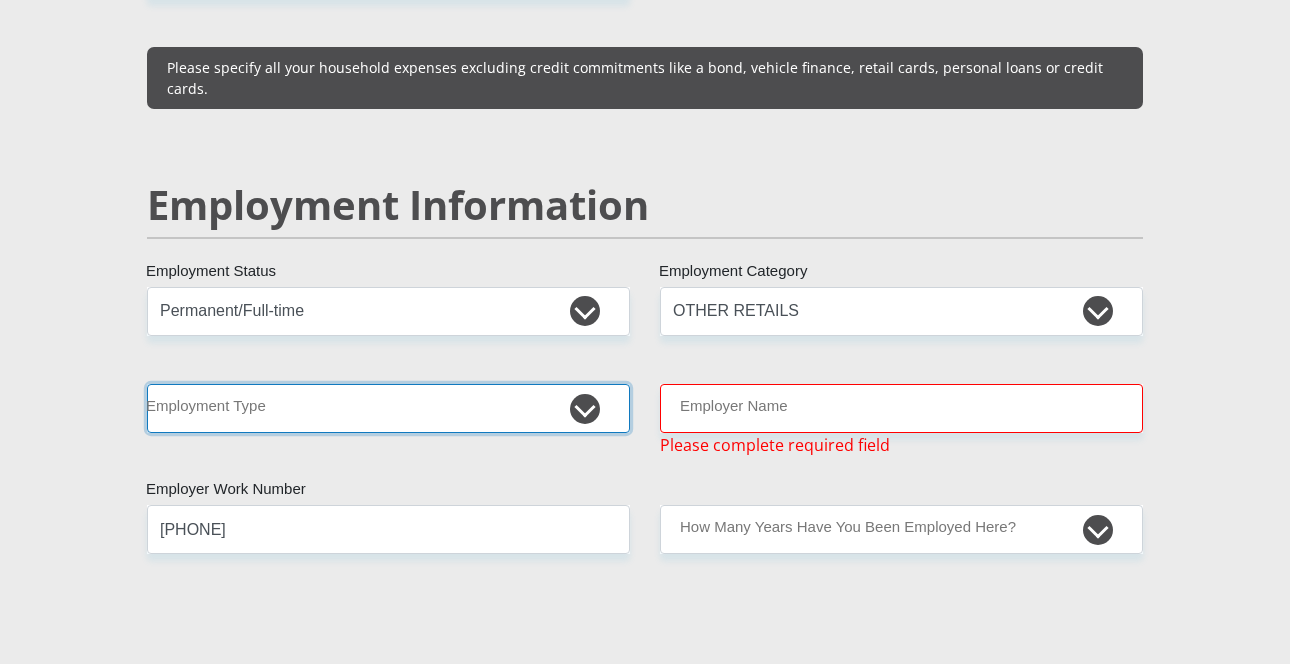 click on "College/Lecturer
Craft Seller
Creative
Driver
Executive
Farmer
Forces - Non Commissioned
Forces - Officer
Hawker
Housewife
Labourer
Licenced Professional
Manager
Miner
Non Licenced Professional
Office Staff/Clerk
Outside Worker
Pensioner
Permanent Teacher
Production/Manufacturing
Sales
Self-Employed
Semi-Professional Worker
Service Industry  Social Worker  Student" at bounding box center [388, 408] 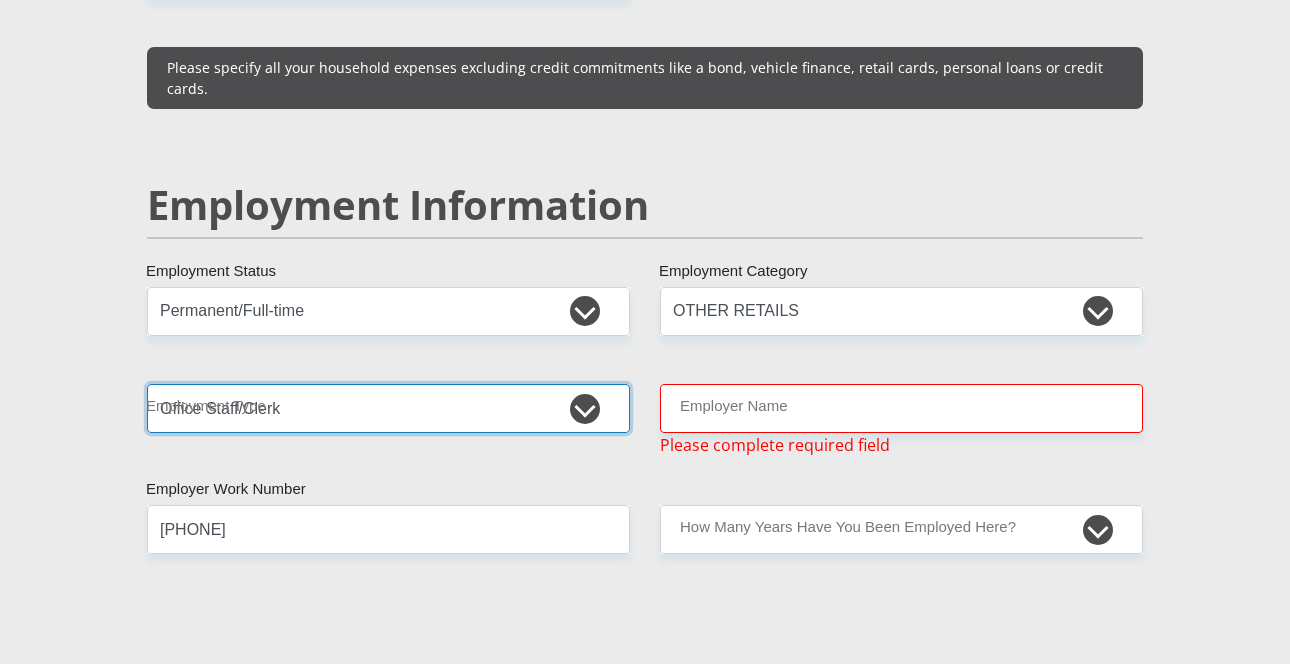 click on "College/Lecturer
Craft Seller
Creative
Driver
Executive
Farmer
Forces - Non Commissioned
Forces - Officer
Hawker
Housewife
Labourer
Licenced Professional
Manager
Miner
Non Licenced Professional
Office Staff/Clerk
Outside Worker
Pensioner
Permanent Teacher
Production/Manufacturing
Sales
Self-Employed
Semi-Professional Worker
Service Industry  Social Worker  Student" at bounding box center [388, 408] 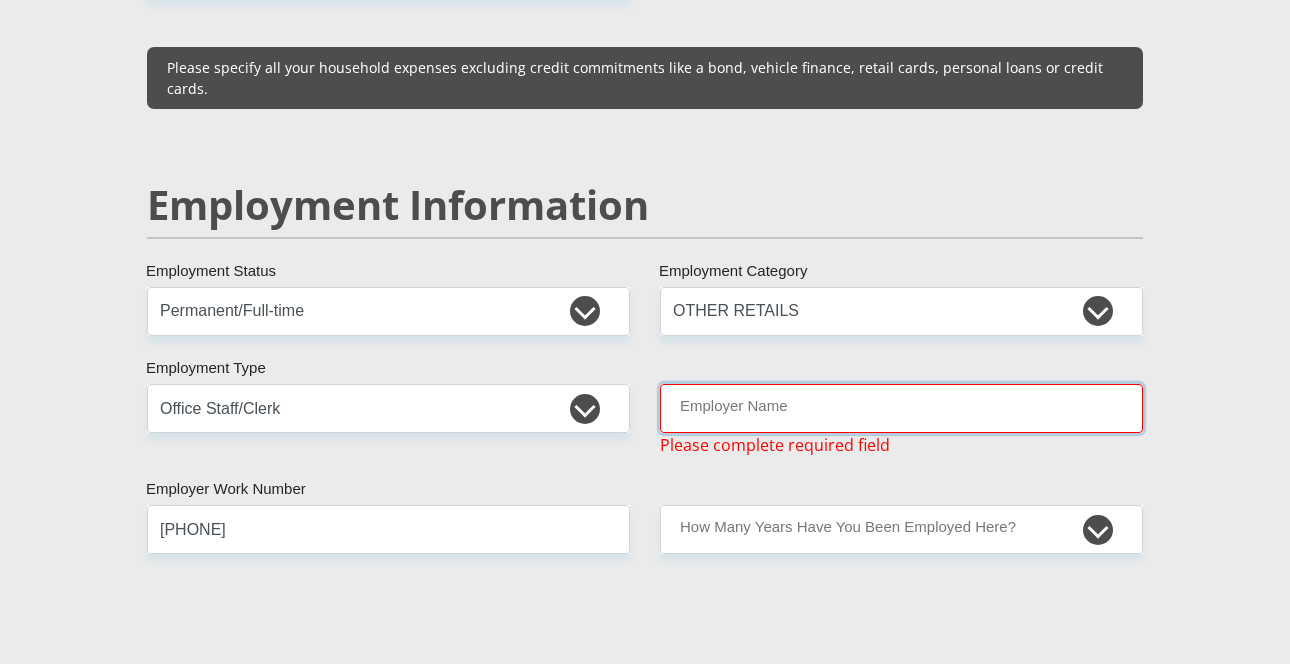 click on "Employer Name" at bounding box center [901, 408] 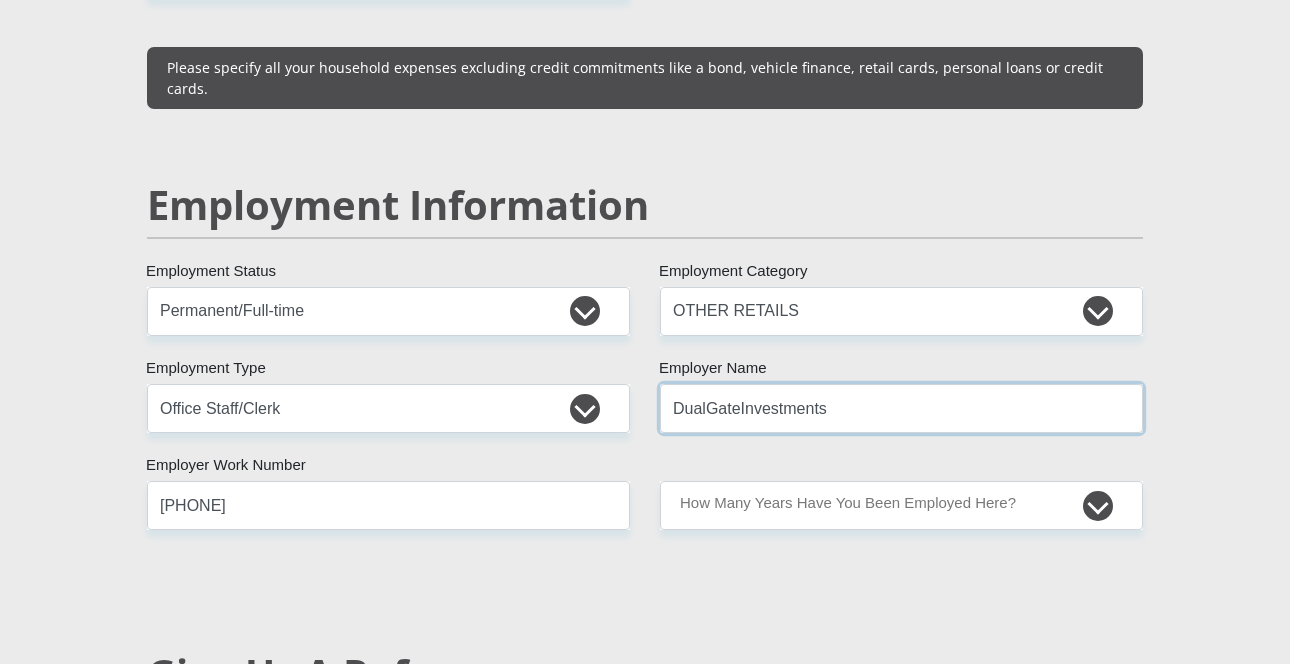 type on "DualGateInvestments" 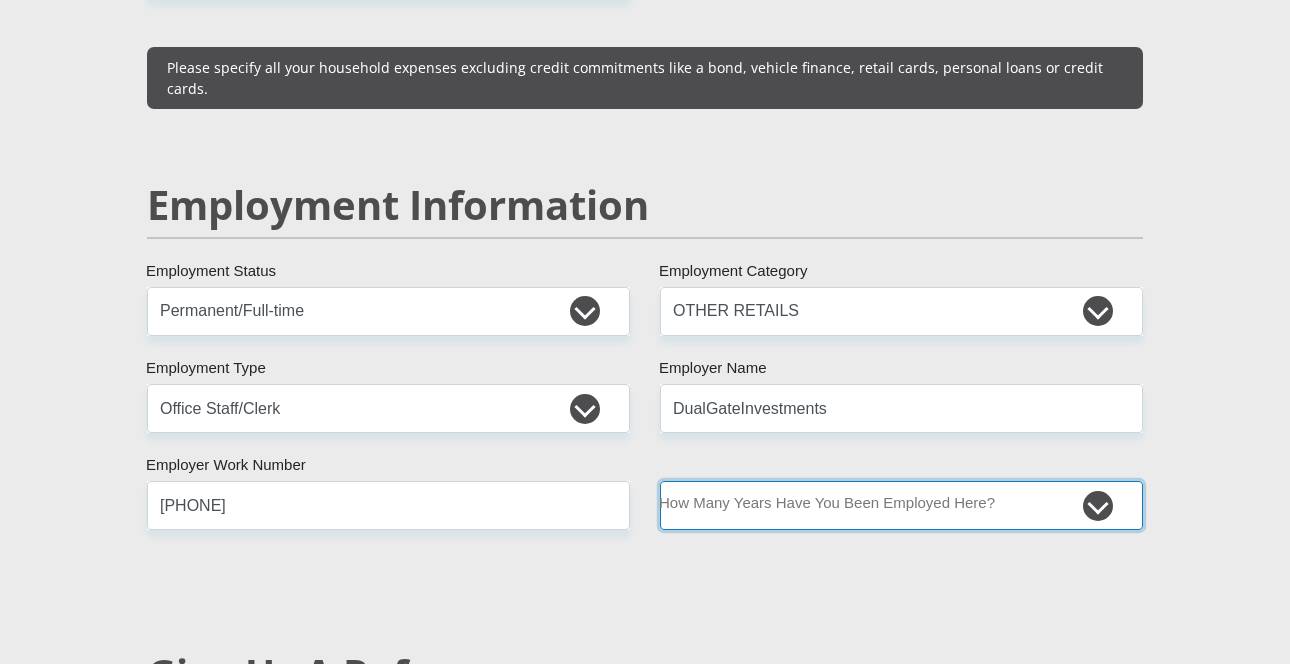 click on "less than 1 year
1-3 years
3-5 years
5+ years" at bounding box center (901, 505) 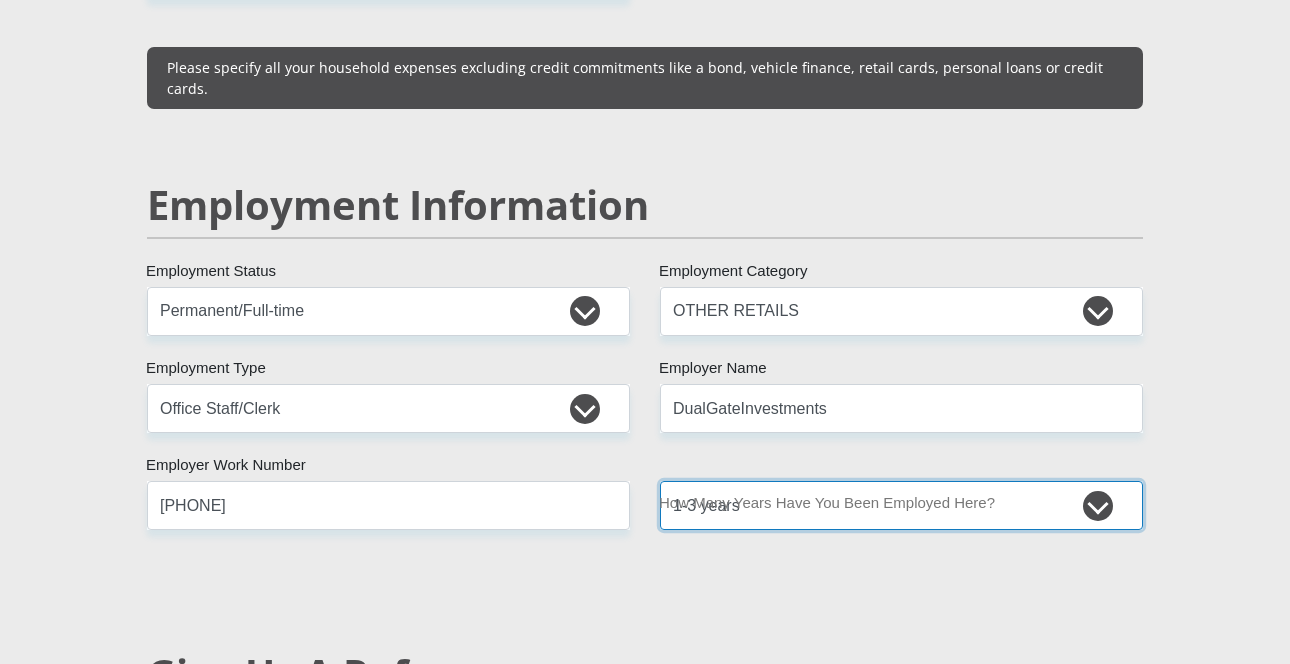 click on "less than 1 year
1-3 years
3-5 years
5+ years" at bounding box center [901, 505] 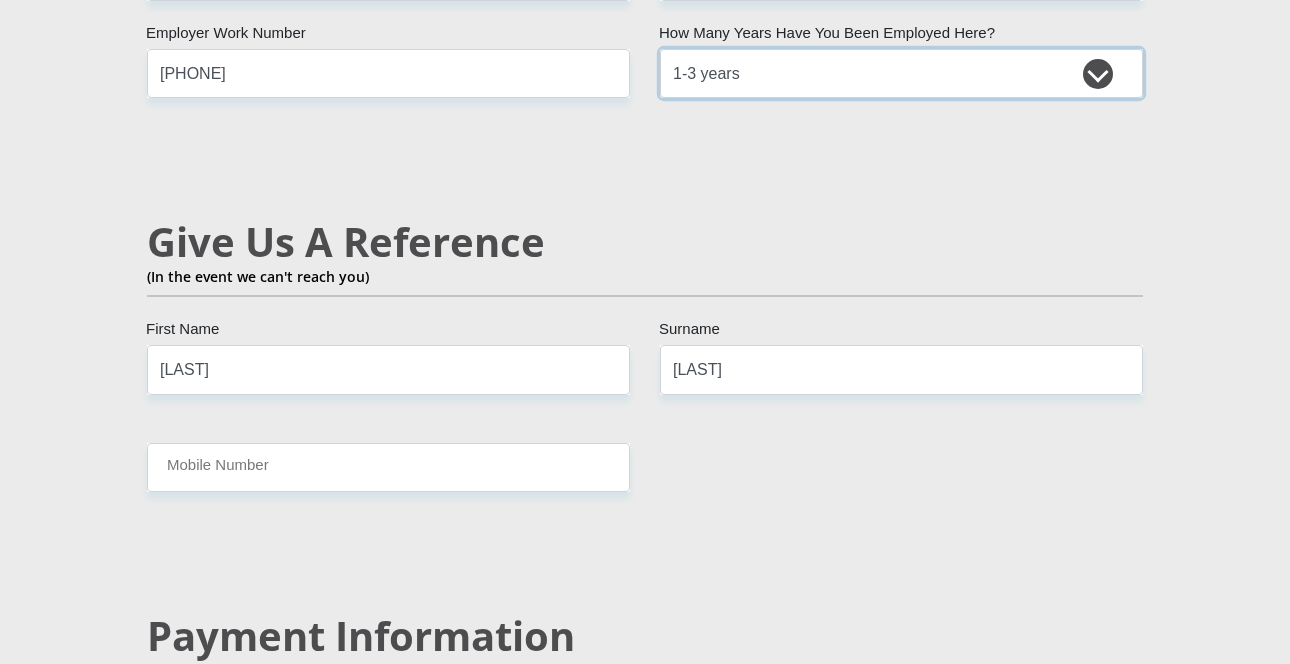 scroll, scrollTop: 3343, scrollLeft: 0, axis: vertical 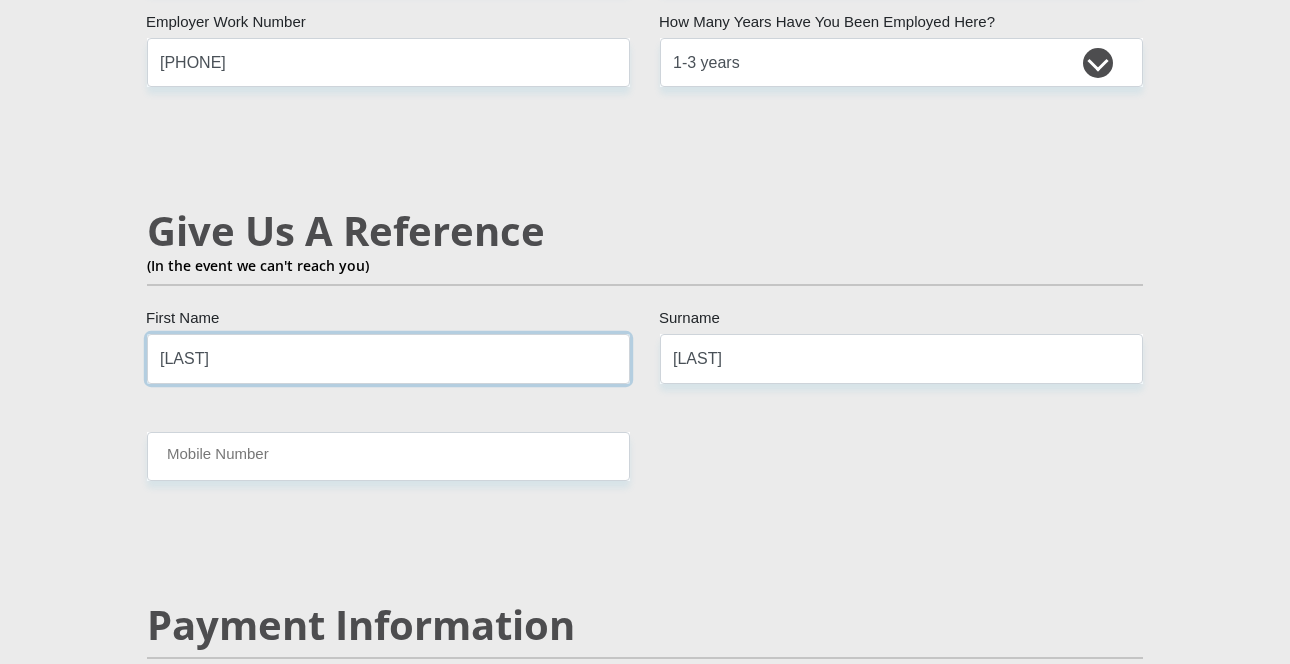 click on "[COMPANY]" at bounding box center (388, 358) 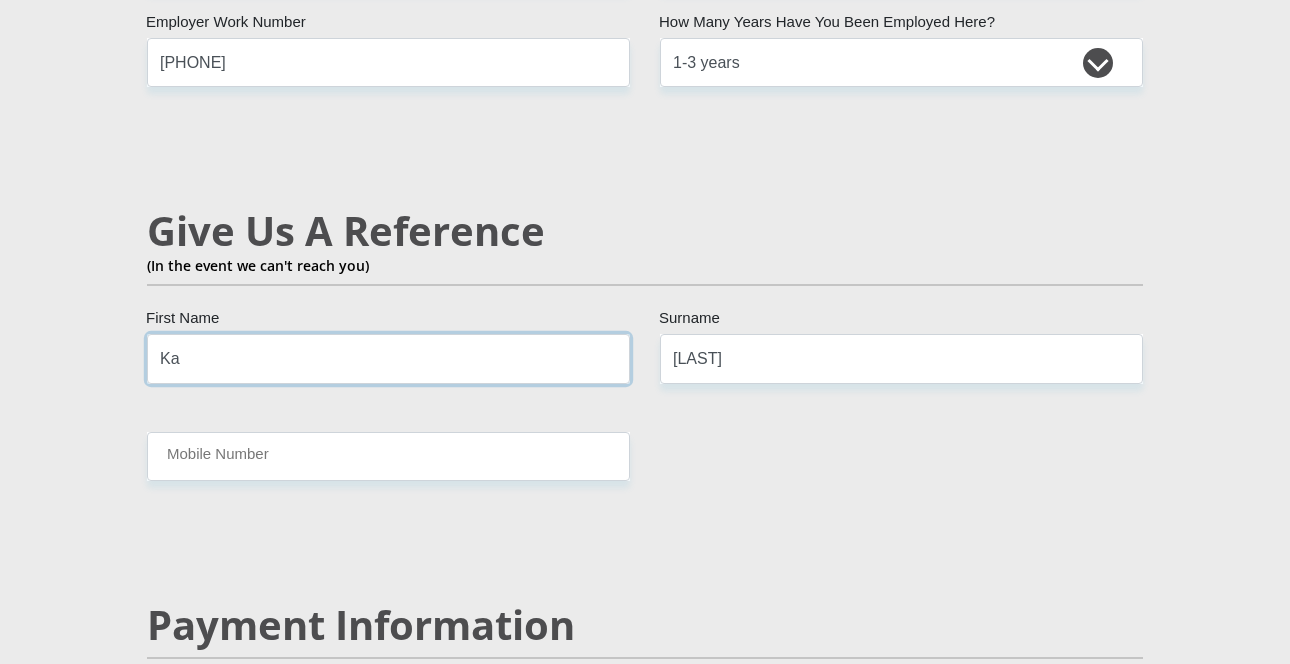 type on "K" 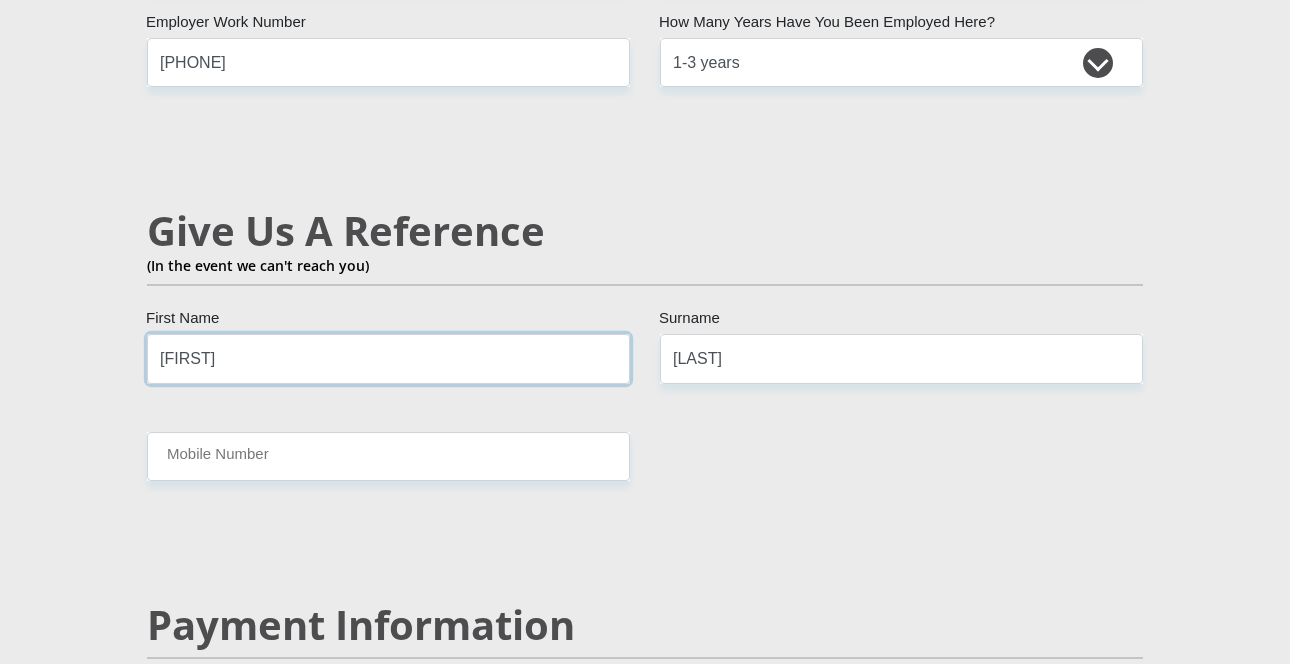 type on "Lungile" 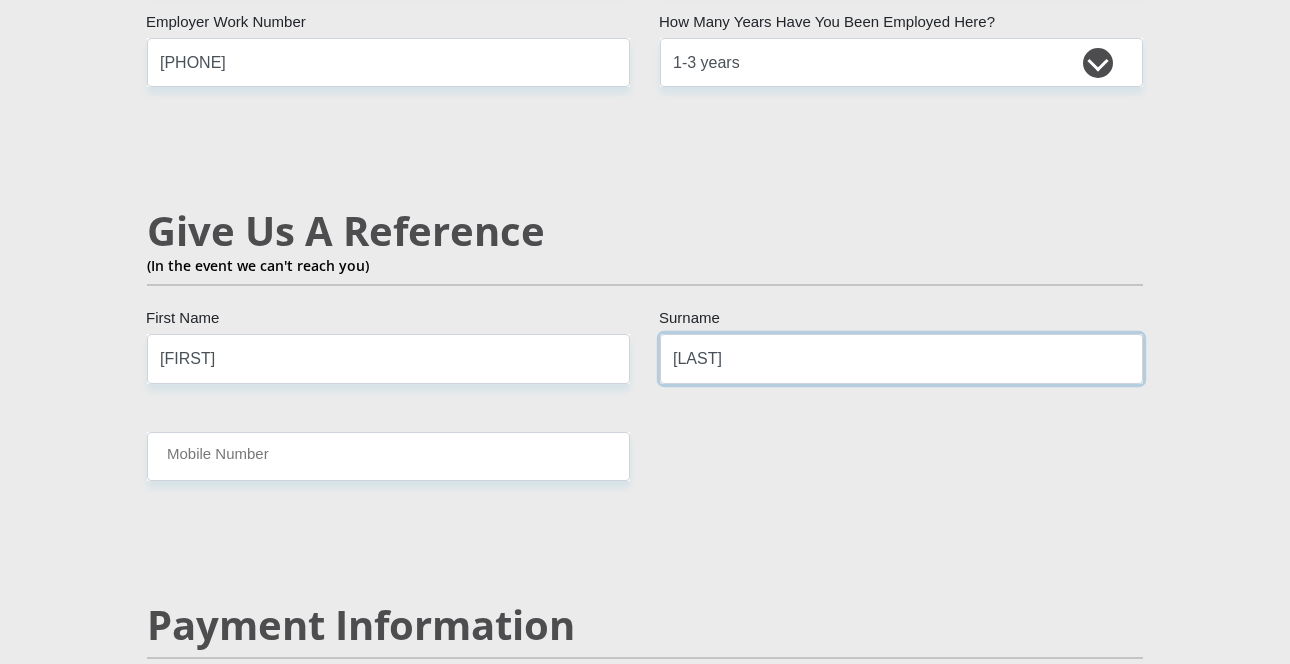 click on "[CITY]" at bounding box center (901, 358) 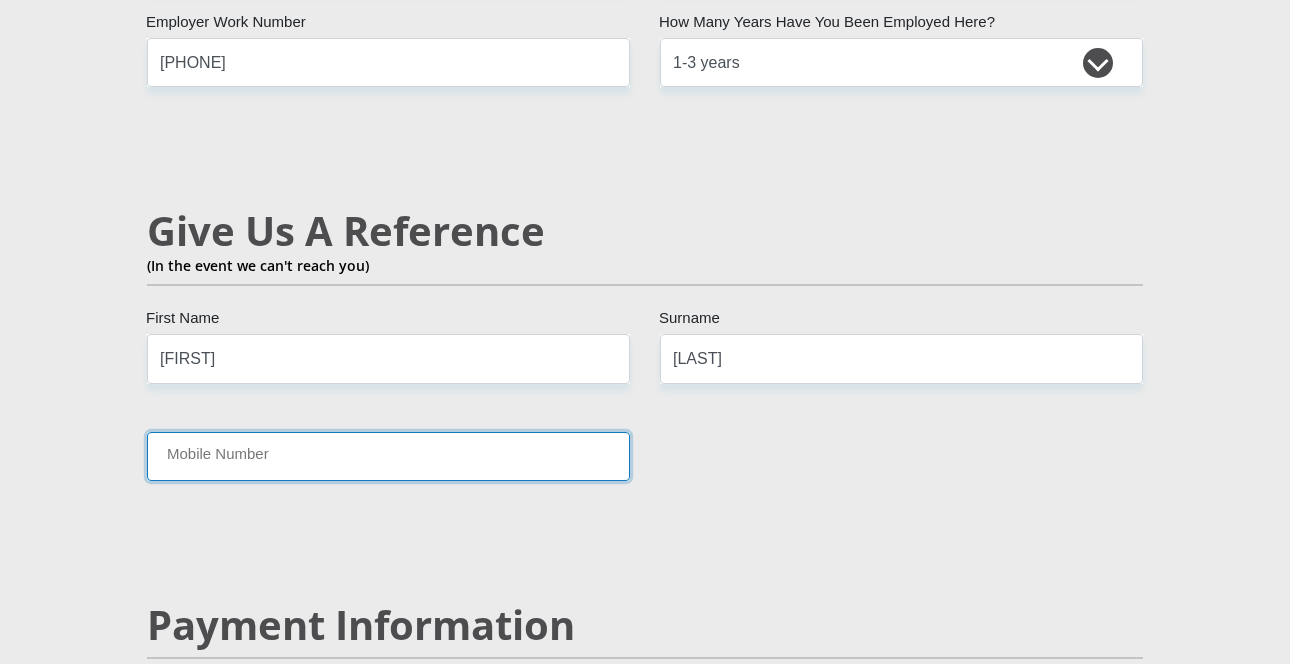 click on "Mobile Number" at bounding box center [388, 456] 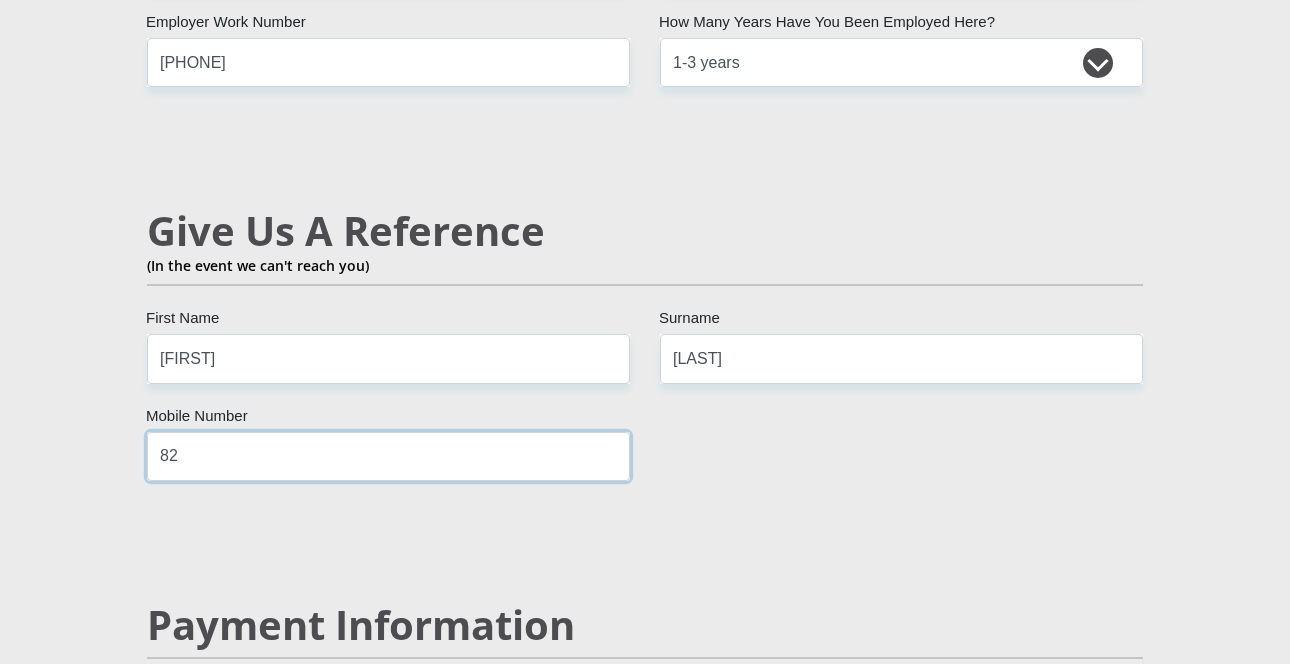 click on "Proceed" at bounding box center (795, 2778) 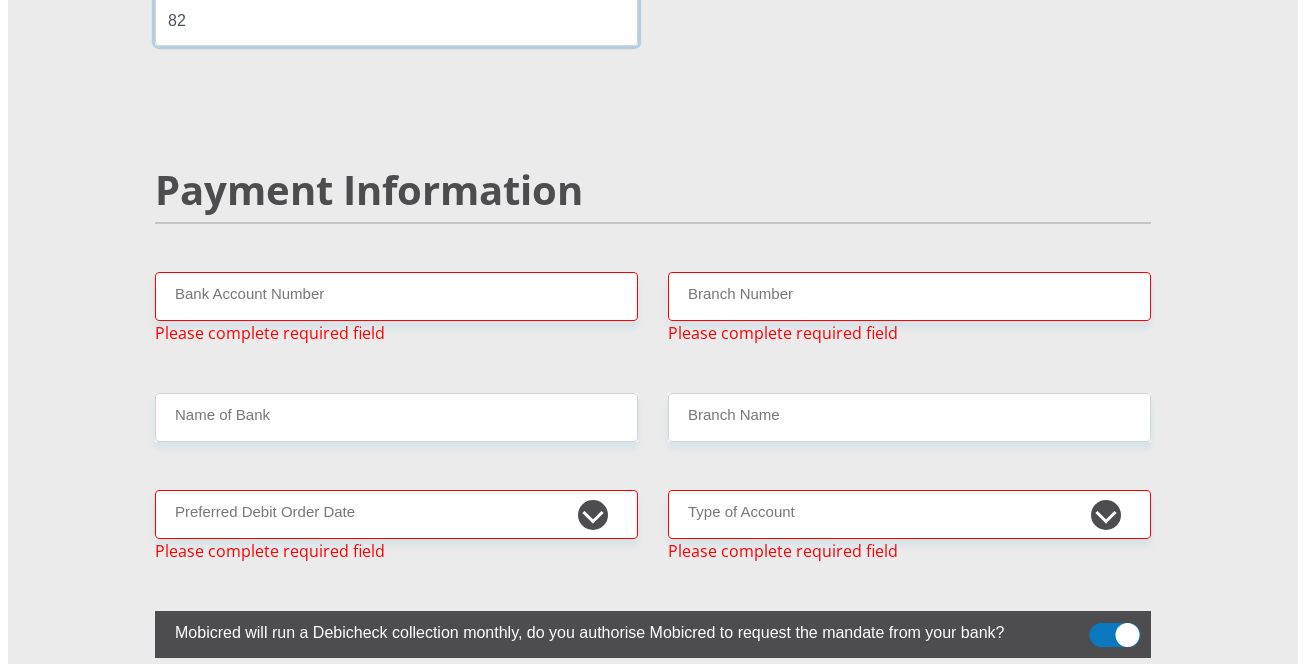 scroll, scrollTop: 3767, scrollLeft: 0, axis: vertical 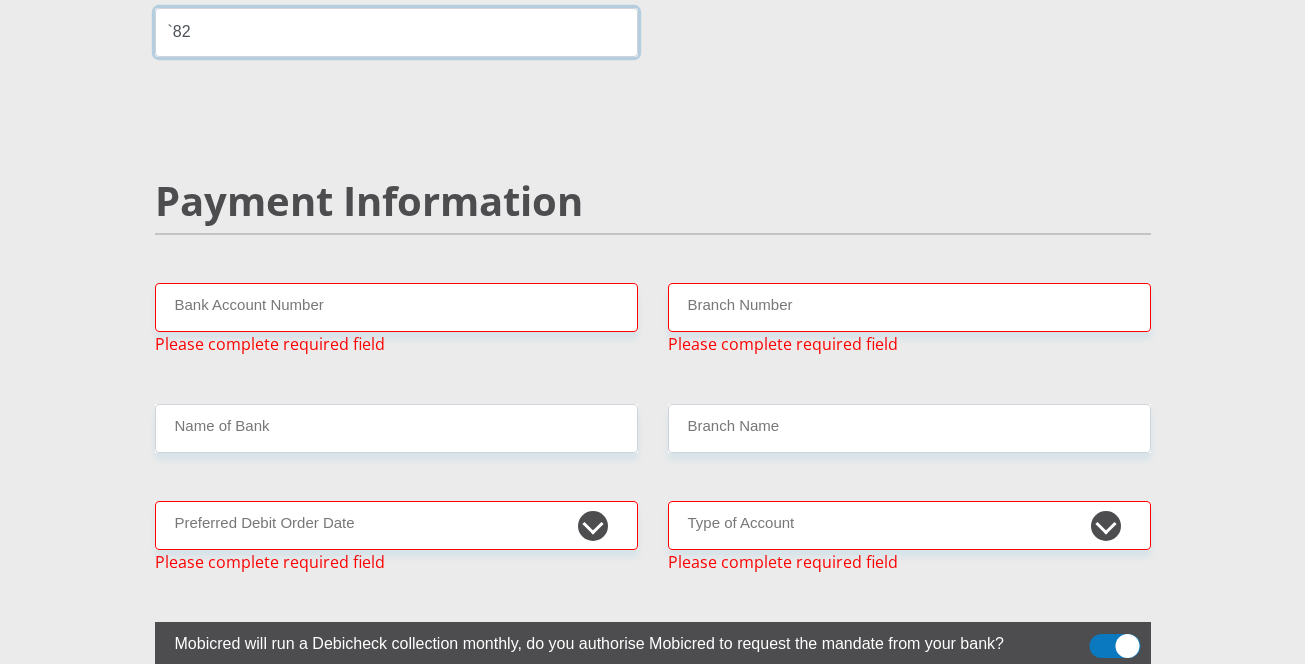 click on "`82" at bounding box center [396, 32] 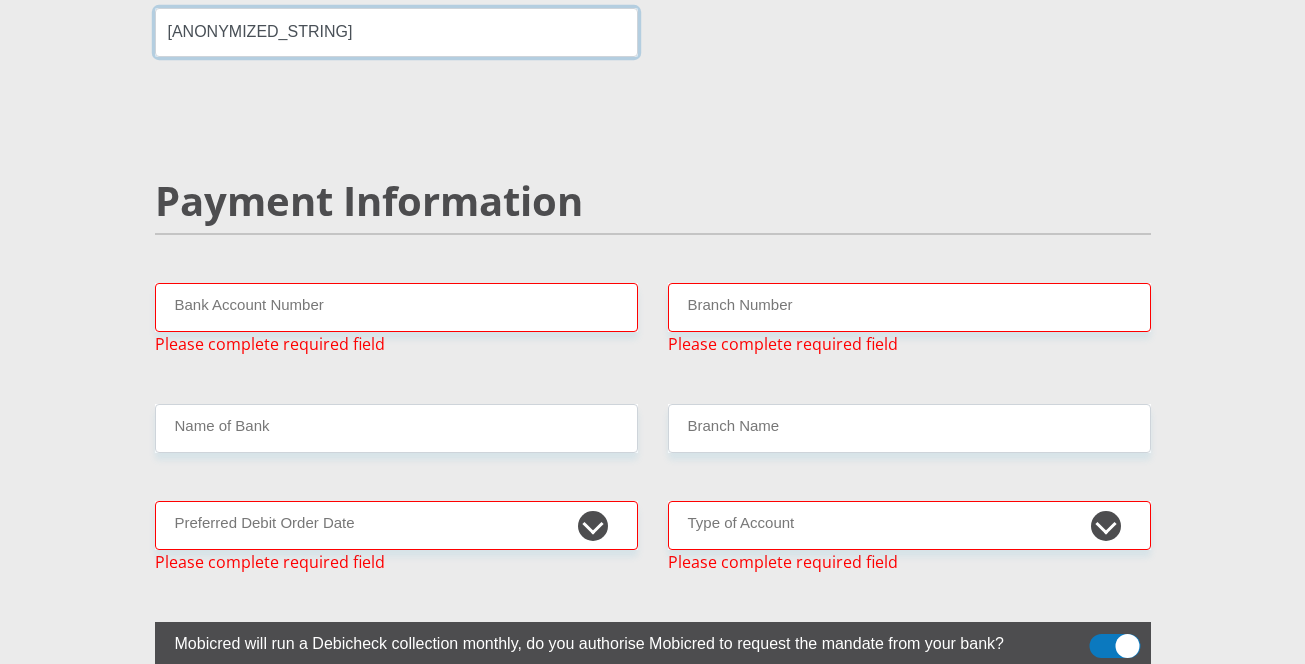 type on "`" 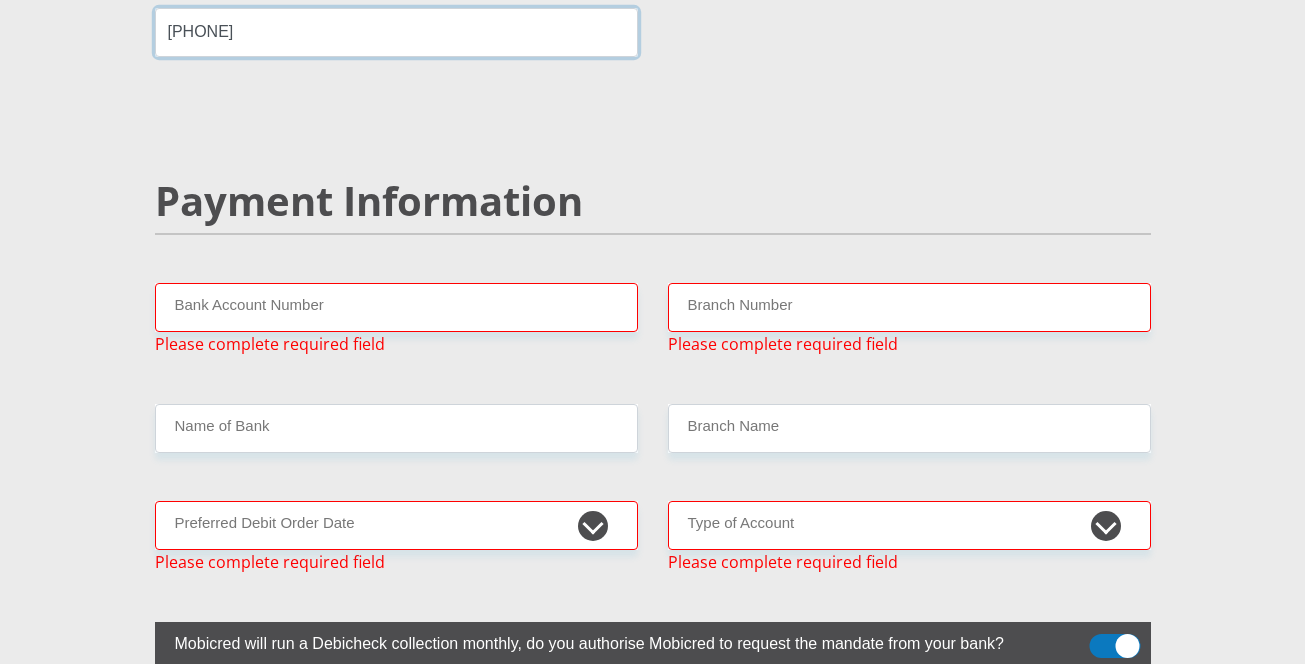 type on "0820404885" 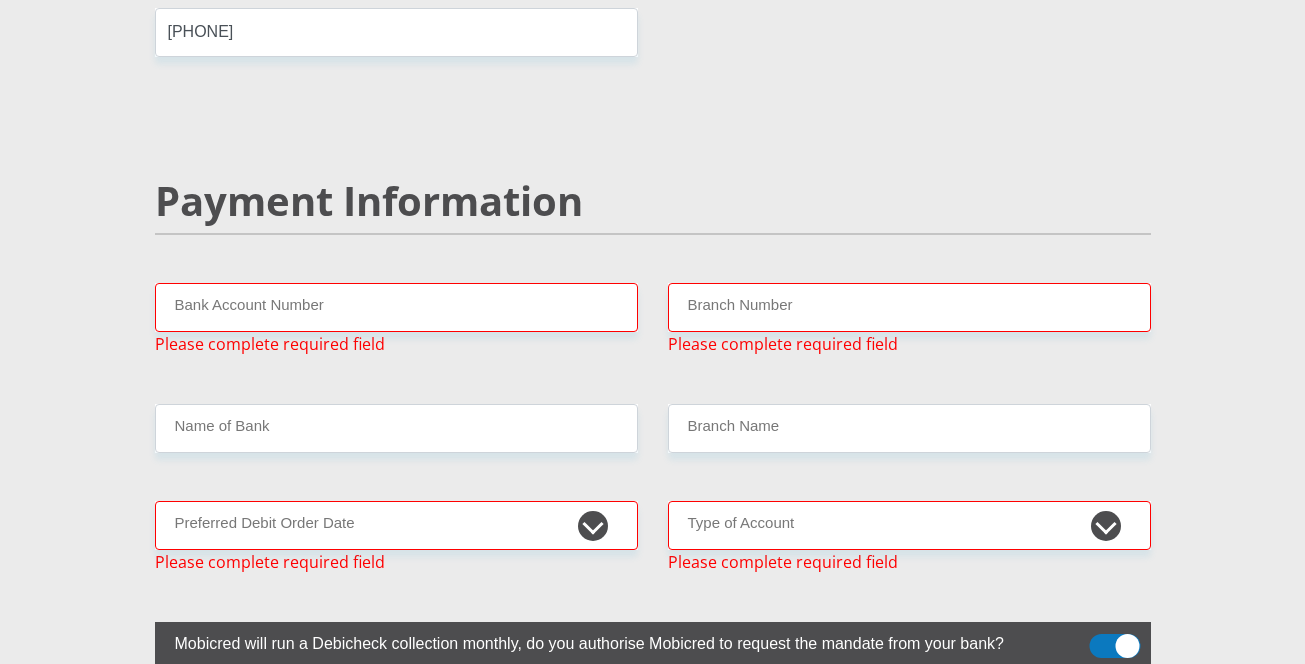 click on "Bank Account Number
Please complete required field" at bounding box center [396, 319] 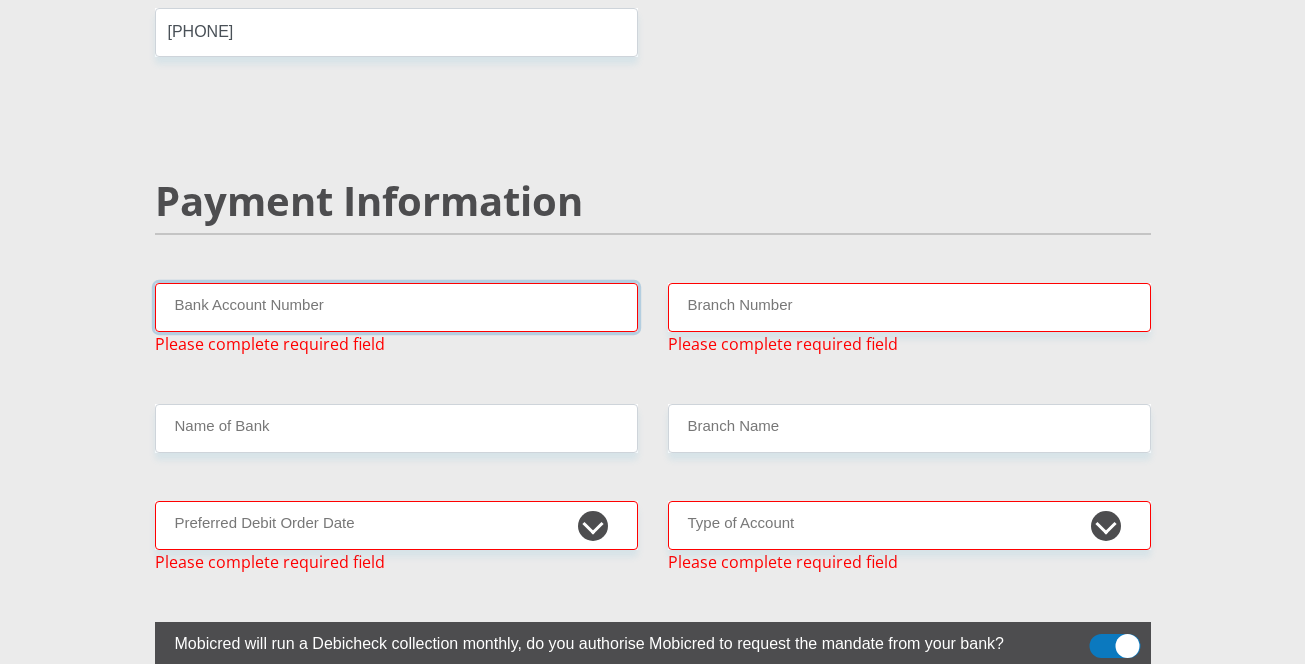 click on "Bank Account Number" at bounding box center [396, 307] 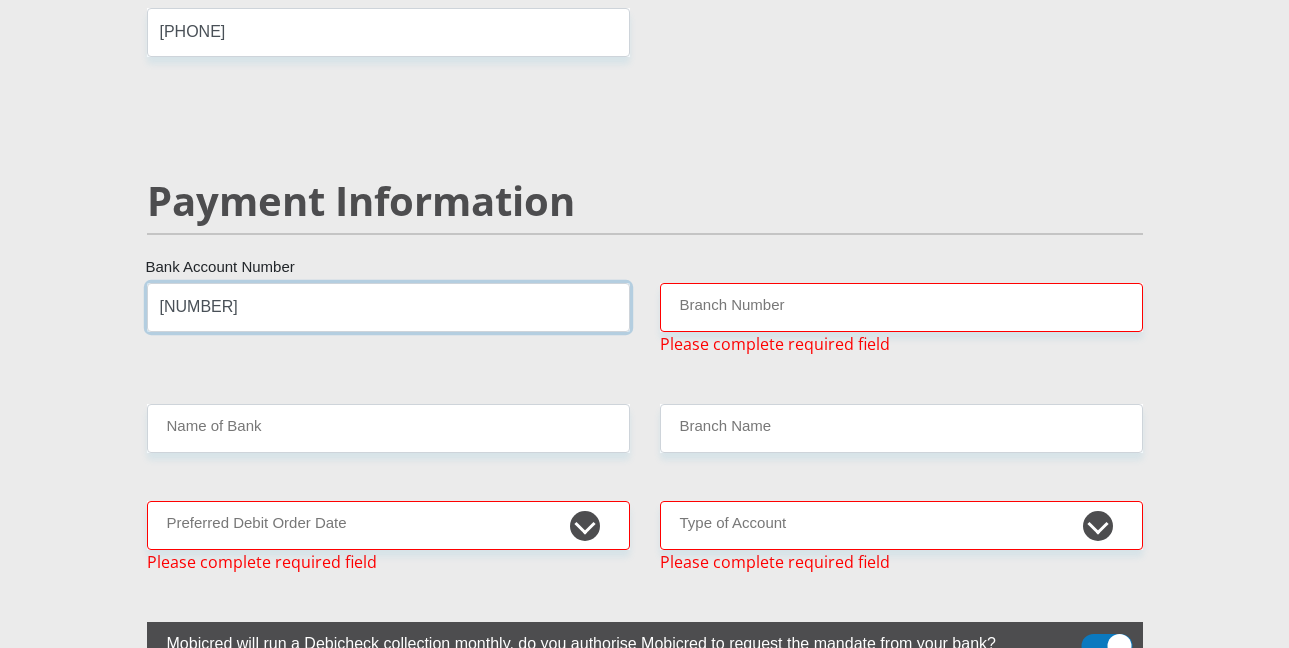 type on "146835605" 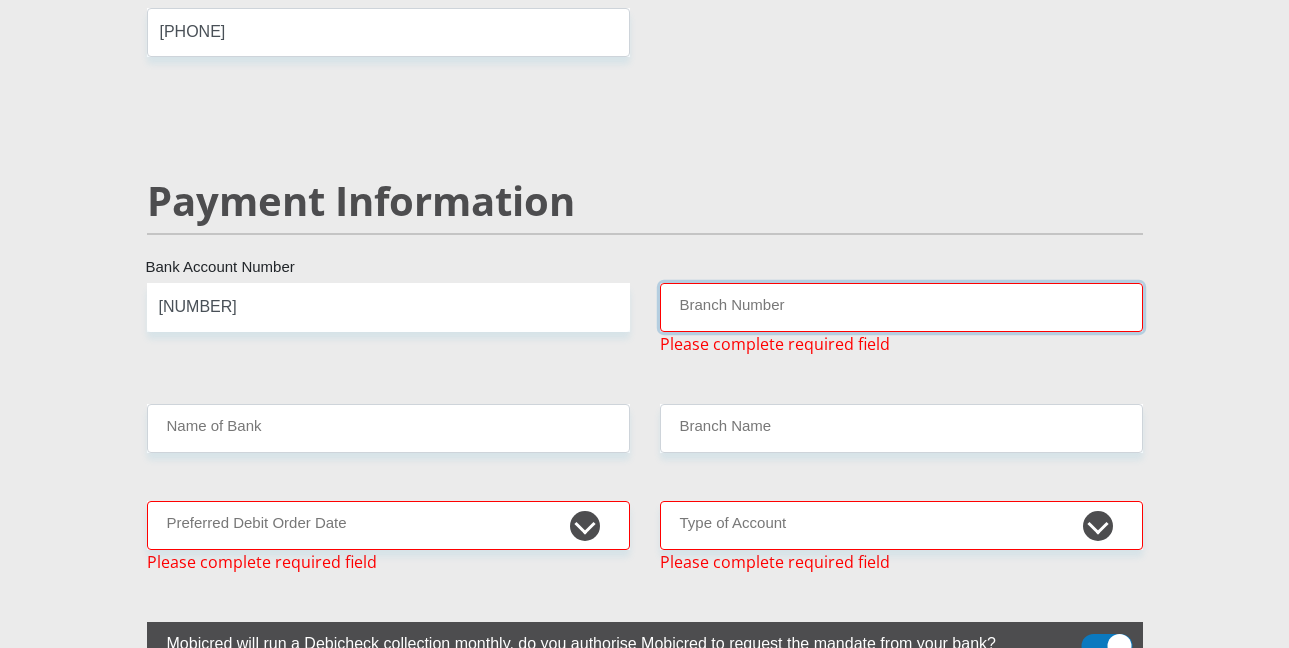 click on "Branch Number" at bounding box center (901, 307) 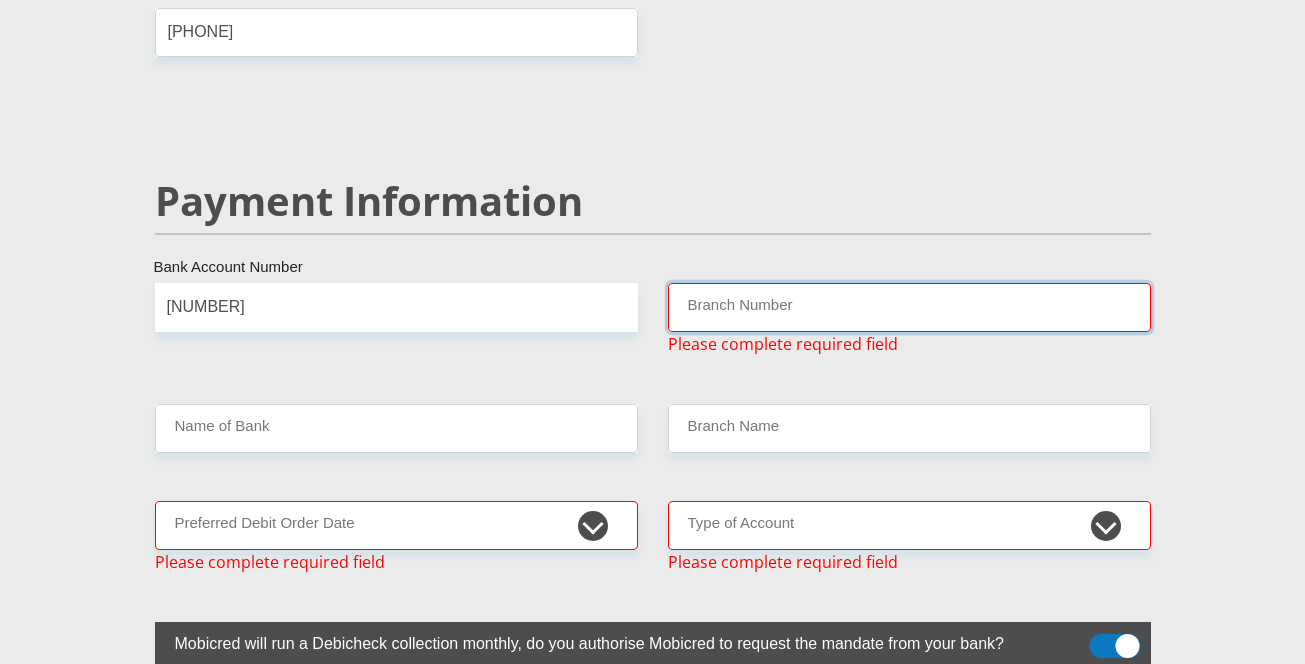 paste on "470010" 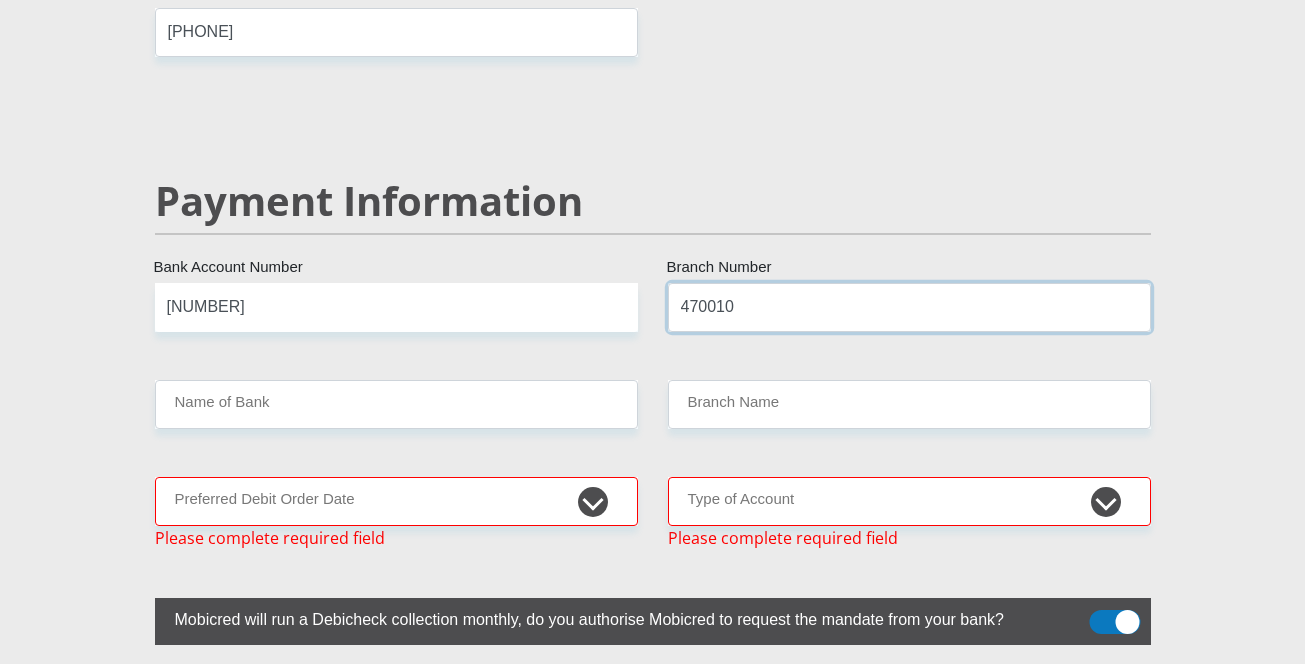 type on "470010" 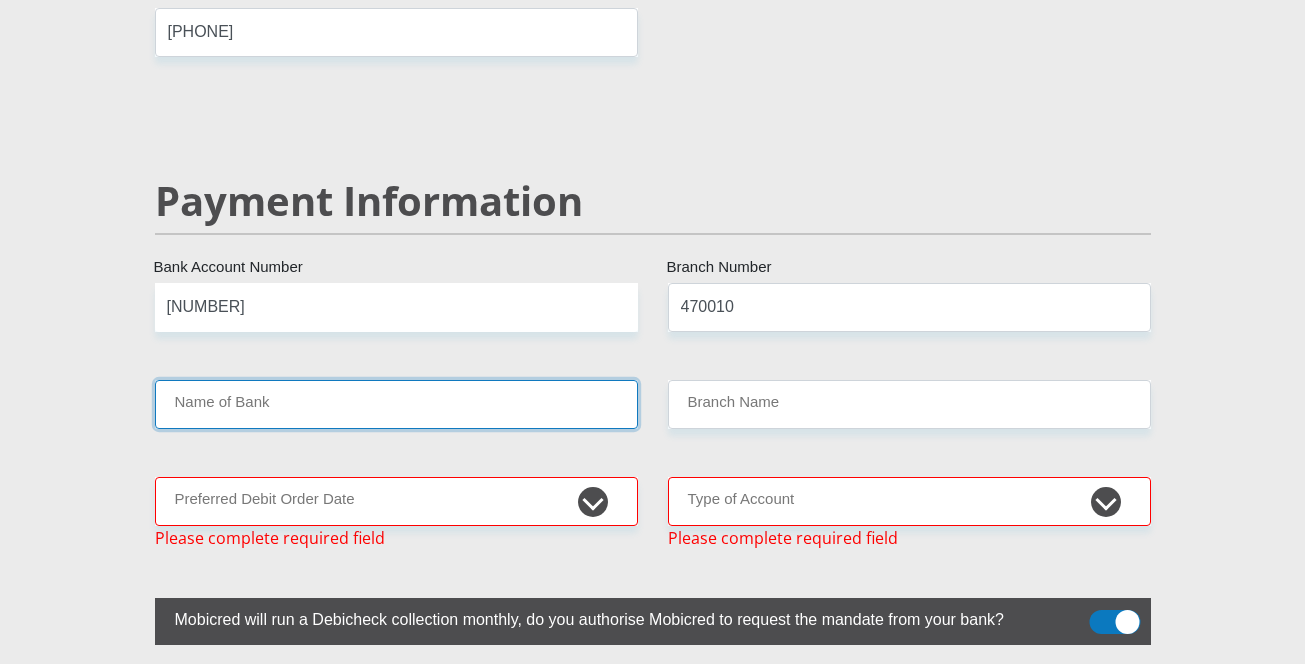 click on "Name of Bank" at bounding box center [396, 404] 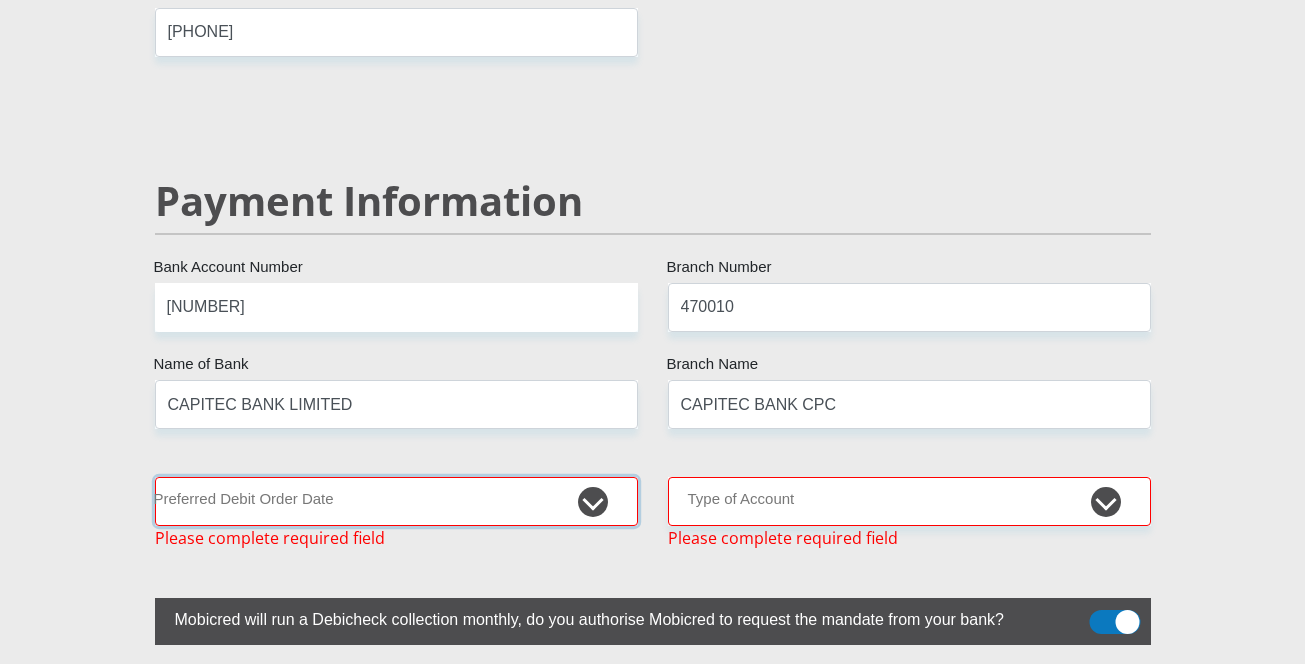 click on "1st
2nd
3rd
4th
5th
7th
18th
19th
20th
21st
22nd
23rd
24th
25th
26th
27th
28th
29th
30th" at bounding box center (396, 501) 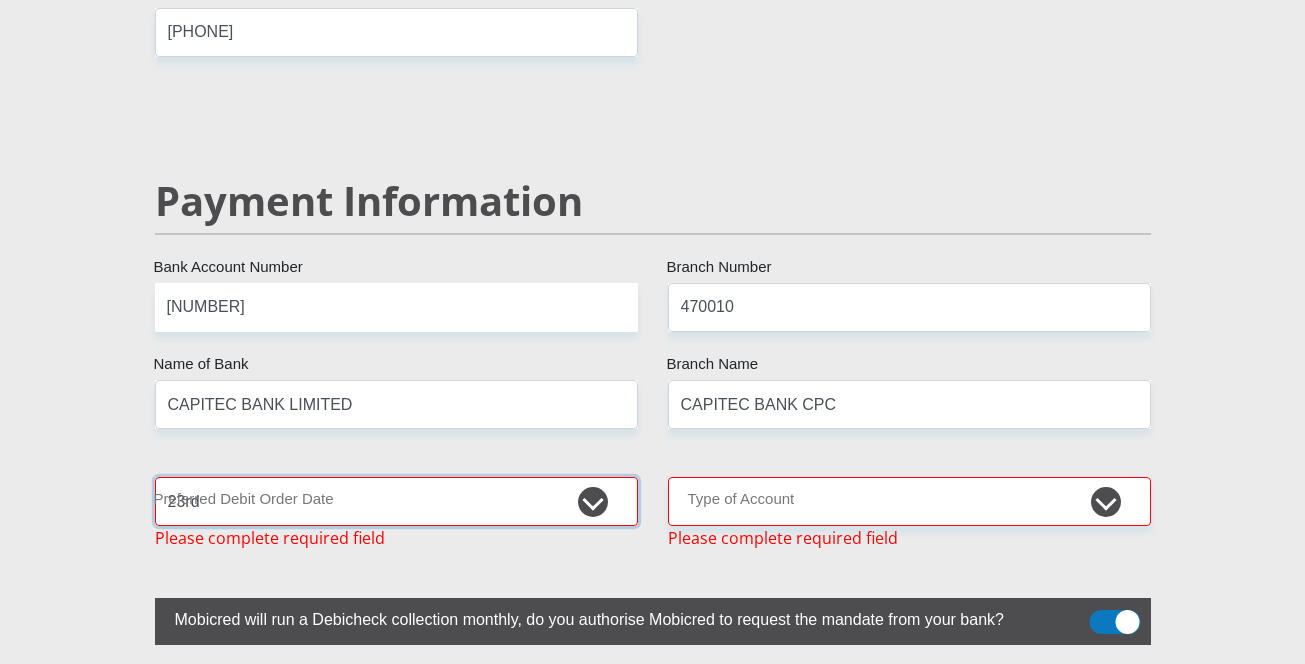 click on "1st
2nd
3rd
4th
5th
7th
18th
19th
20th
21st
22nd
23rd
24th
25th
26th
27th
28th
29th
30th" at bounding box center (396, 501) 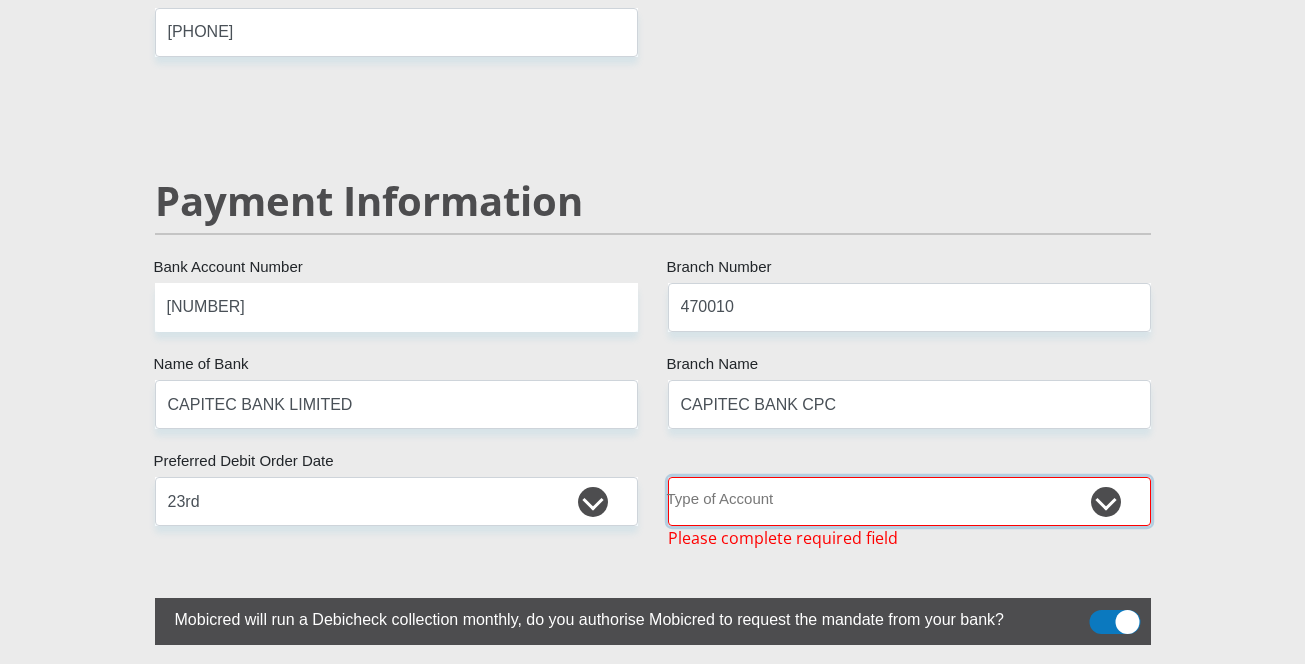 click on "Cheque
Savings" at bounding box center [909, 501] 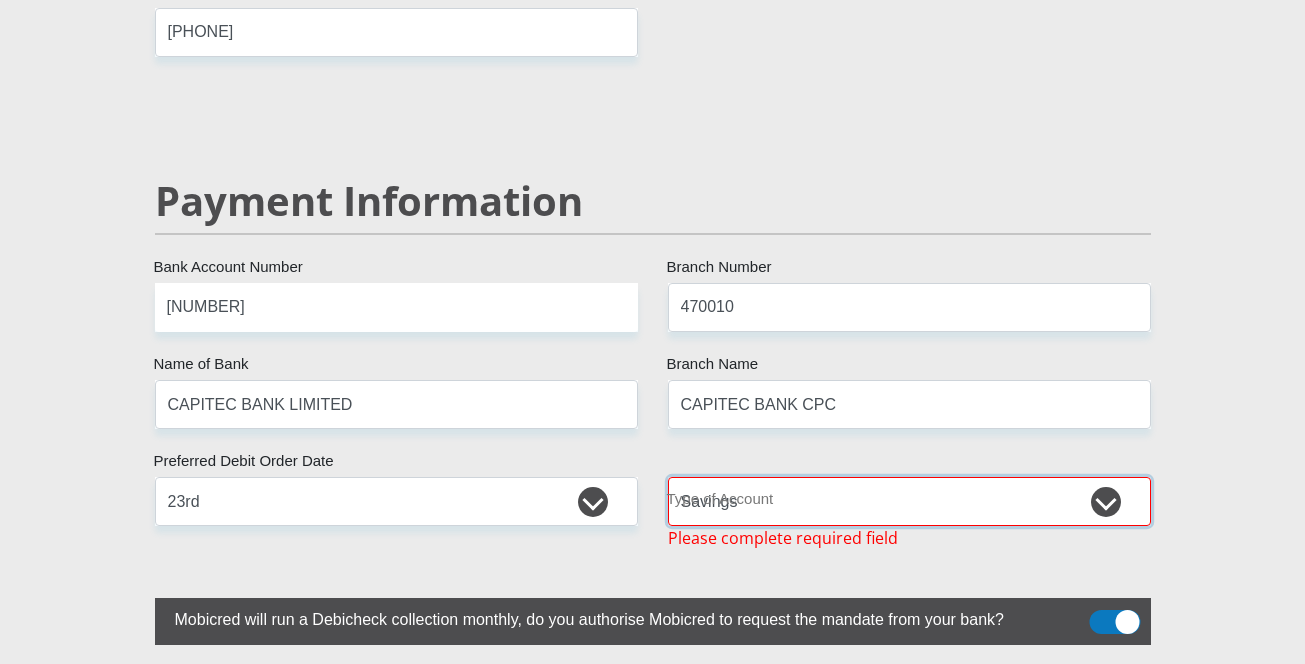 click on "Cheque
Savings" at bounding box center (909, 501) 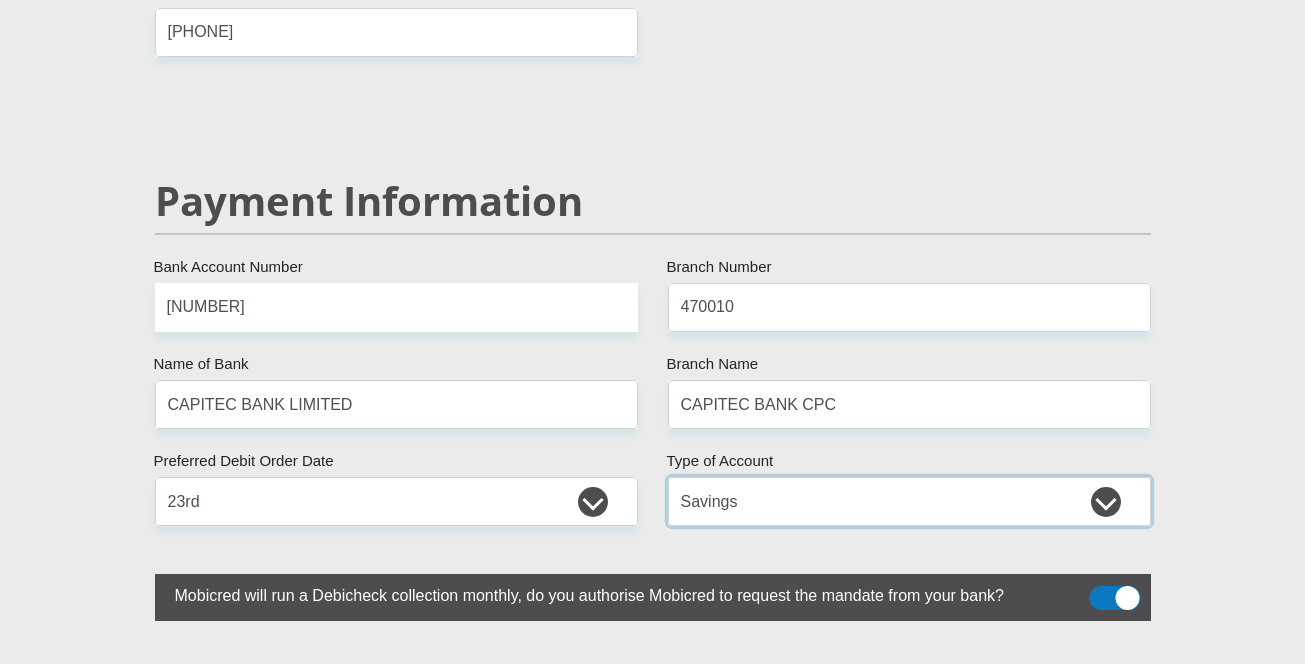 click on "Cheque
Savings" at bounding box center (909, 501) 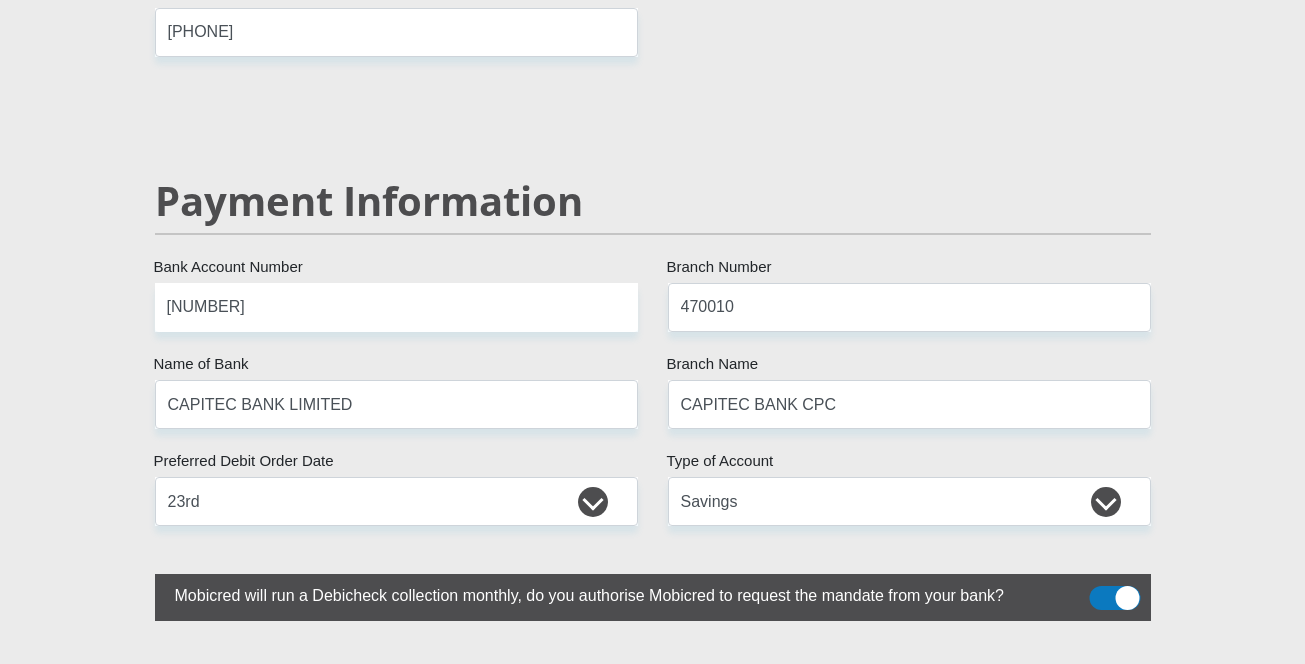 click on "Mr
Ms
Mrs
Dr
Other
Title
Kabongwe
First Name
Manzini
Surname
9907225943080
South African ID Number
Please input valid ID number
South Africa
Afghanistan
Aland Islands
Albania
Algeria
America Samoa
American Virgin Islands
Andorra
Angola
Anguilla
Antarctica
Antigua and Barbuda
Argentina" at bounding box center [653, -565] 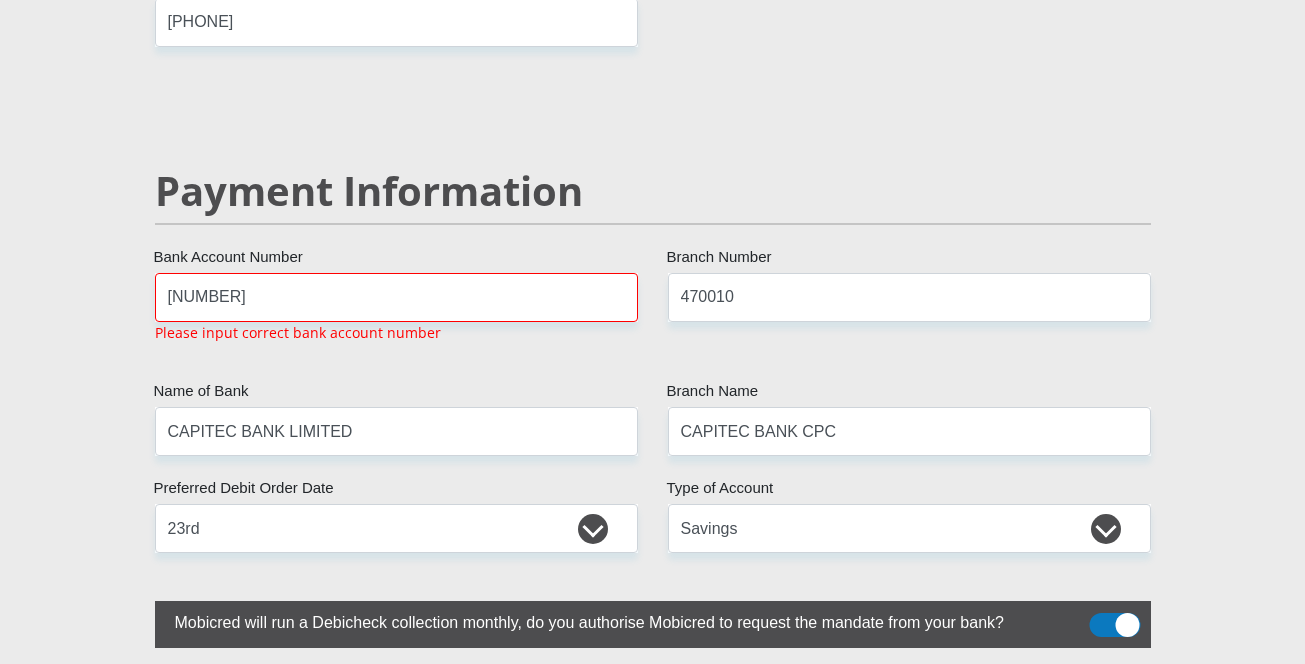 scroll, scrollTop: 3778, scrollLeft: 0, axis: vertical 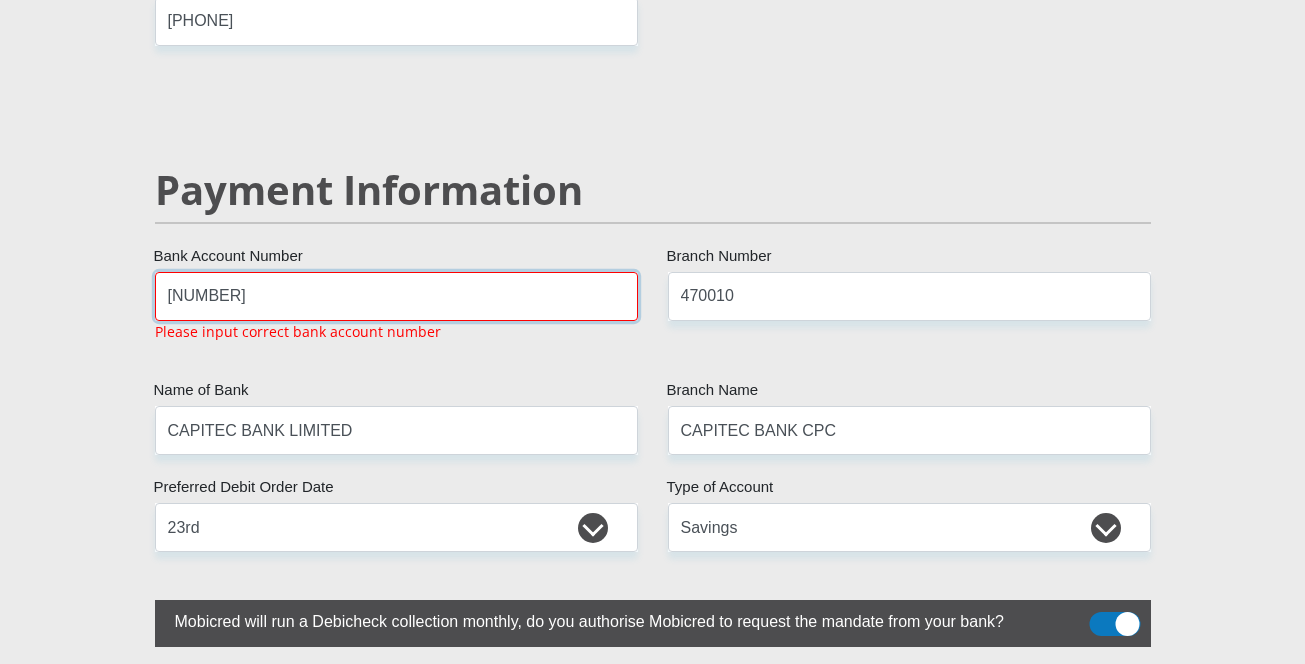 click on "146835605" at bounding box center (396, 296) 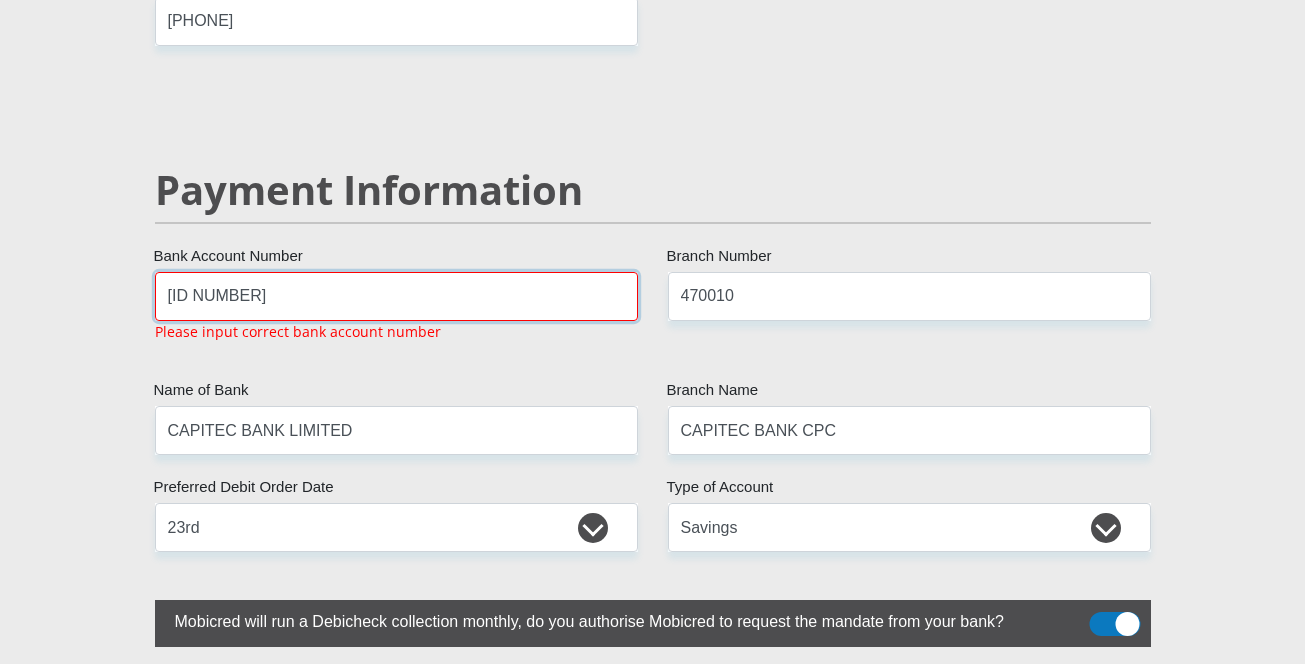 type on "1468935605" 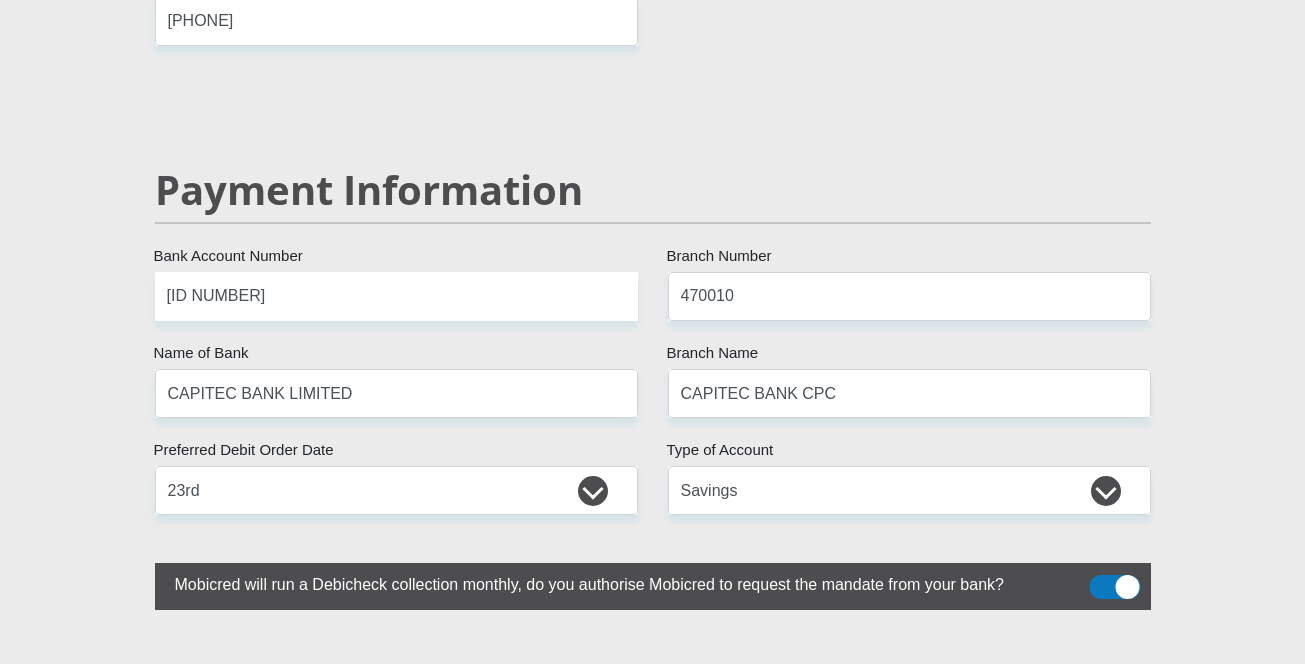 click on "Mr
Ms
Mrs
Dr
Other
Title
Kabongwe
First Name
Manzini
Surname
9907225943080
South African ID Number
Please input valid ID number
South Africa
Afghanistan
Aland Islands
Albania
Algeria
America Samoa
American Virgin Islands
Andorra
Angola
Anguilla
Antarctica
Antigua and Barbuda
Argentina" at bounding box center (653, -576) 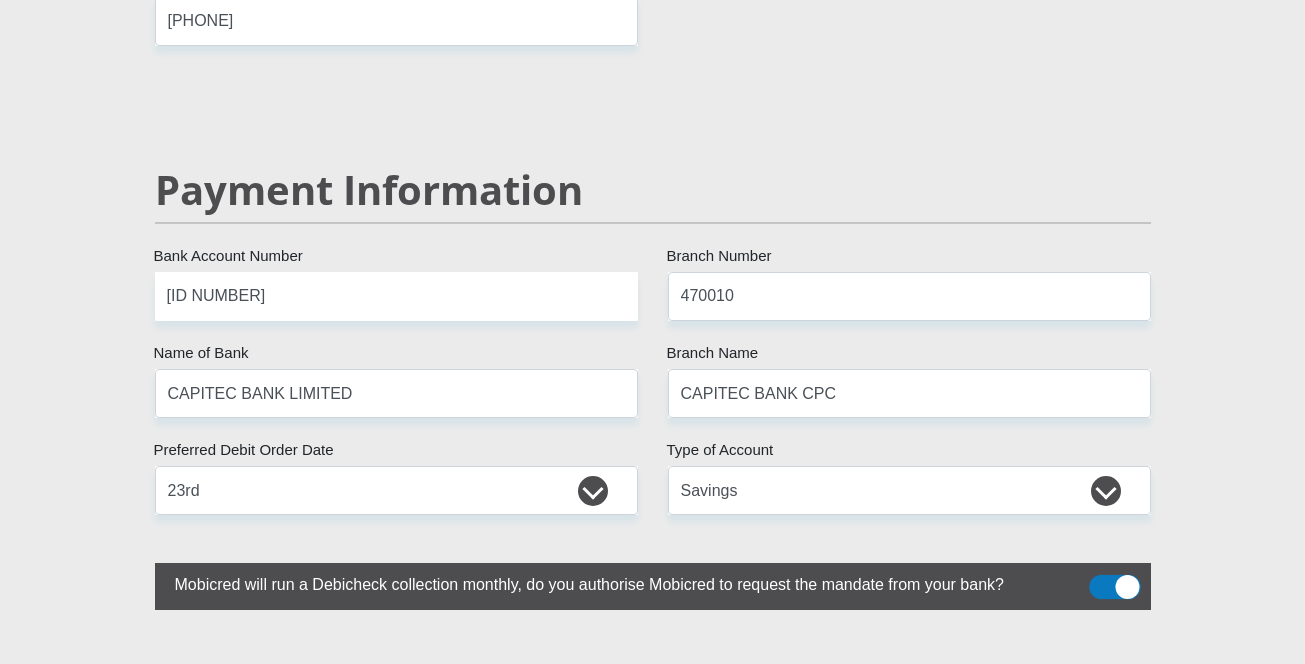 click at bounding box center [1101, 580] 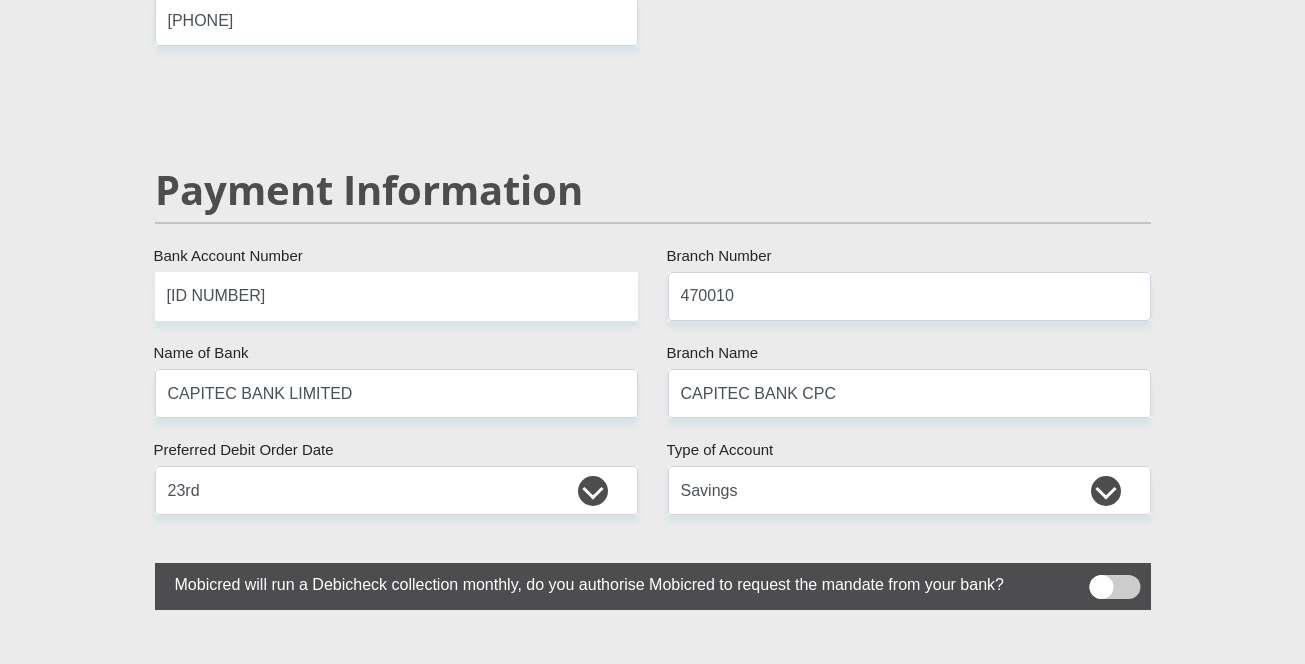 click at bounding box center [1114, 587] 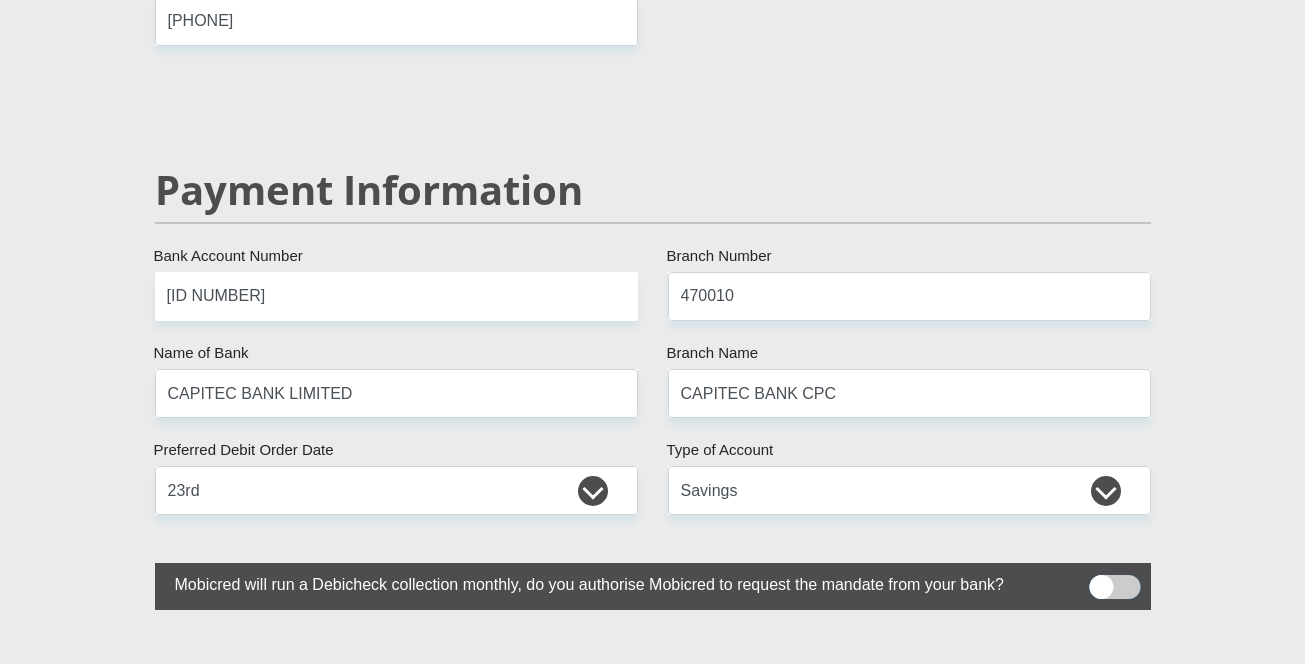 click at bounding box center (1101, 580) 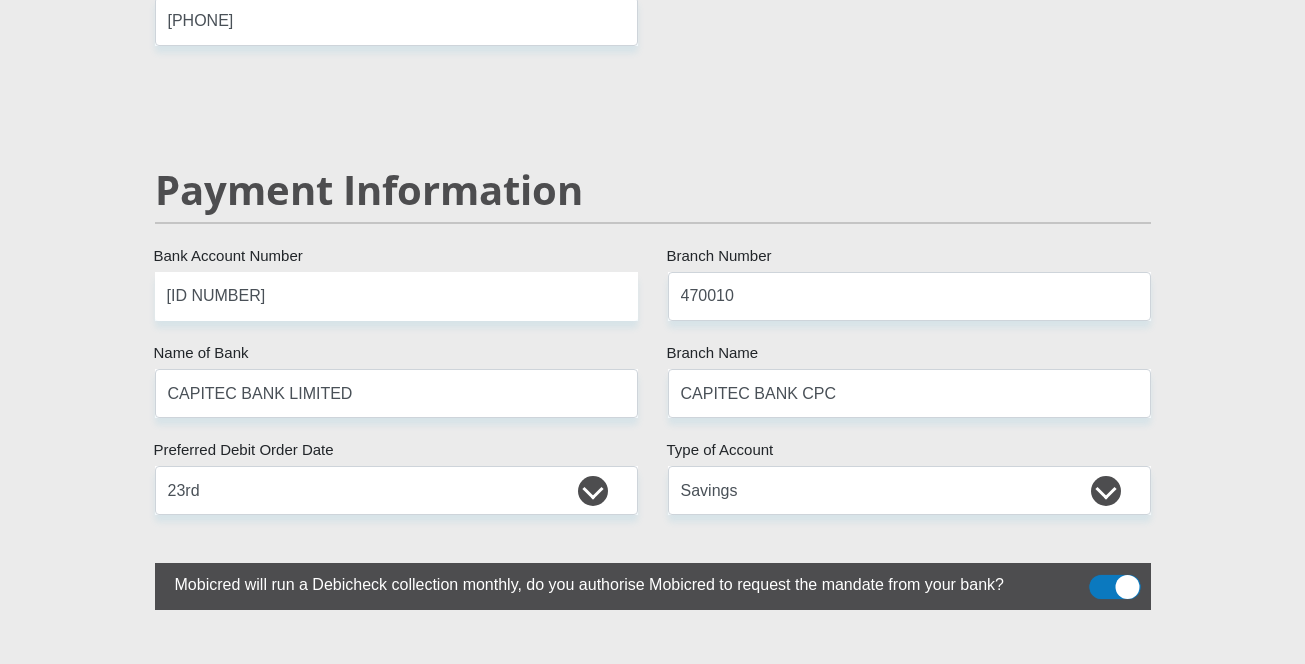 click on "Proceed" at bounding box center [803, 2391] 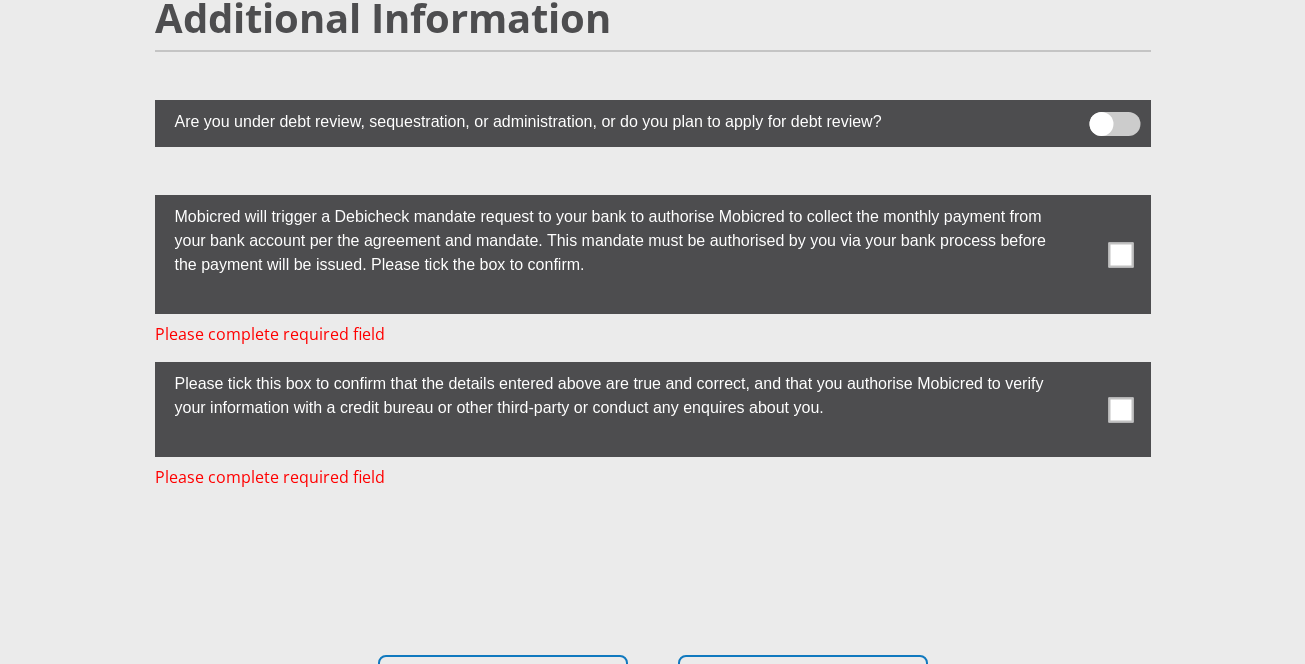 scroll, scrollTop: 5484, scrollLeft: 0, axis: vertical 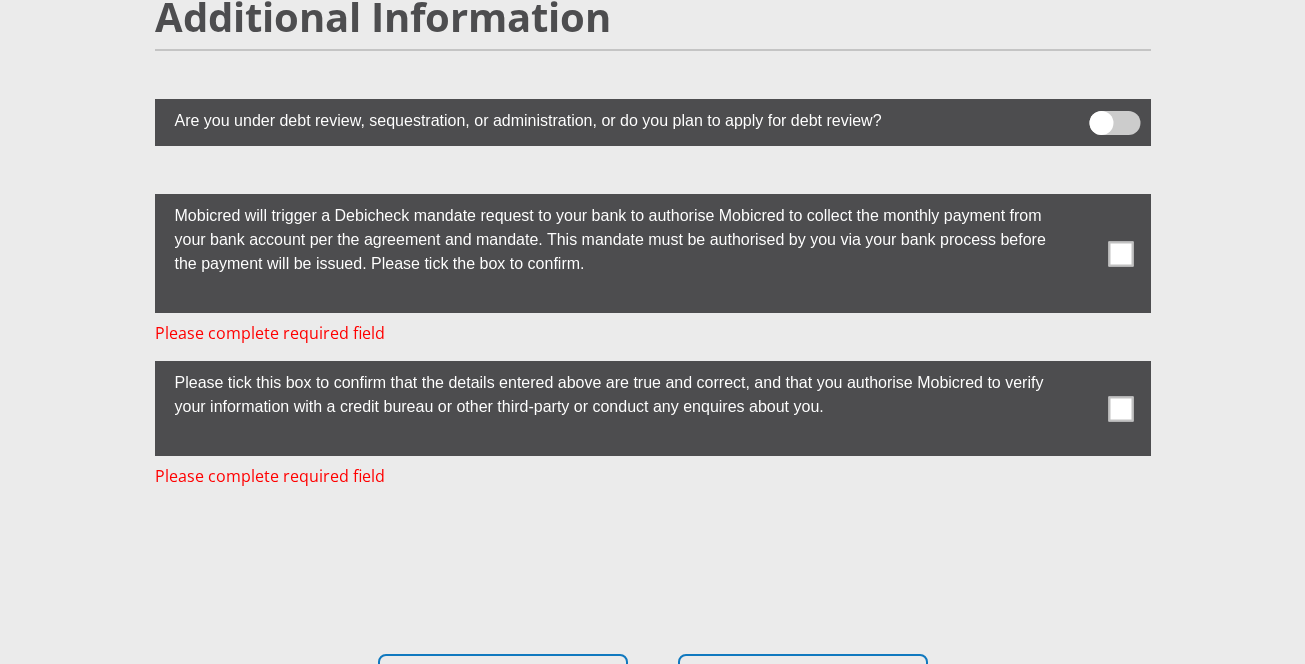 click at bounding box center (1120, 253) 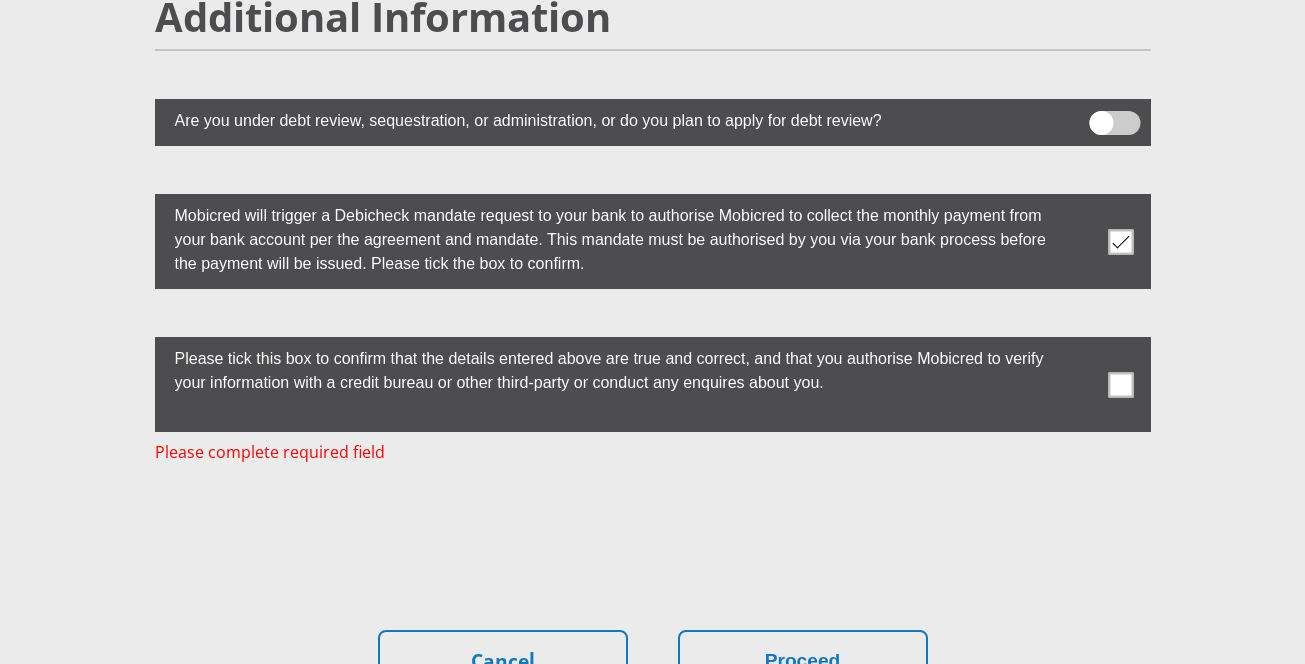 click at bounding box center [1120, 384] 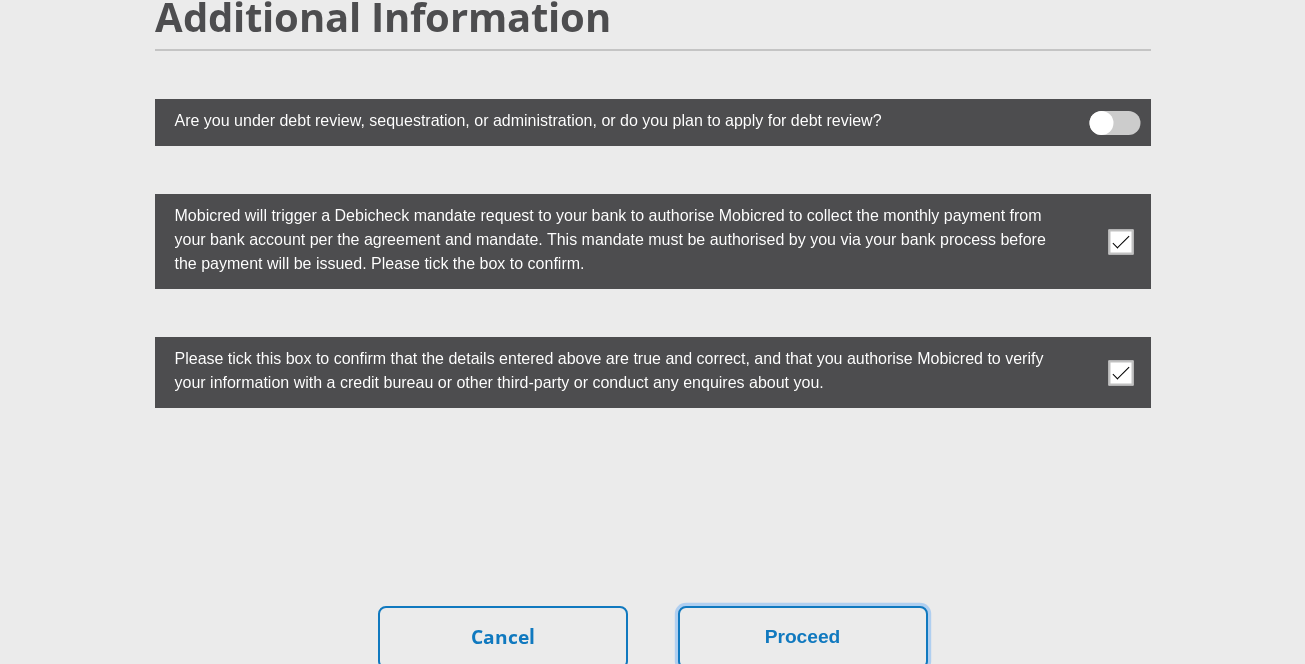 click on "Proceed" at bounding box center (803, 637) 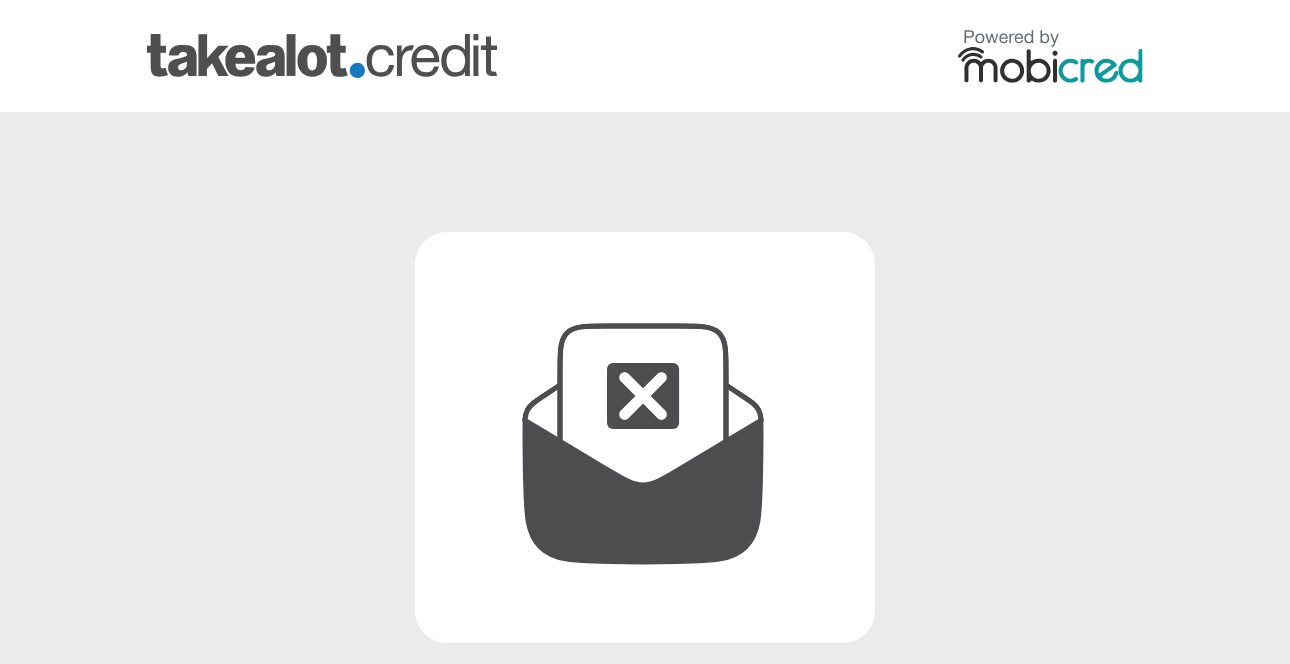 scroll, scrollTop: 0, scrollLeft: 0, axis: both 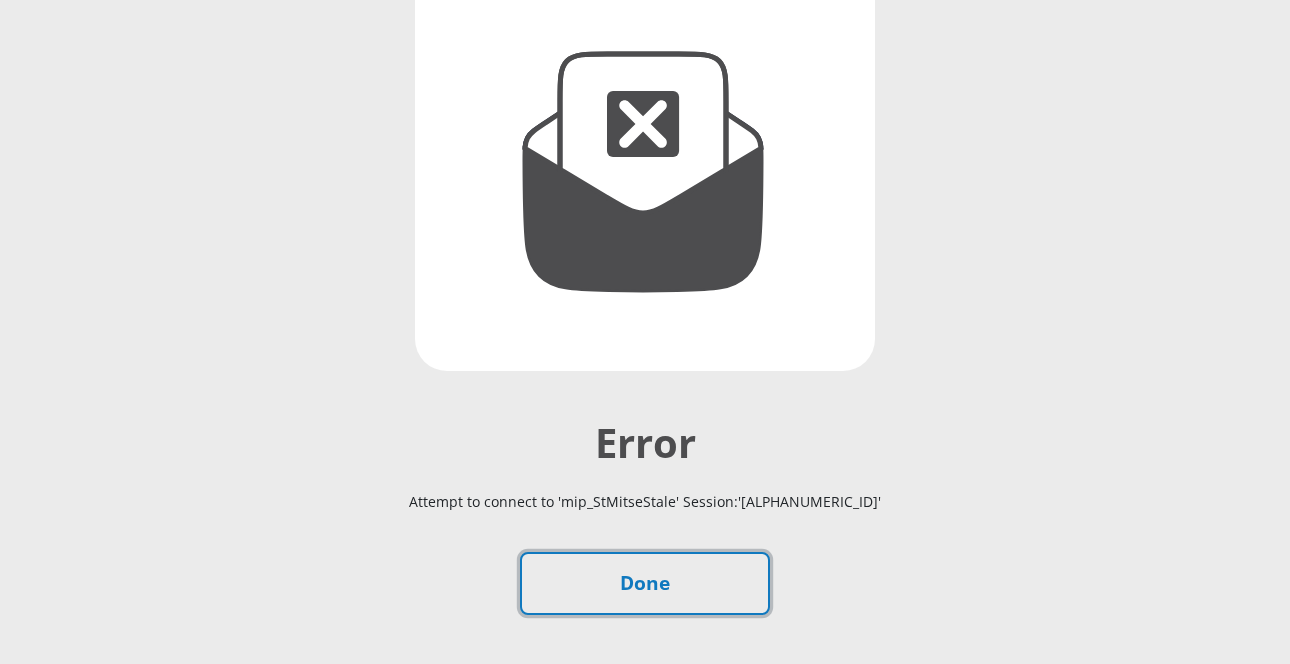 click on "Done" at bounding box center (645, 583) 